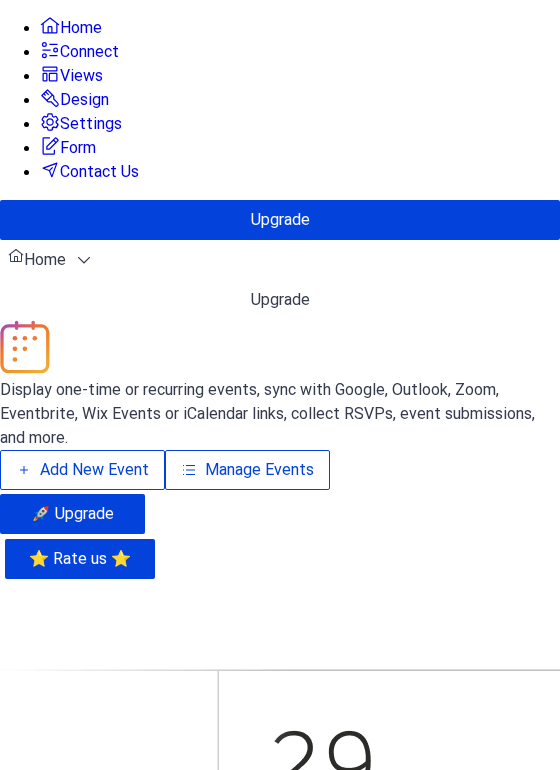 scroll, scrollTop: 0, scrollLeft: 0, axis: both 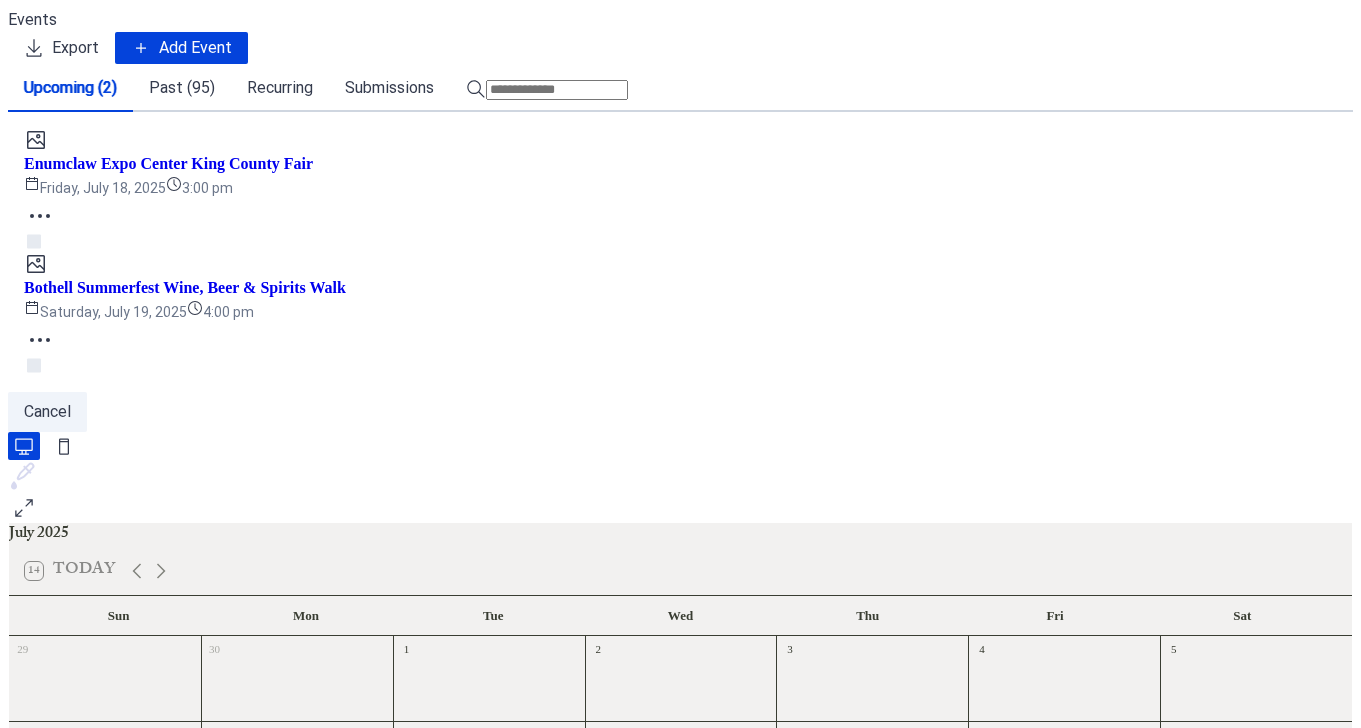 click on "Add Event" at bounding box center (195, 48) 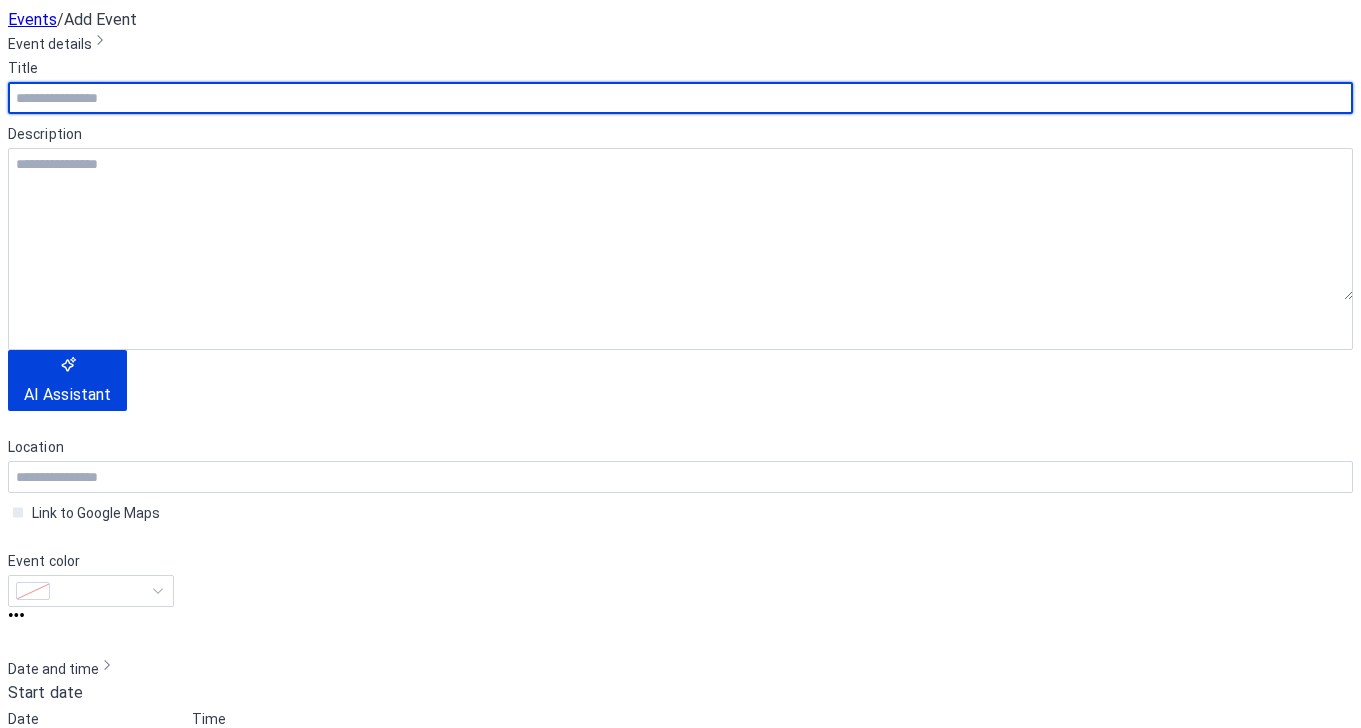scroll, scrollTop: 836, scrollLeft: 0, axis: vertical 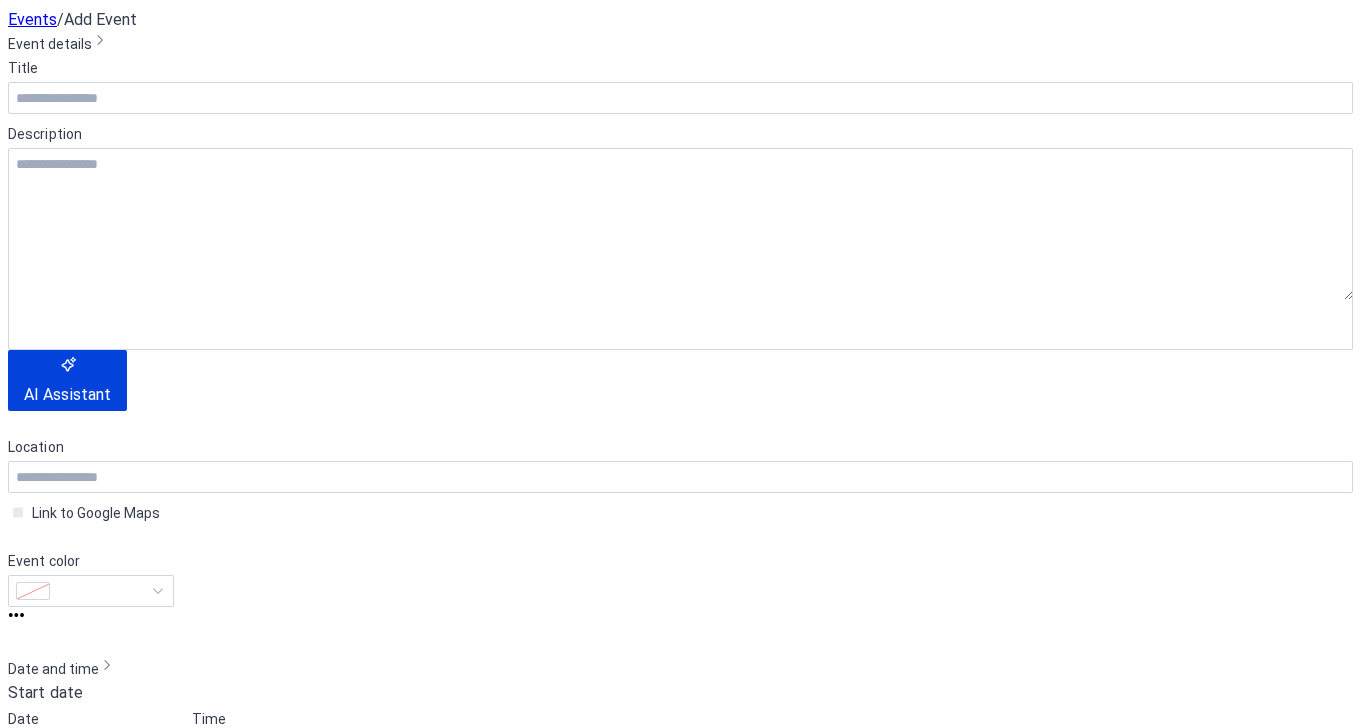 click at bounding box center (680, 1293) 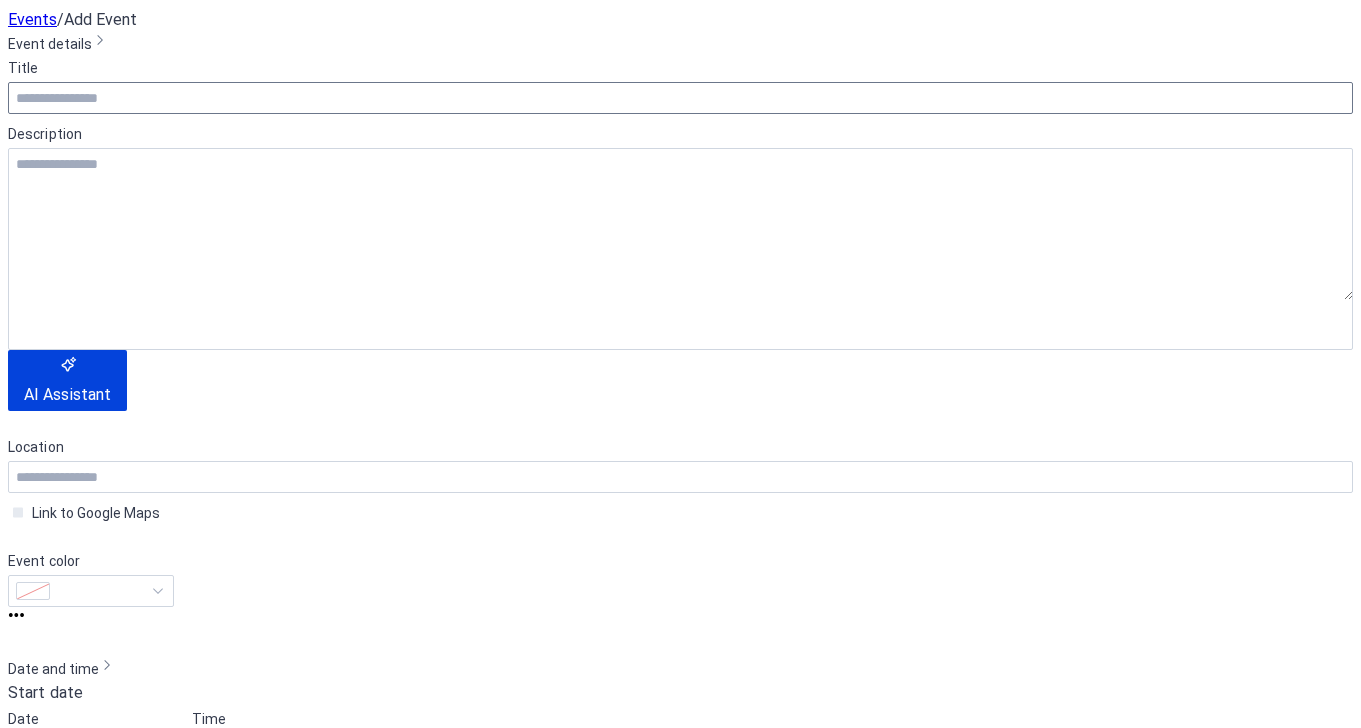 scroll, scrollTop: 0, scrollLeft: 0, axis: both 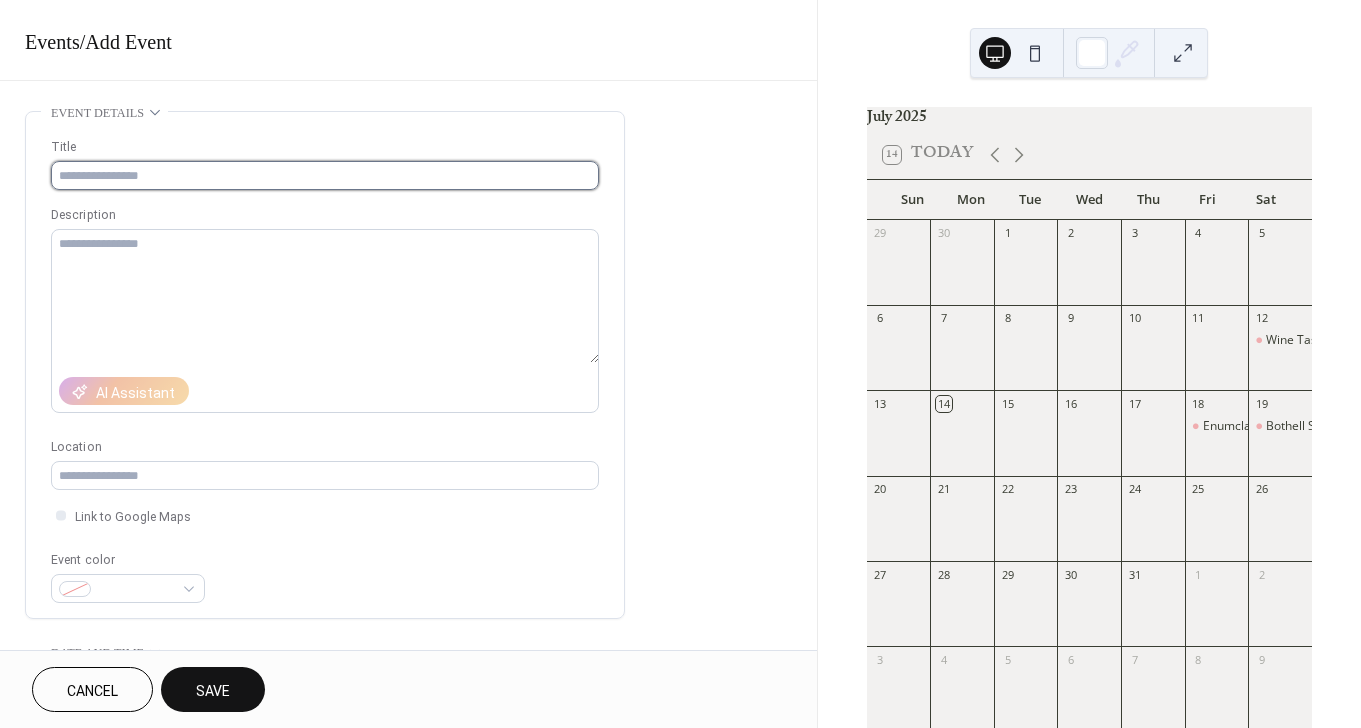 click at bounding box center (325, 175) 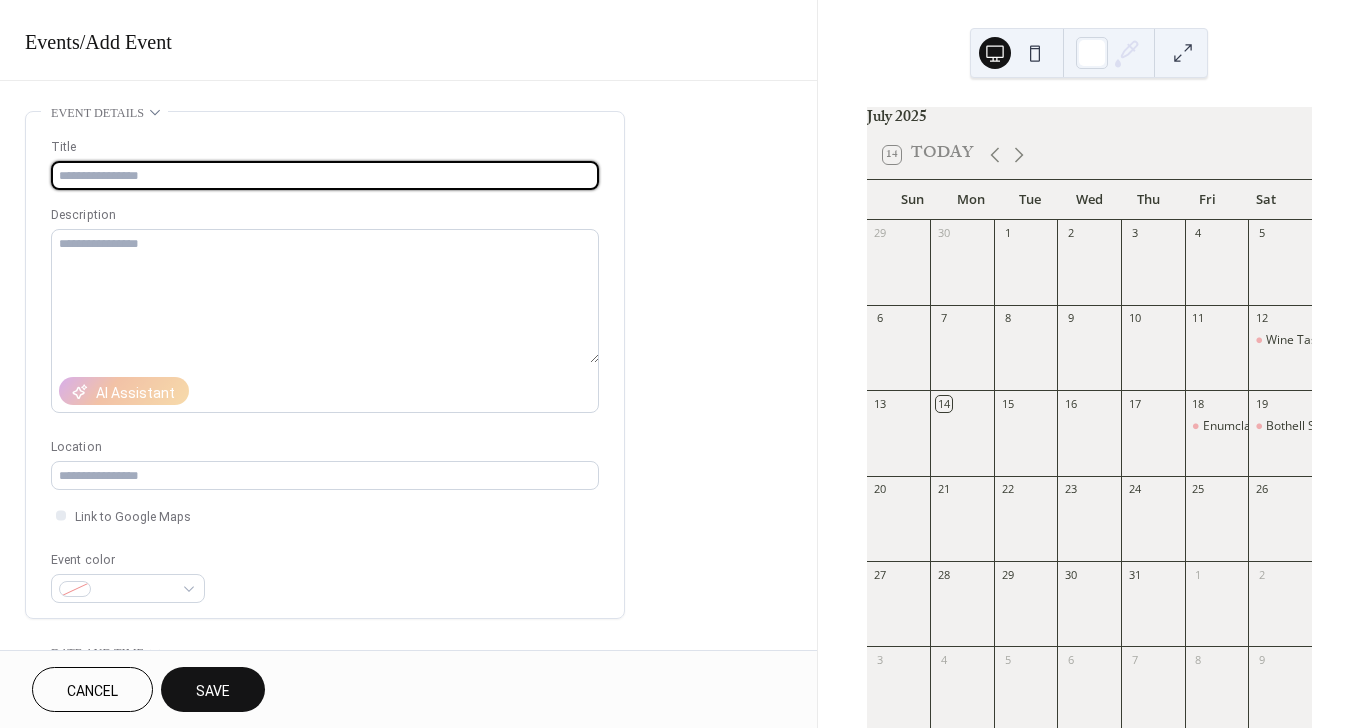 paste on "**********" 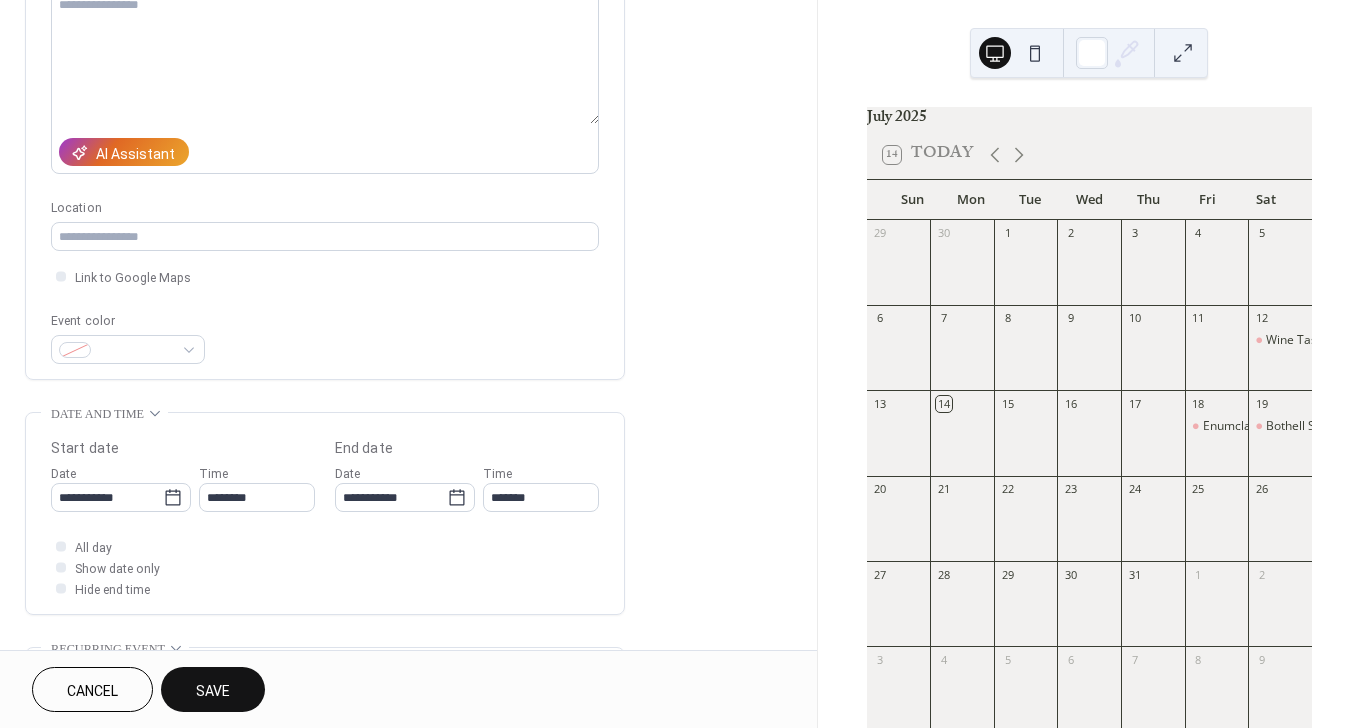 scroll, scrollTop: 294, scrollLeft: 0, axis: vertical 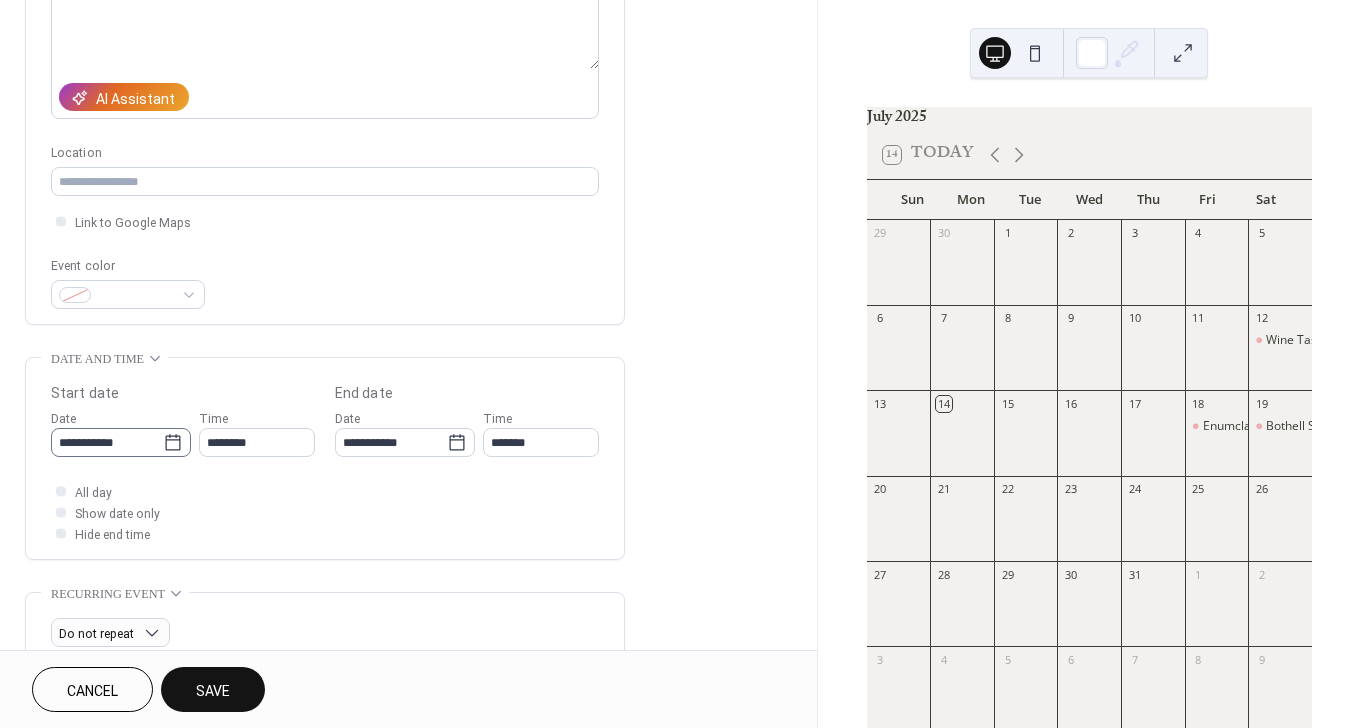 type on "**********" 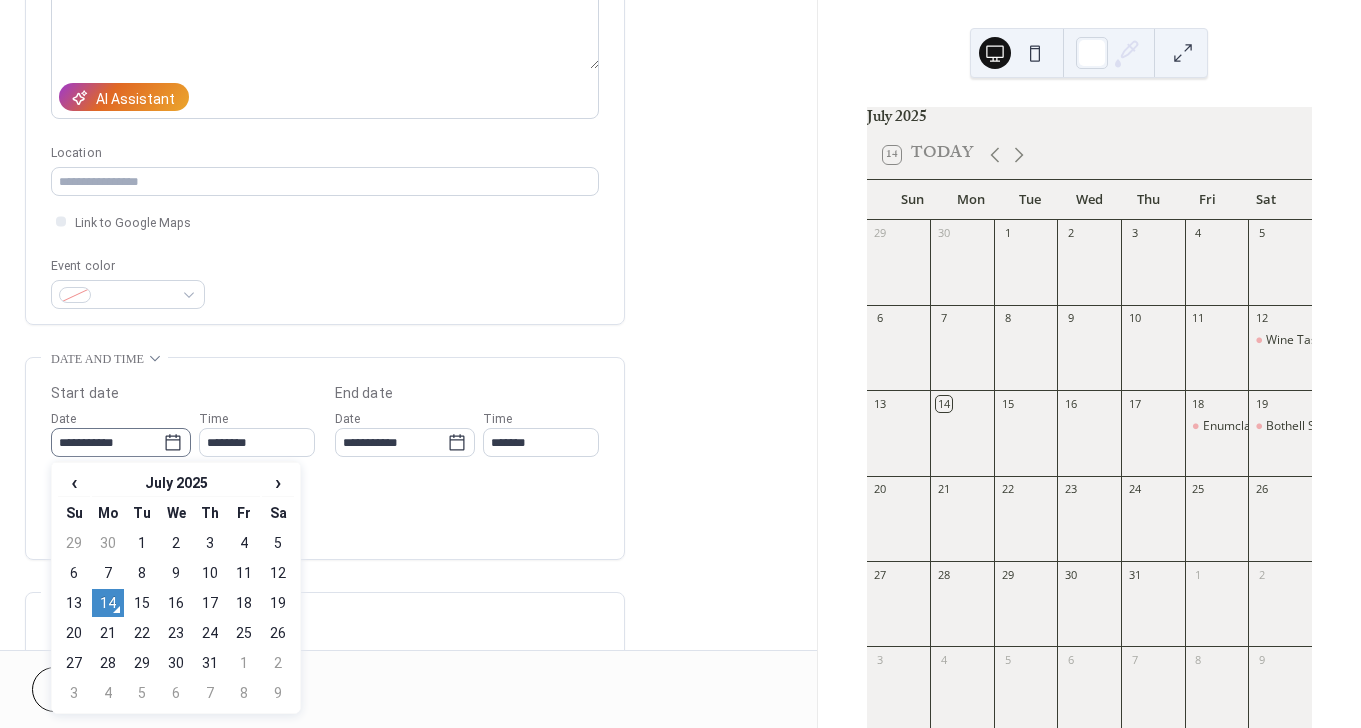 click 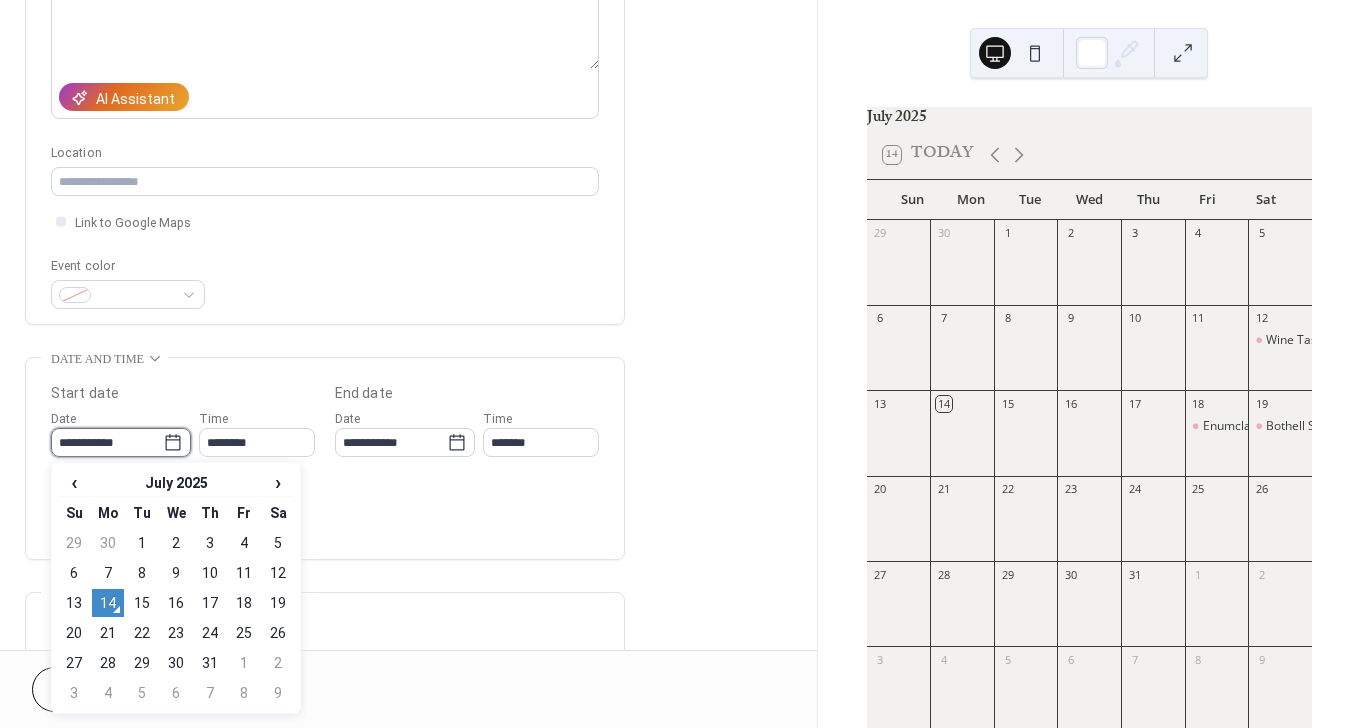 click on "**********" at bounding box center [107, 442] 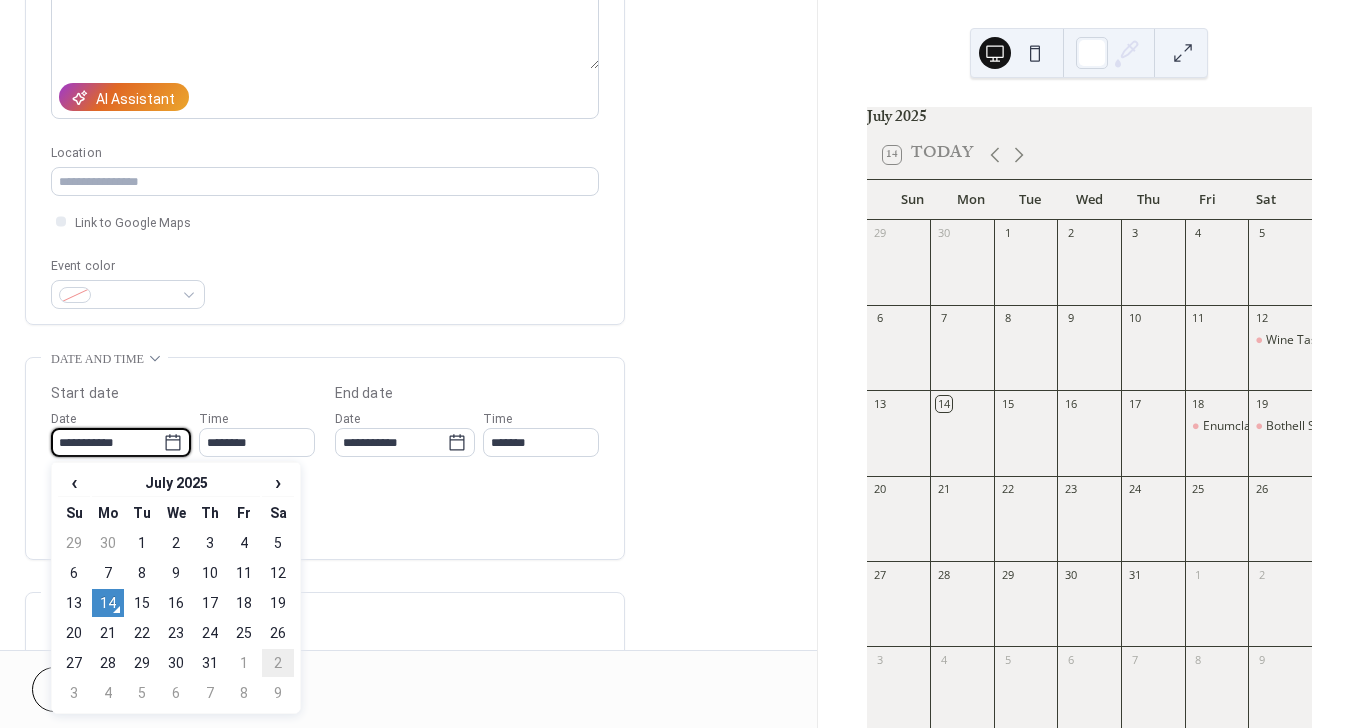 click on "2" at bounding box center (278, 663) 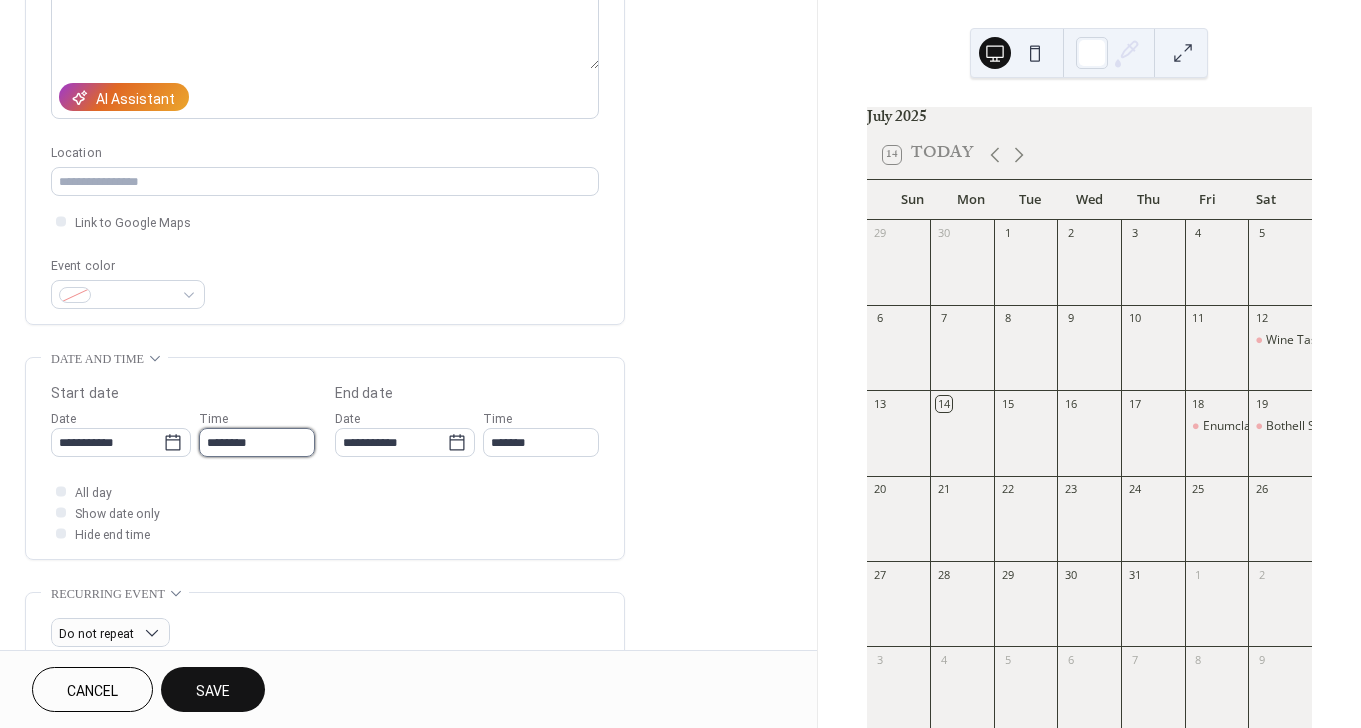 click on "********" at bounding box center (257, 442) 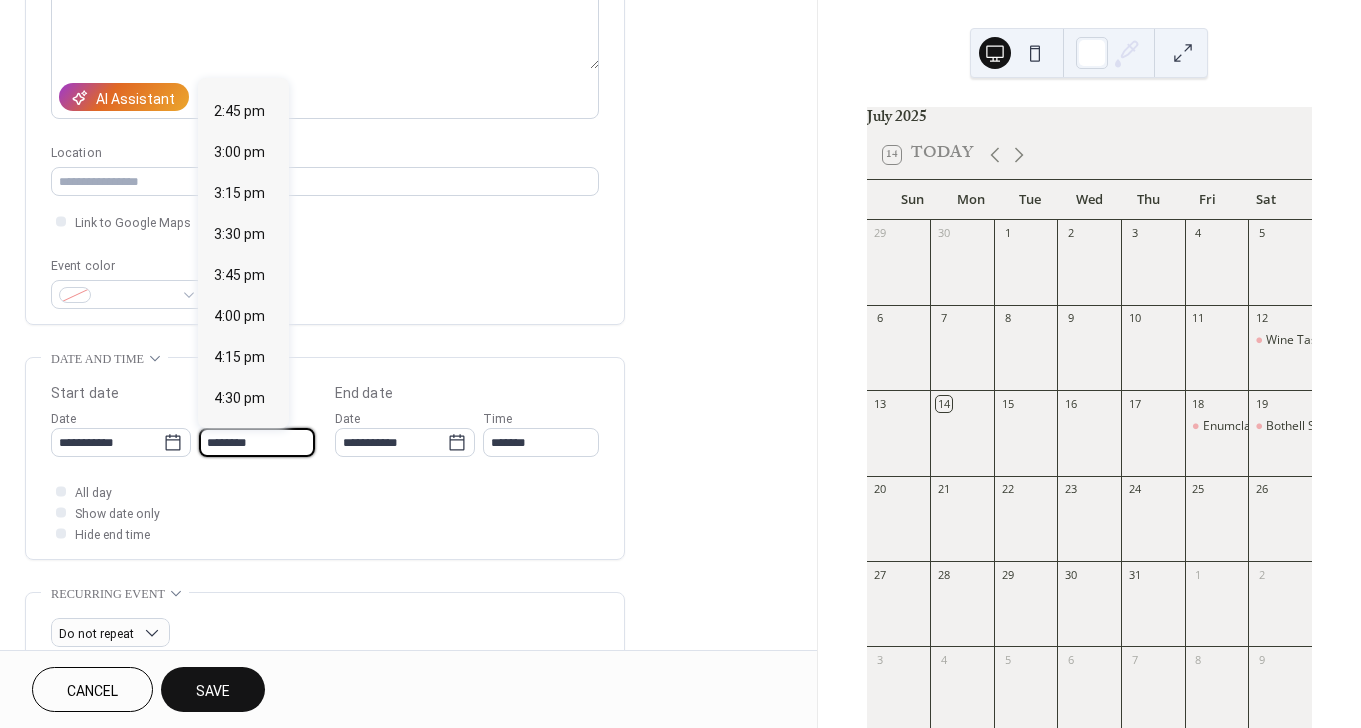 scroll, scrollTop: 2568, scrollLeft: 0, axis: vertical 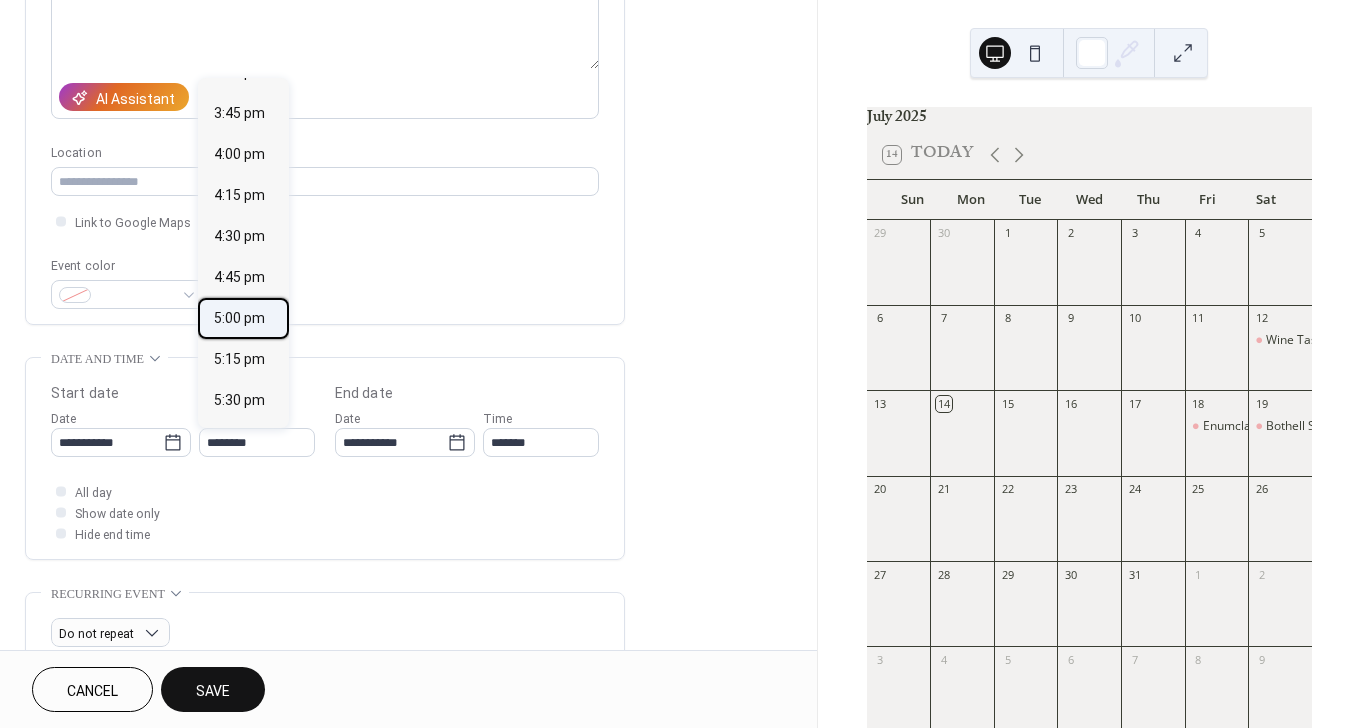 click on "5:00 pm" at bounding box center (239, 318) 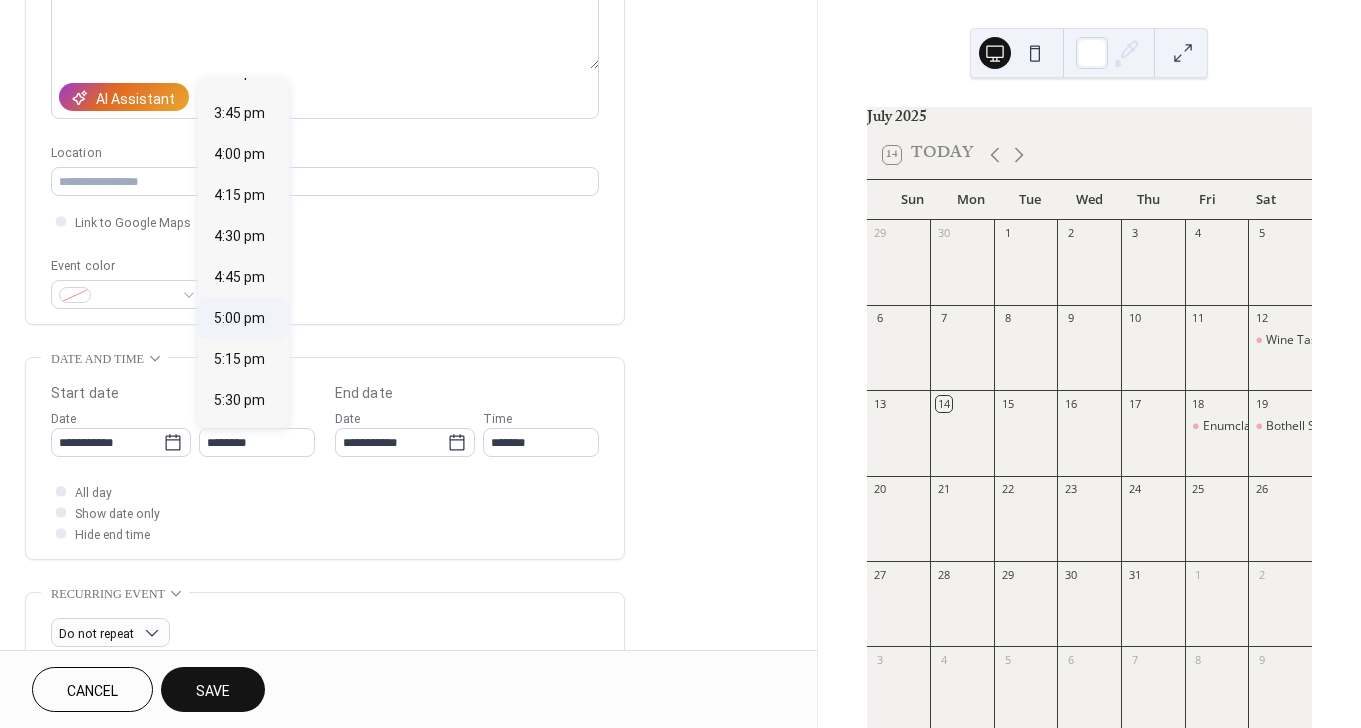 type on "*******" 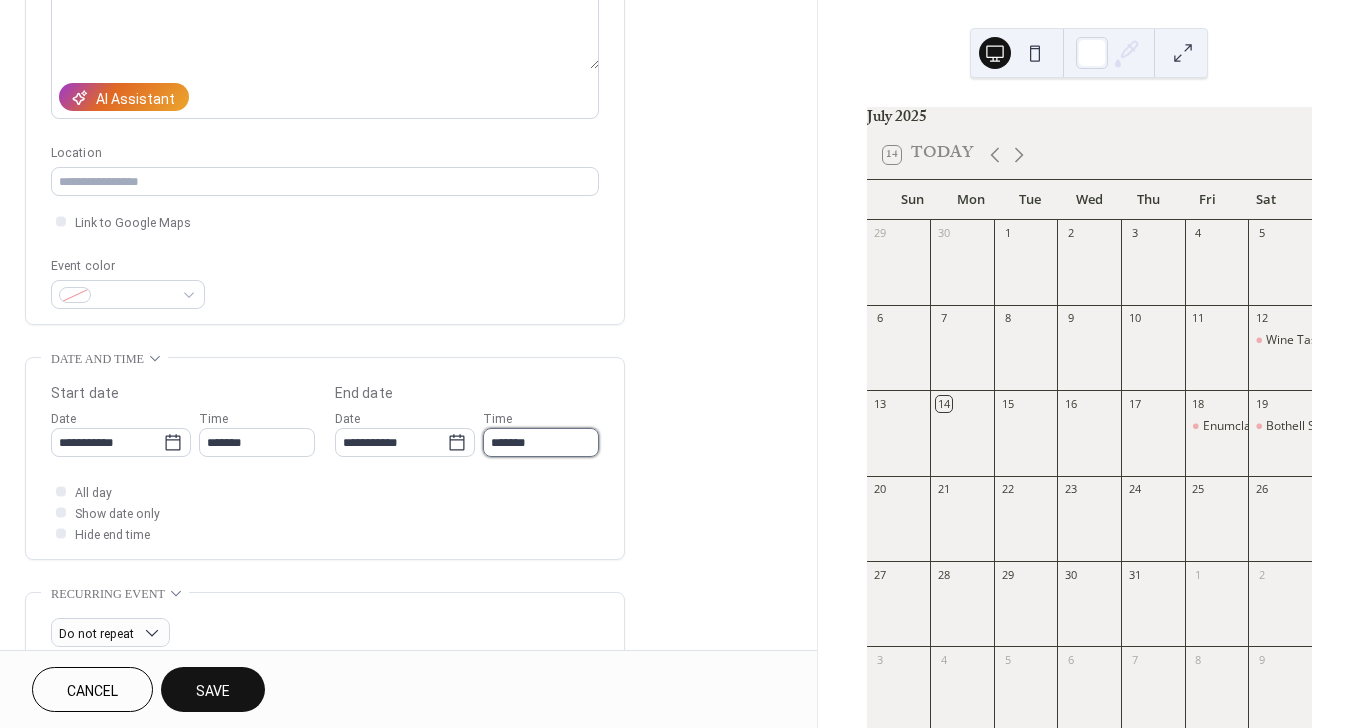 click on "*******" at bounding box center (541, 442) 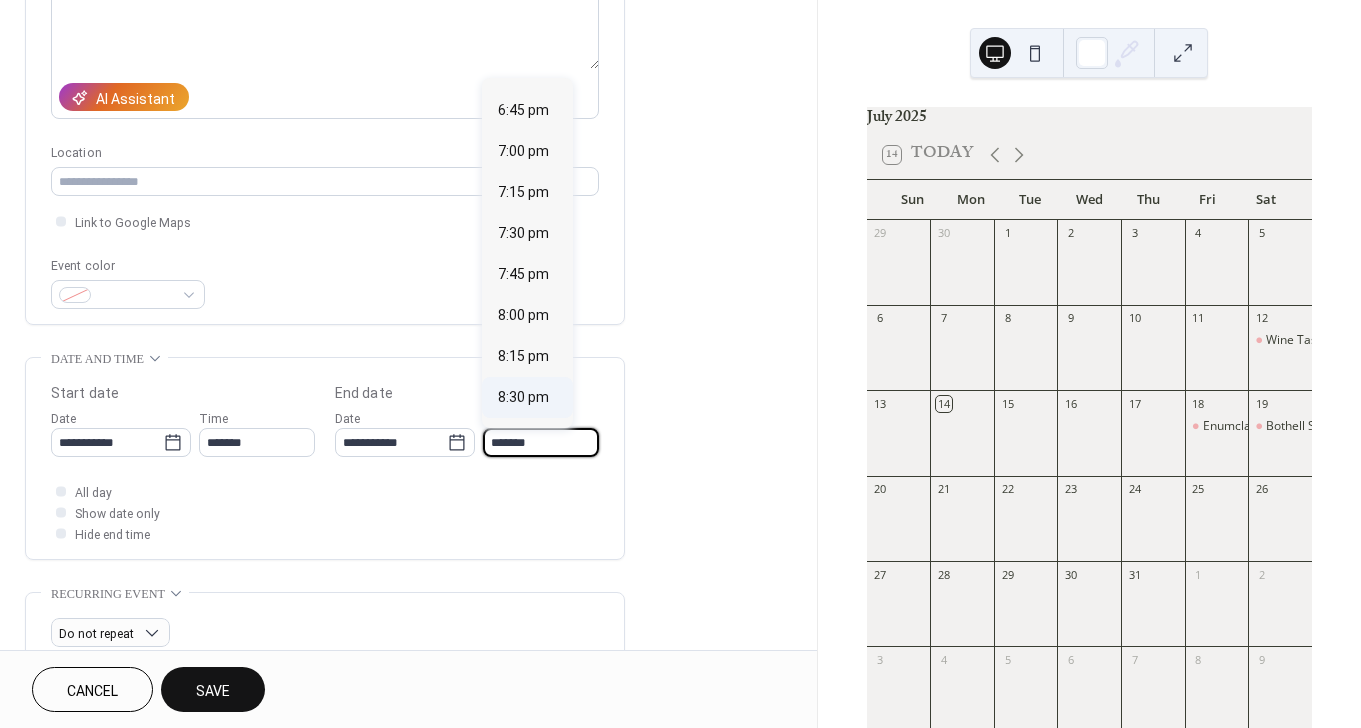 scroll, scrollTop: 246, scrollLeft: 0, axis: vertical 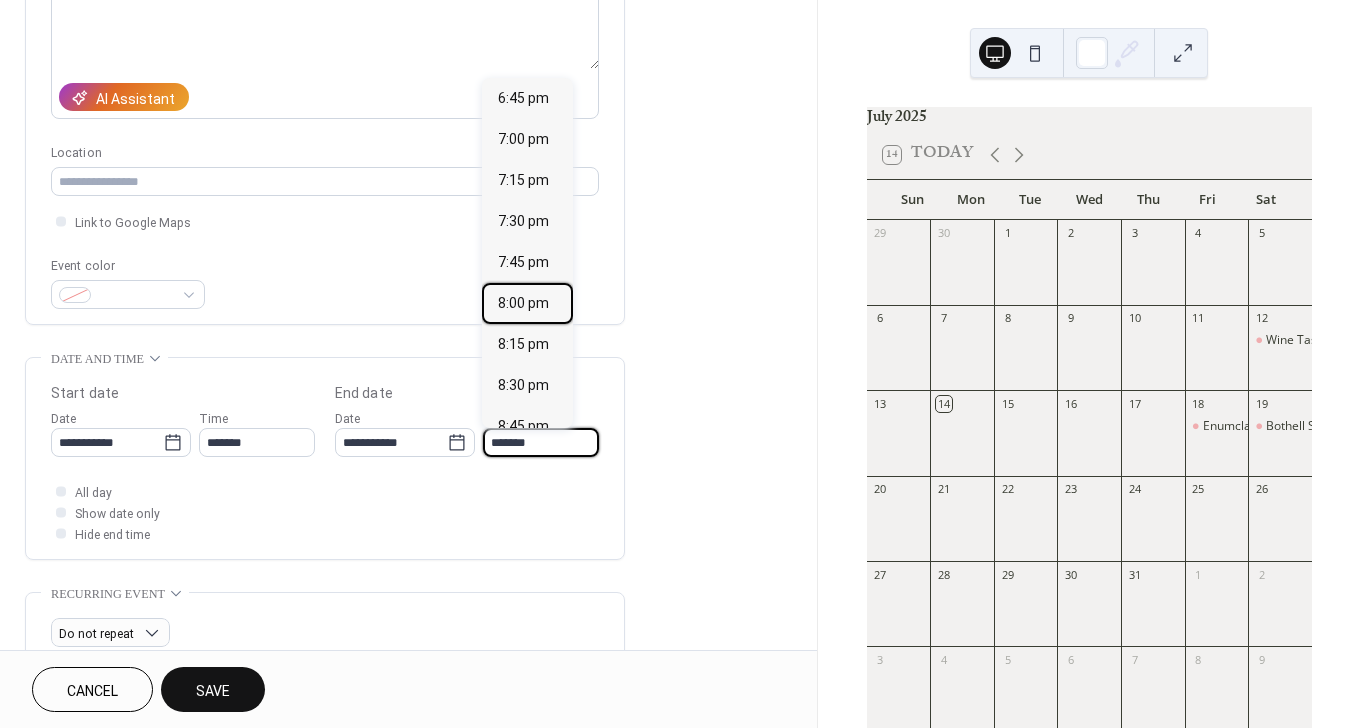 click on "8:00 pm" at bounding box center (523, 303) 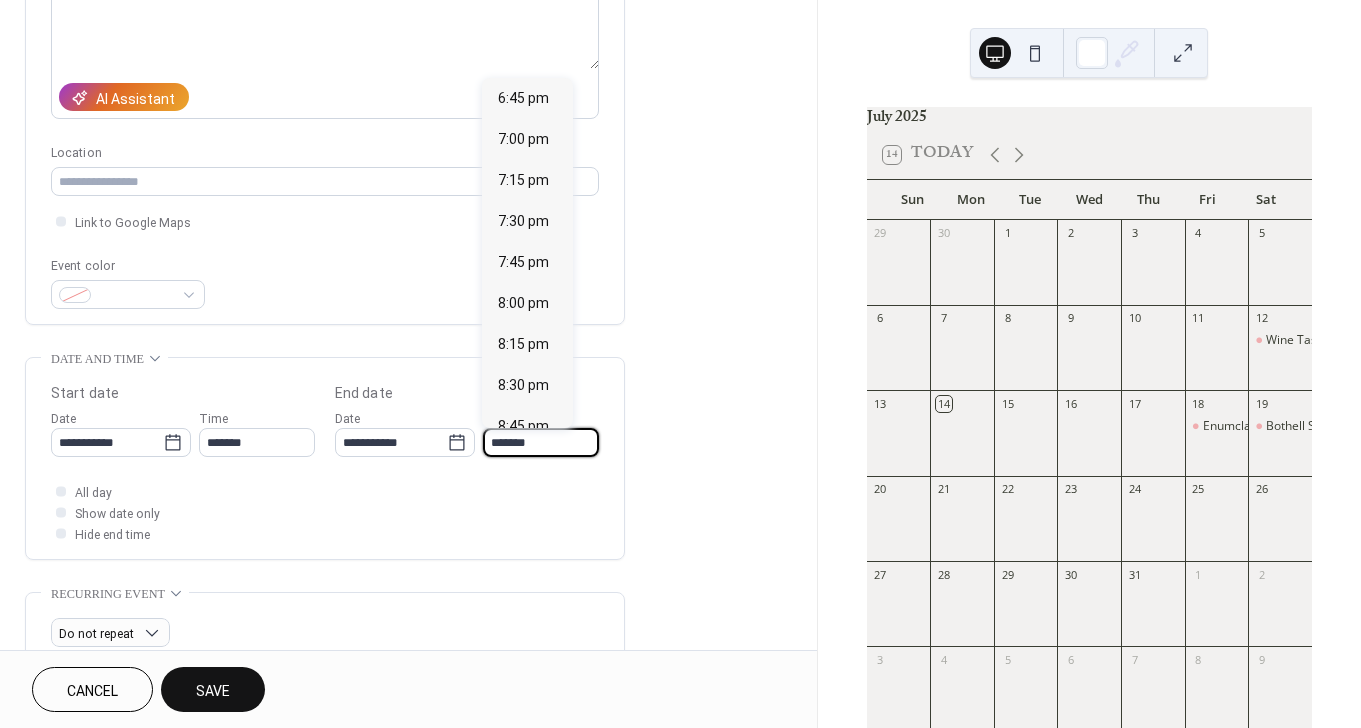 type on "*******" 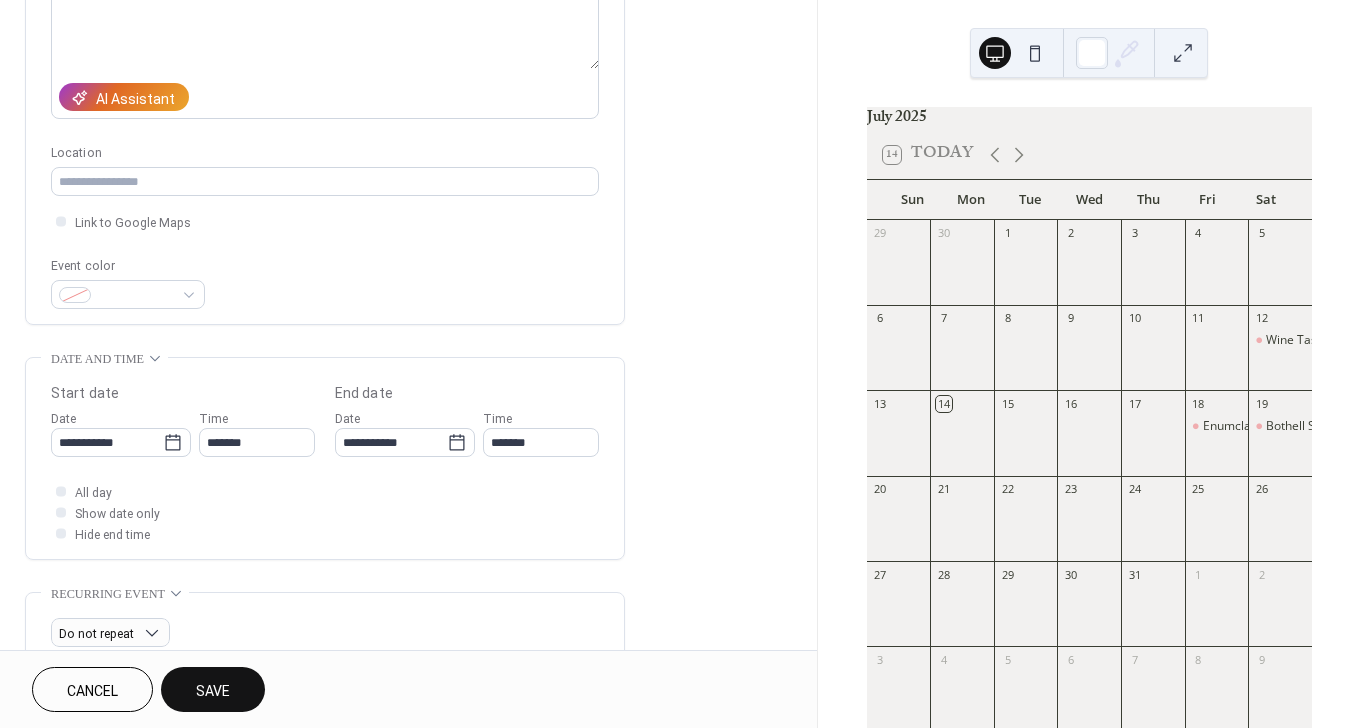 click on "**********" at bounding box center [325, 458] 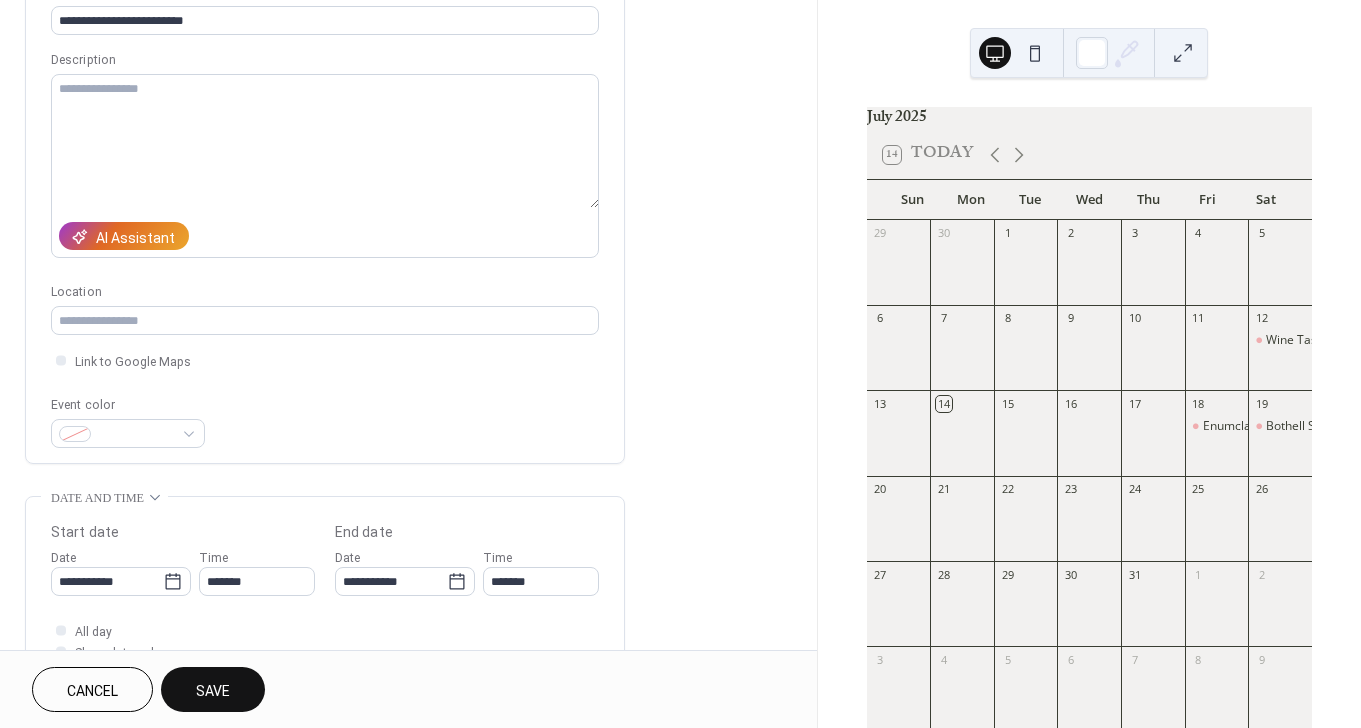 scroll, scrollTop: 0, scrollLeft: 0, axis: both 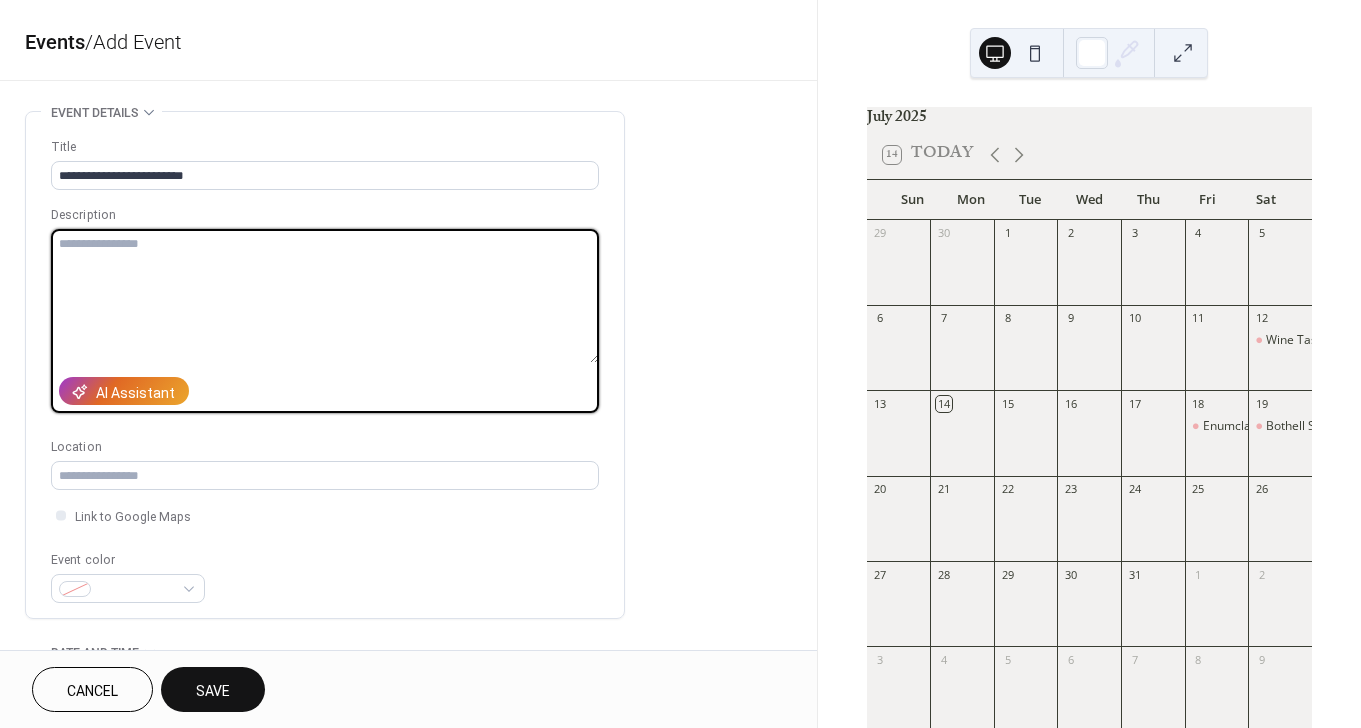 click at bounding box center [325, 296] 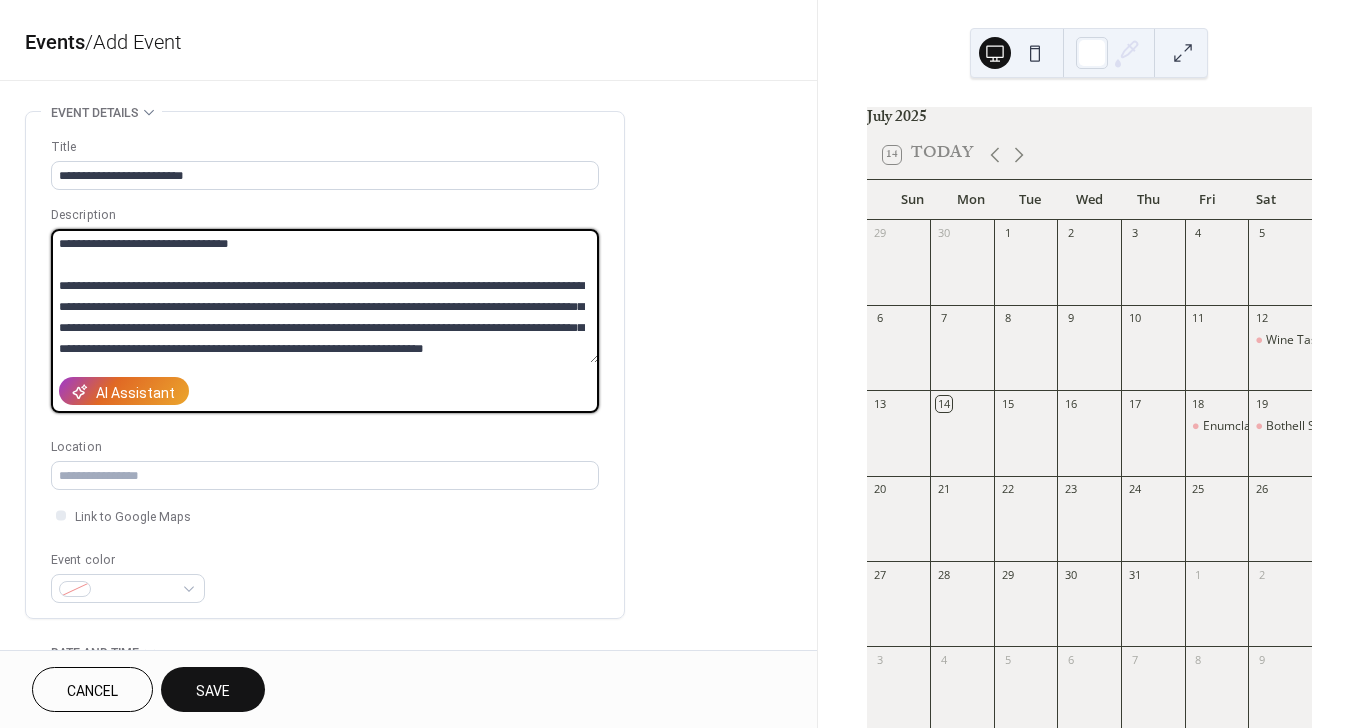 scroll, scrollTop: 231, scrollLeft: 0, axis: vertical 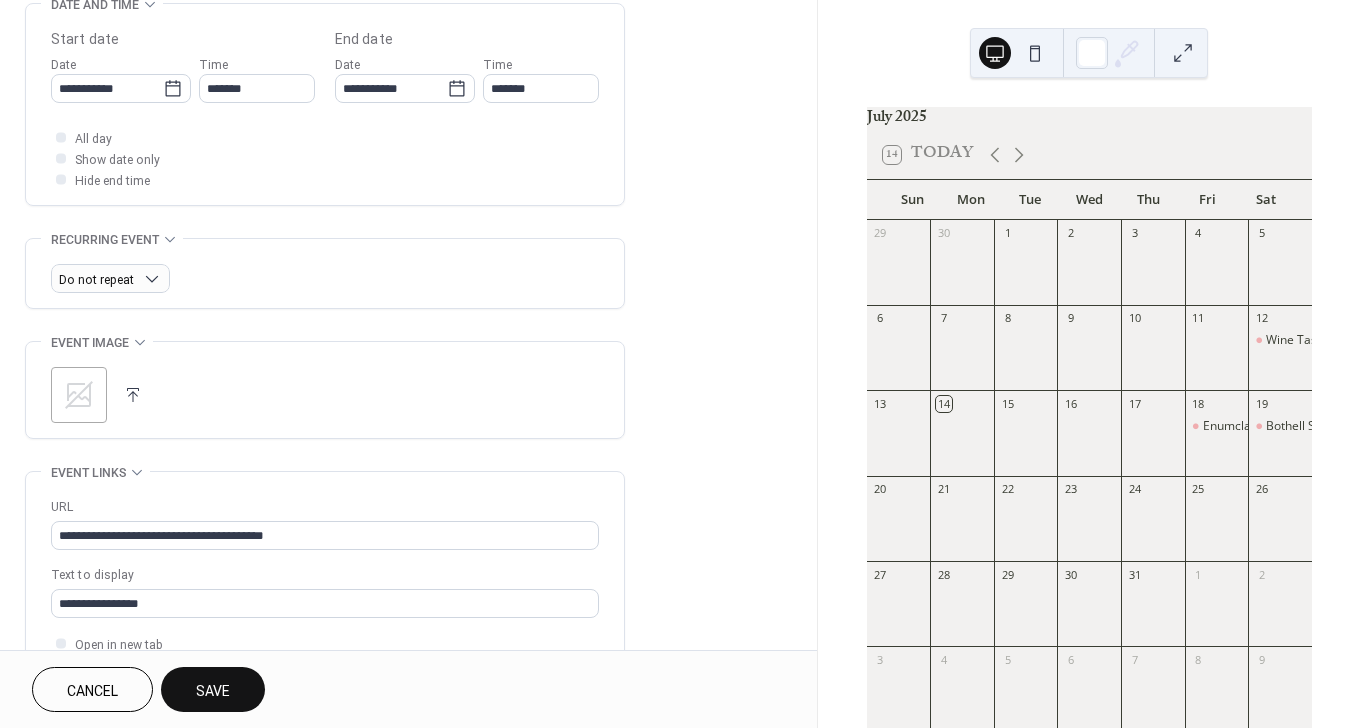 type on "**********" 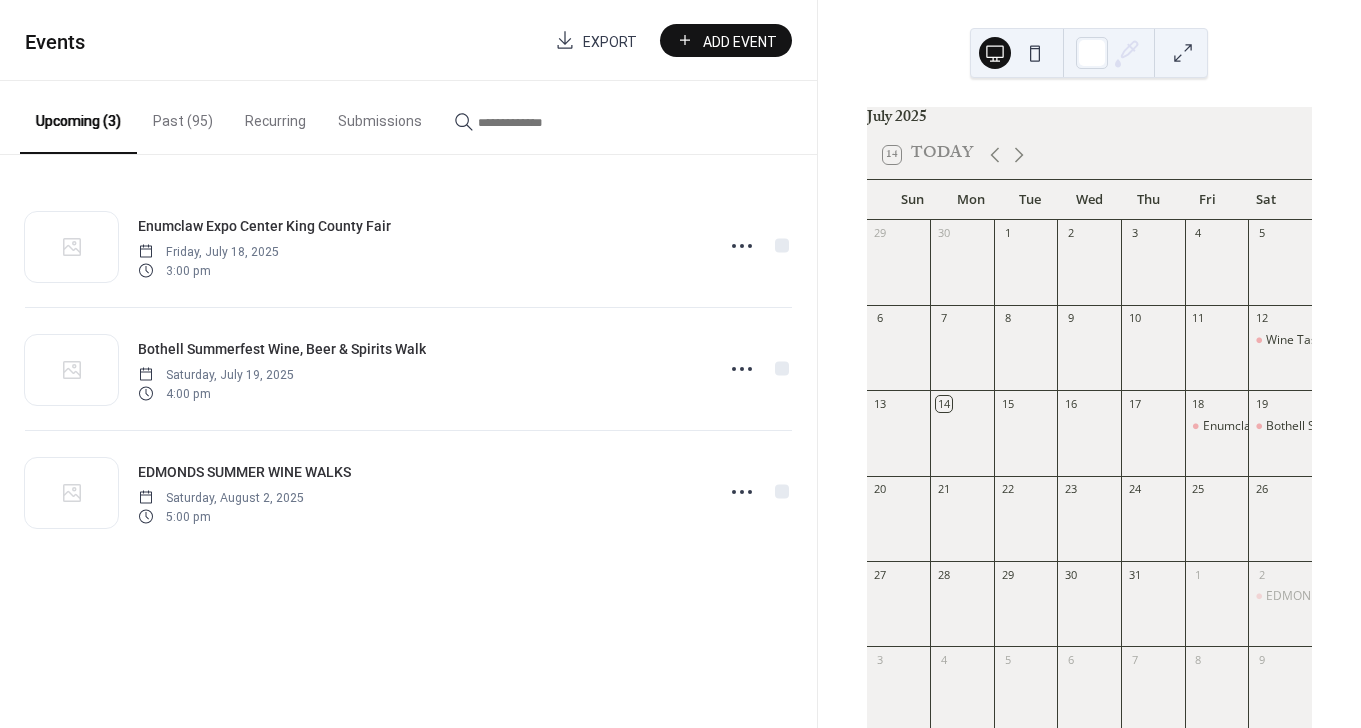 click on "Add Event" at bounding box center (726, 40) 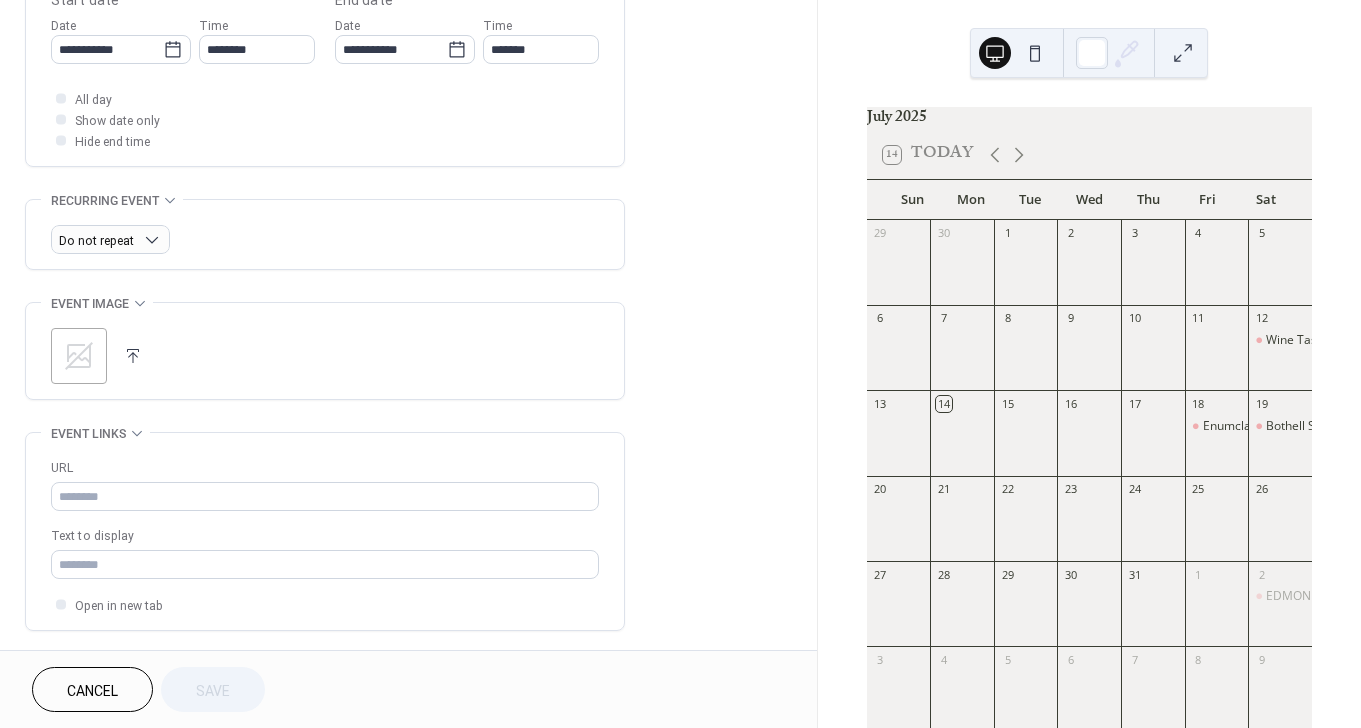 scroll, scrollTop: 692, scrollLeft: 0, axis: vertical 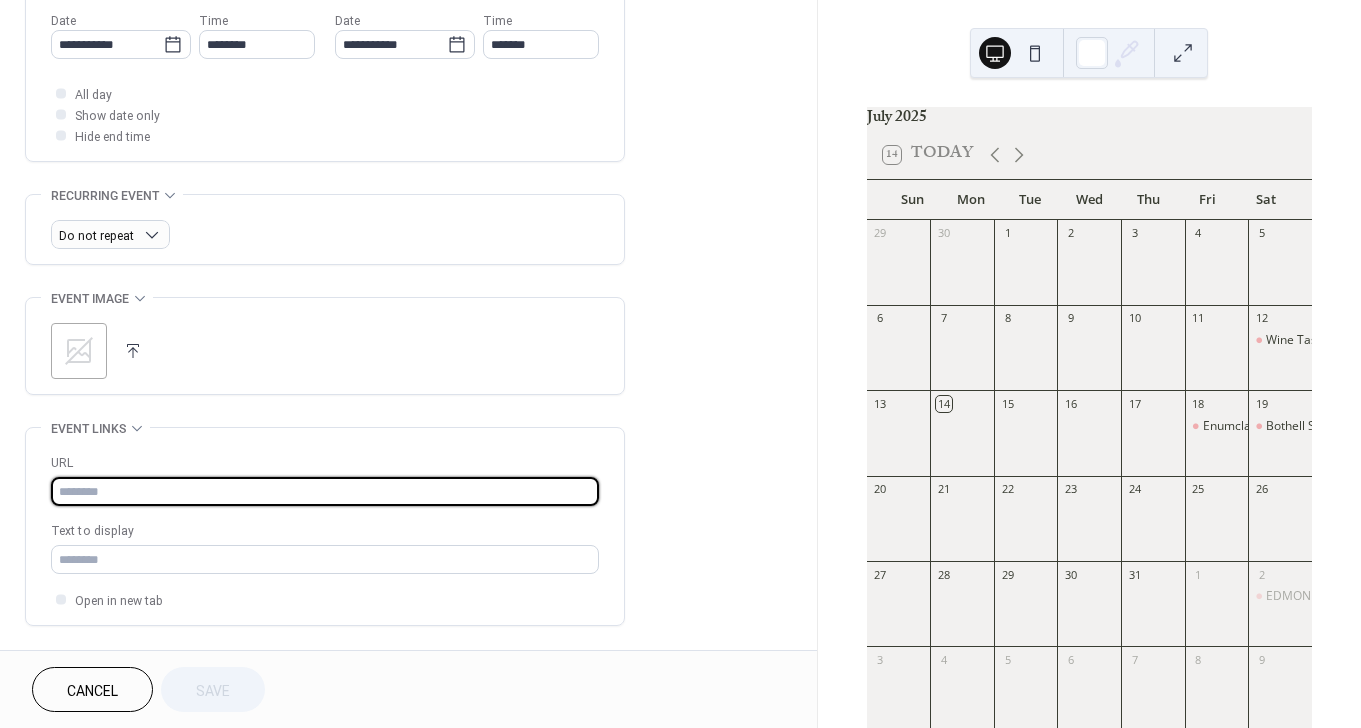 click at bounding box center (325, 491) 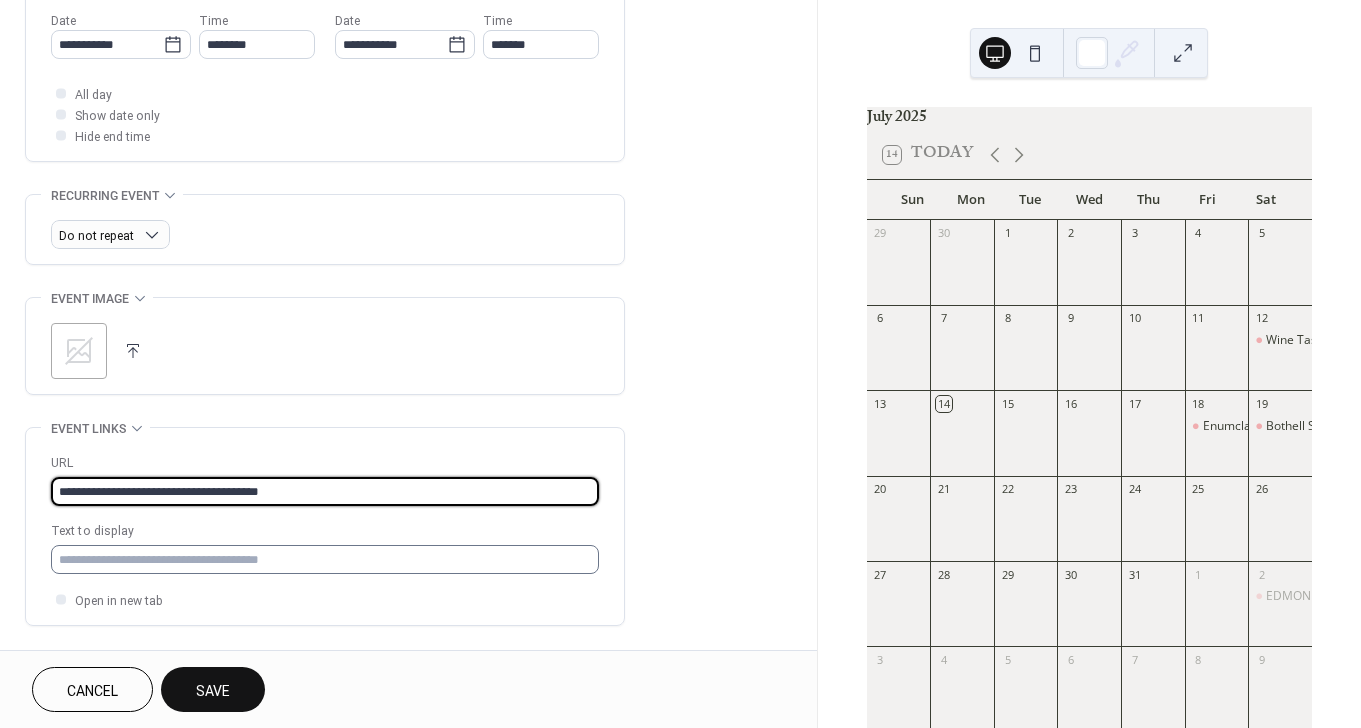 type on "**********" 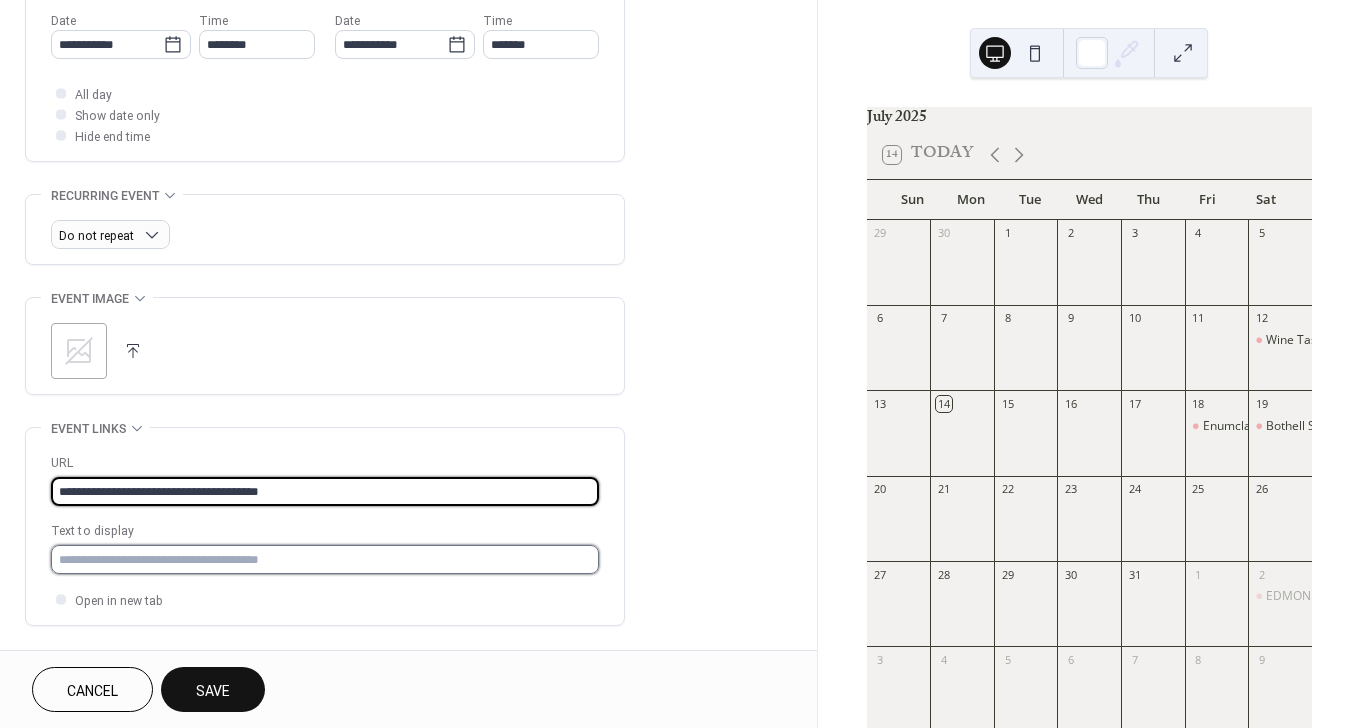 click at bounding box center [325, 559] 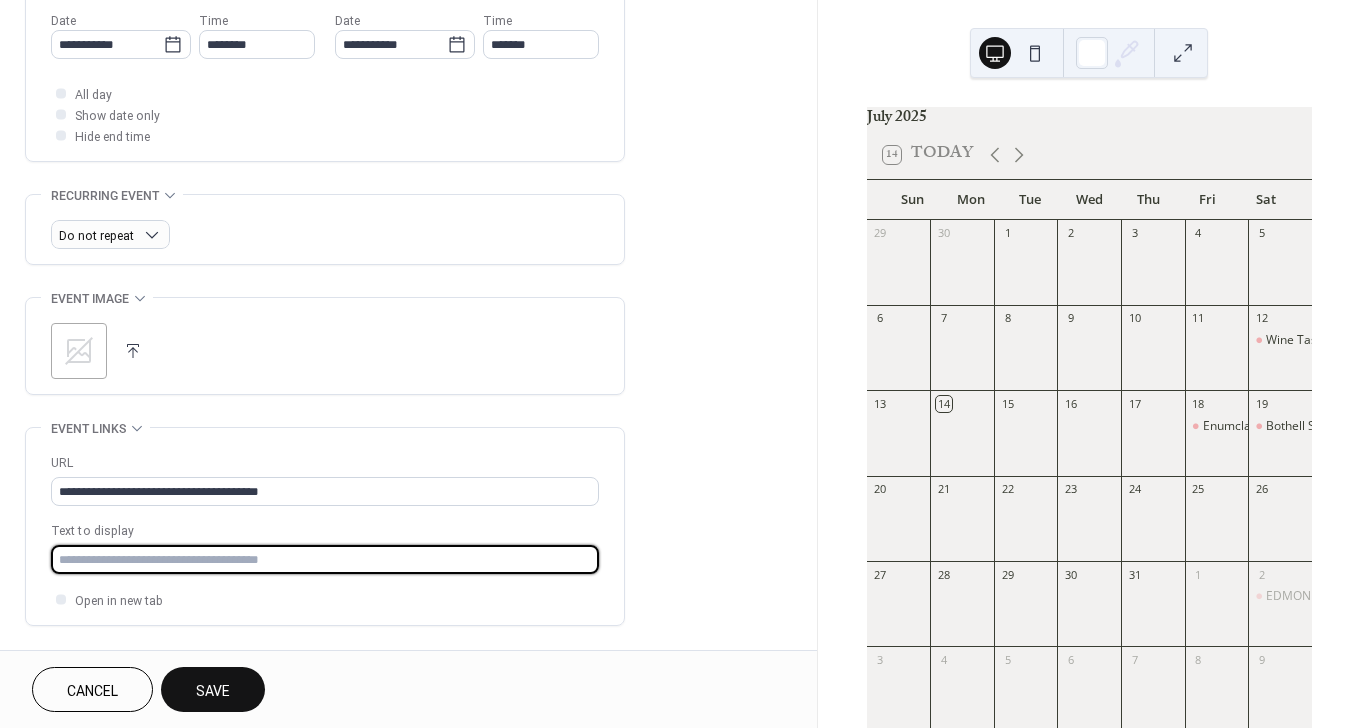 type on "**********" 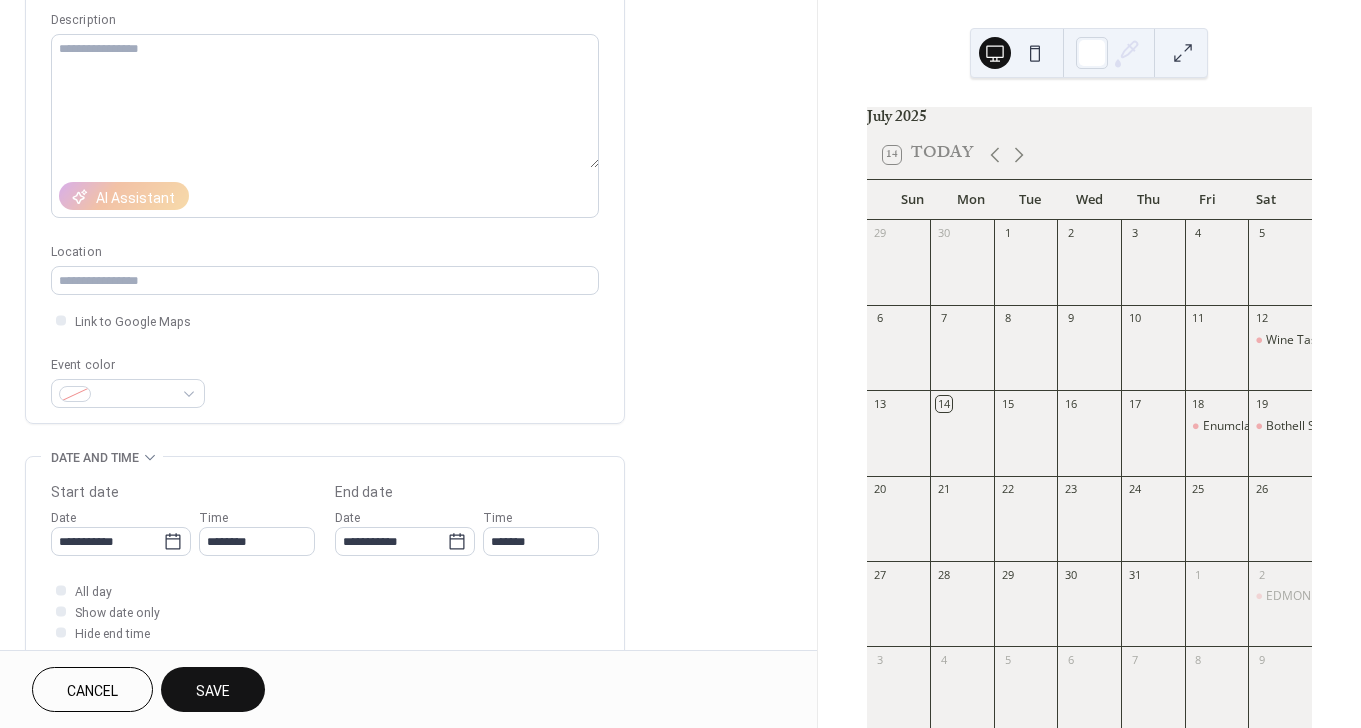 scroll, scrollTop: 373, scrollLeft: 0, axis: vertical 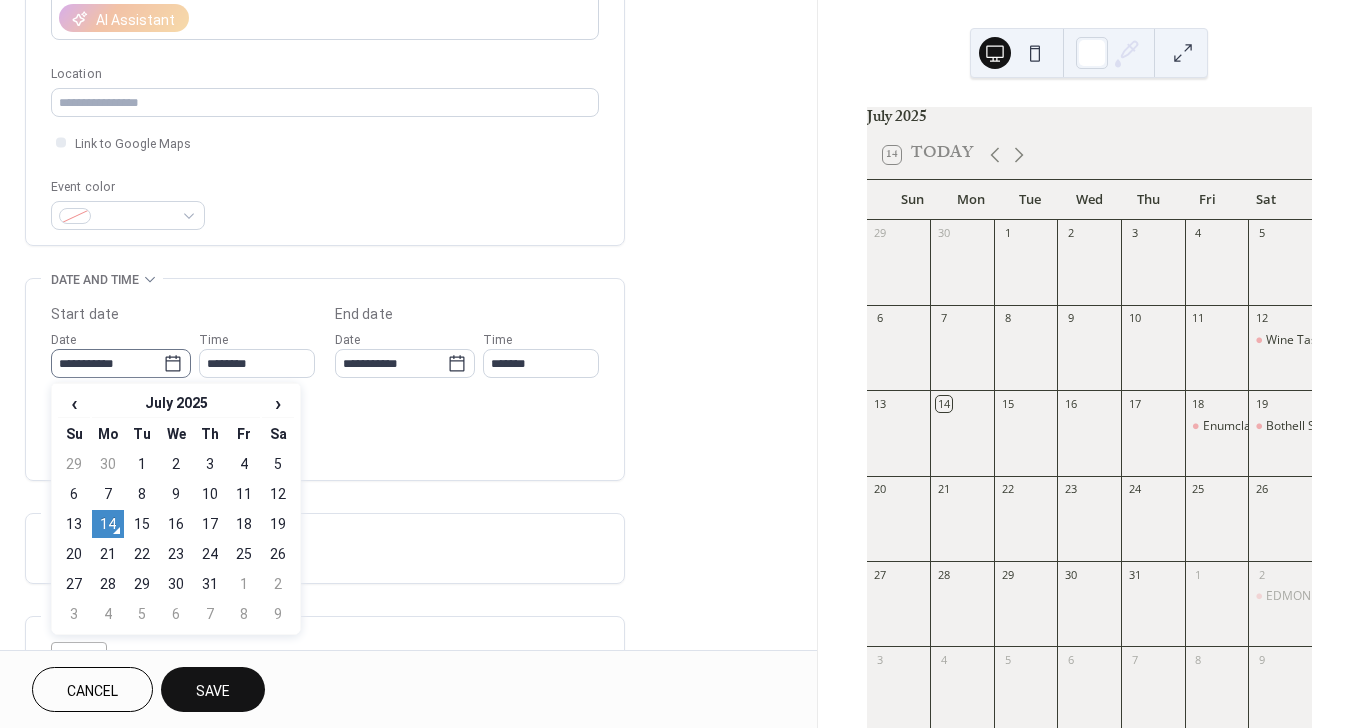 click 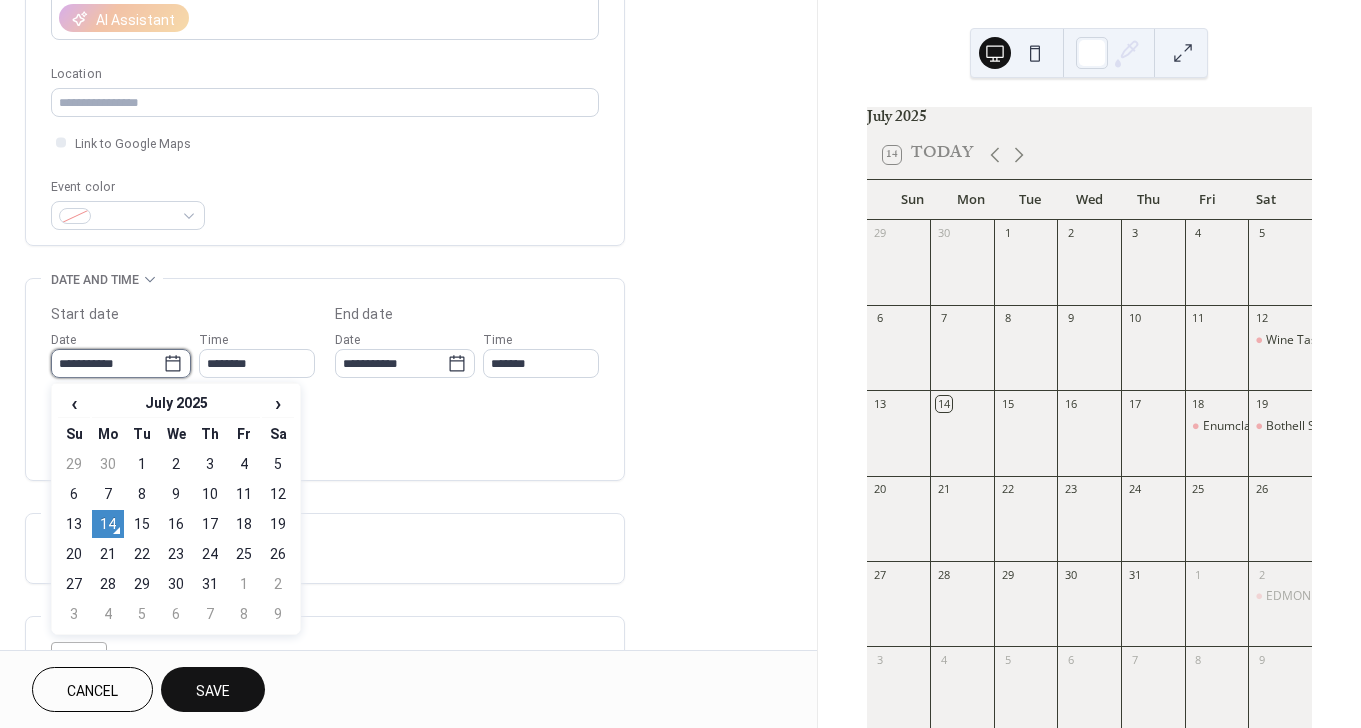 click on "**********" at bounding box center [107, 363] 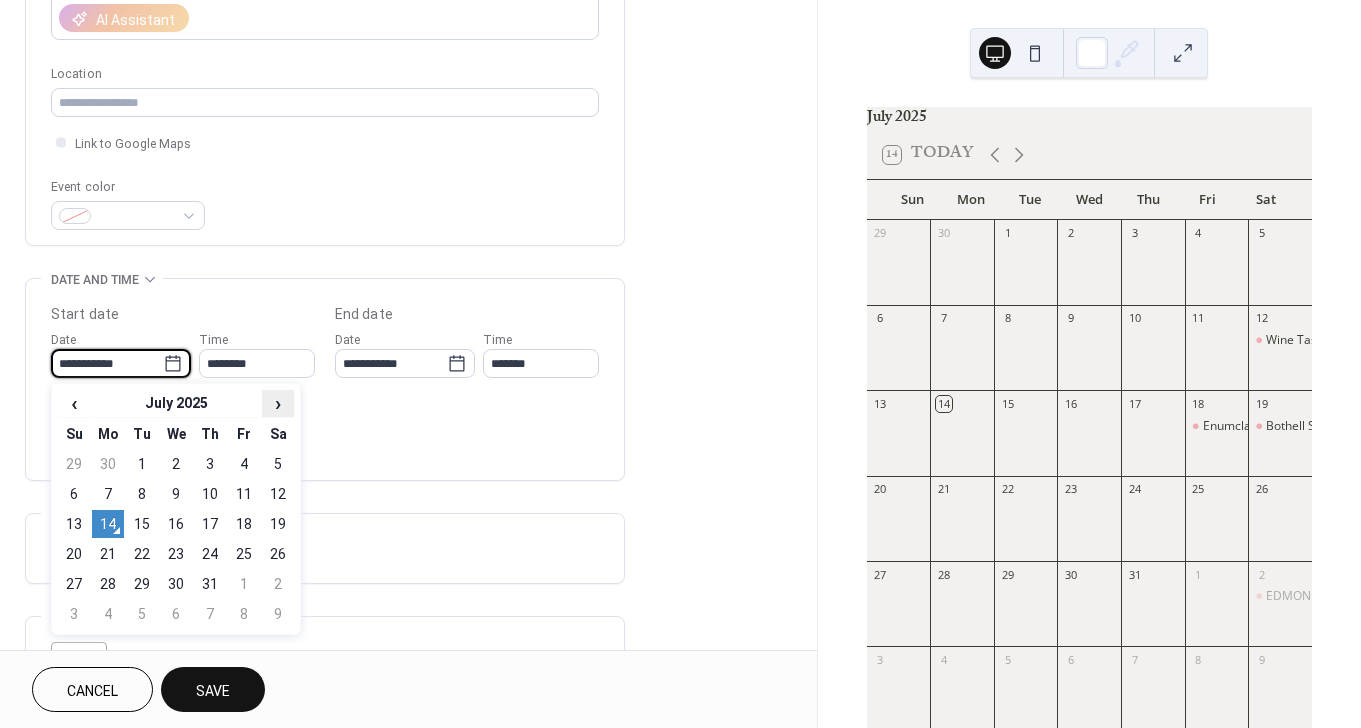 click on "›" at bounding box center (278, 403) 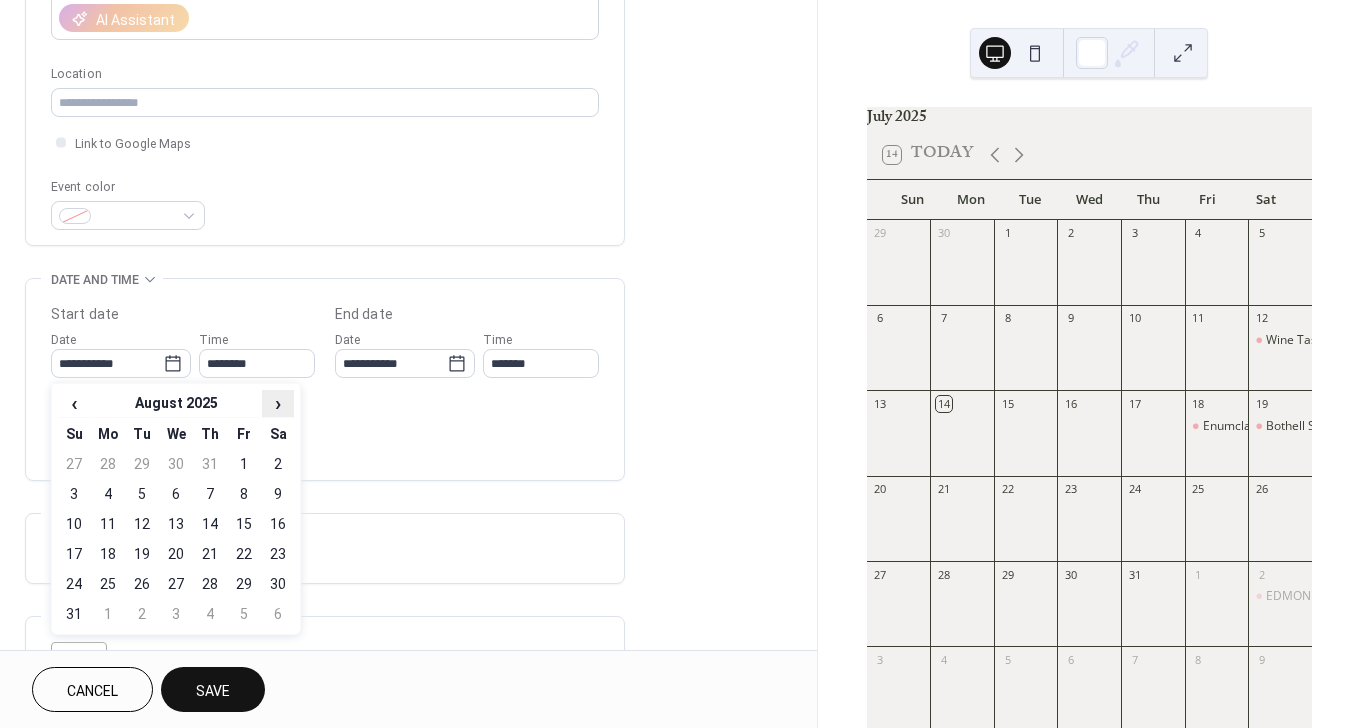 click on "›" at bounding box center (278, 403) 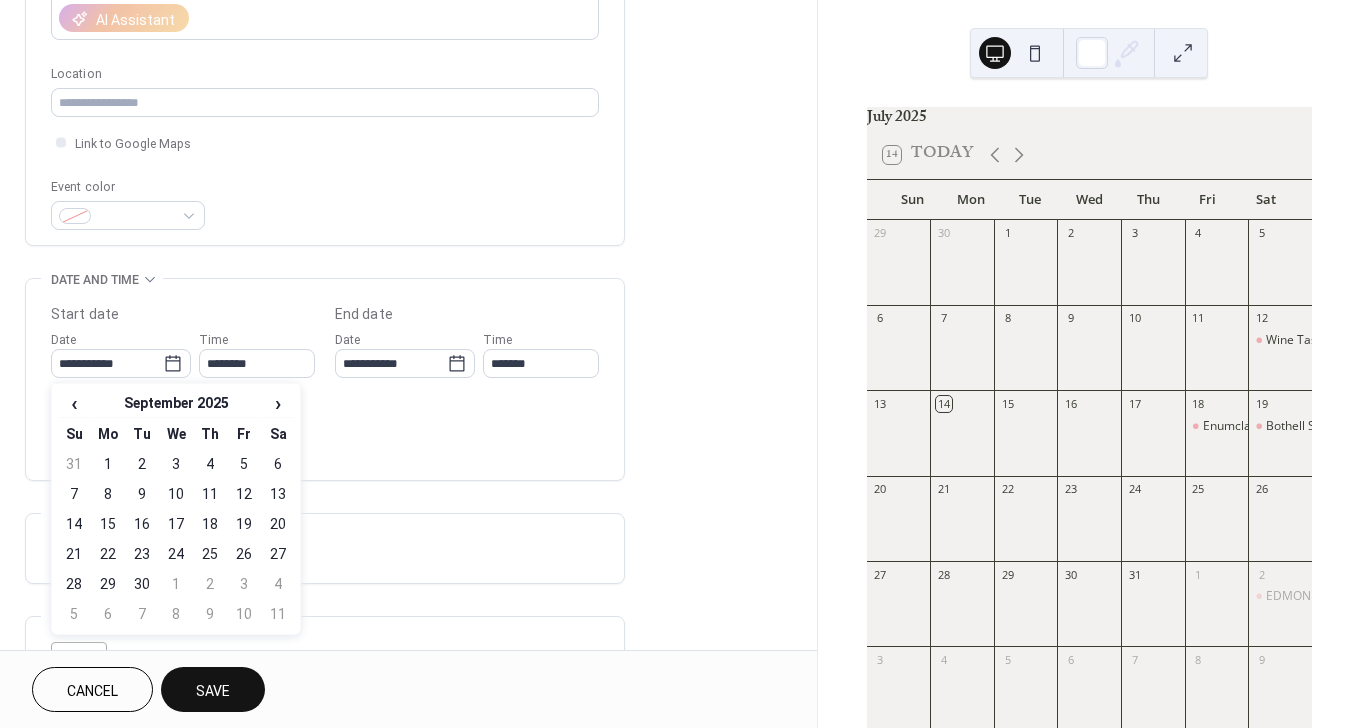 click on "6" at bounding box center [278, 464] 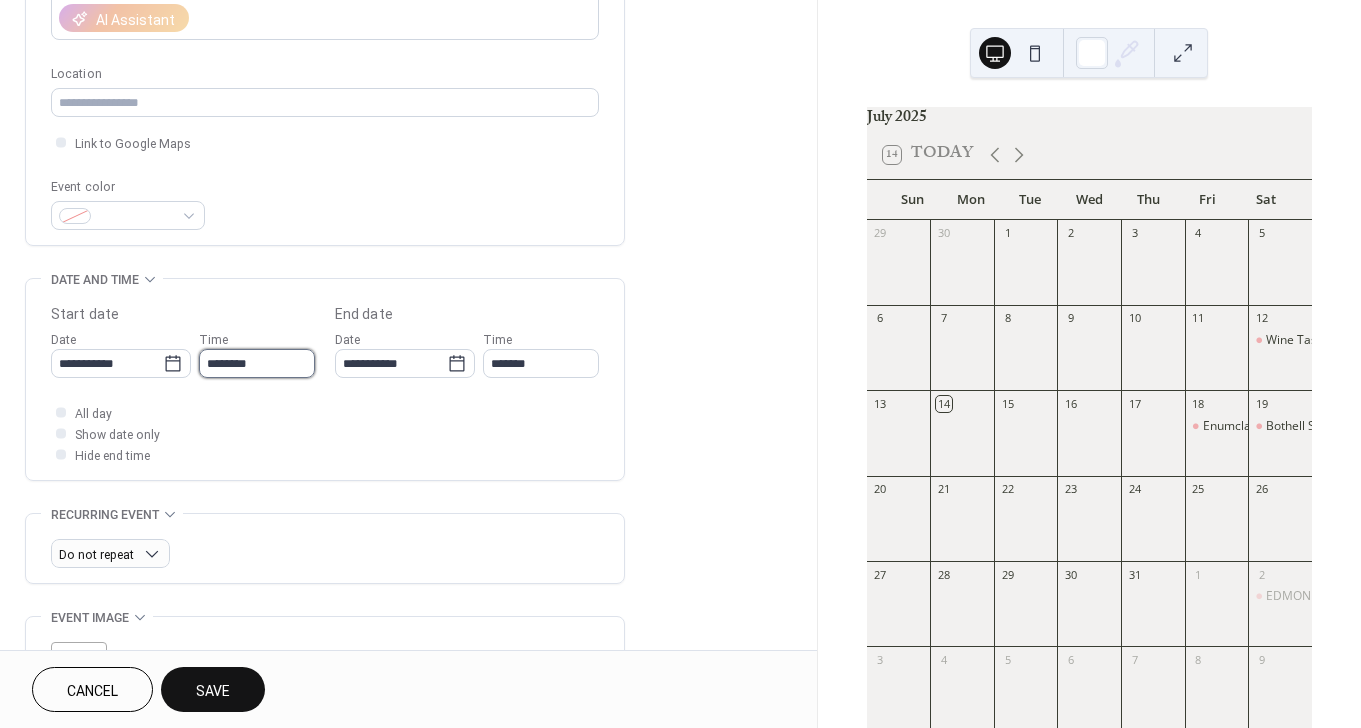 click on "********" at bounding box center [257, 363] 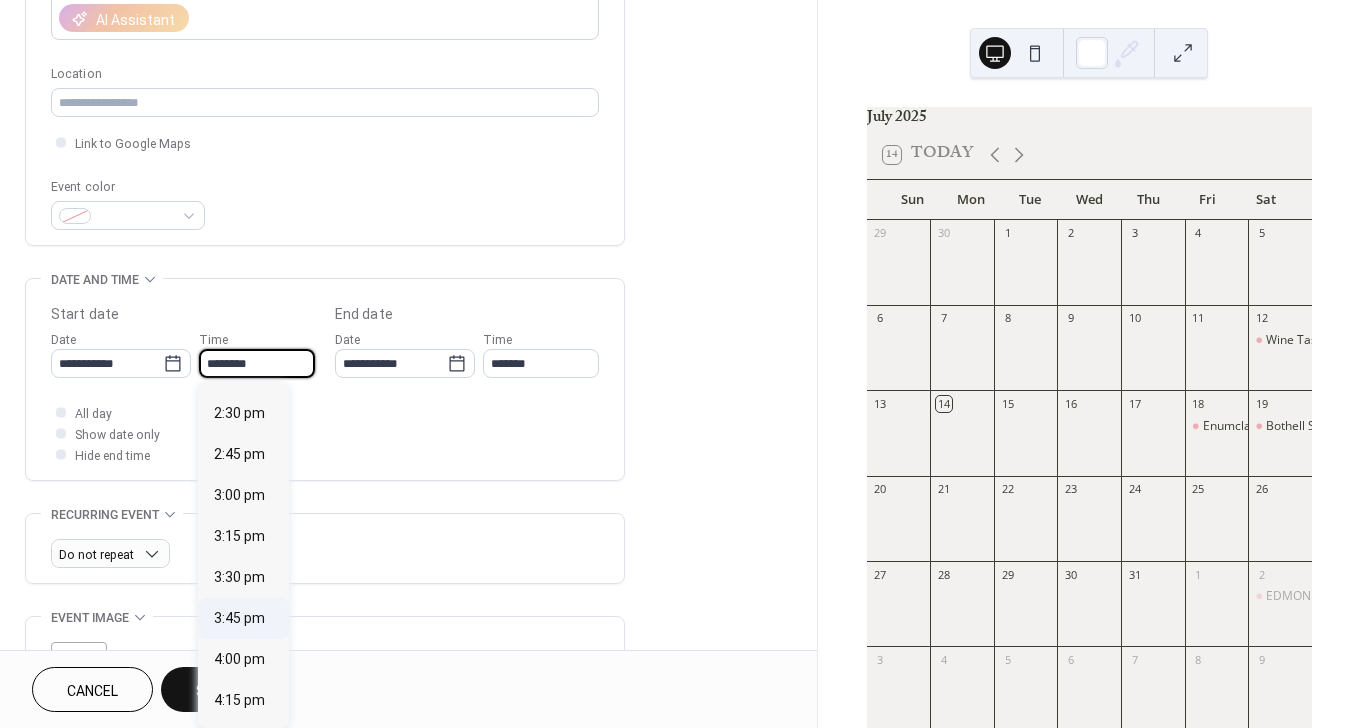 scroll, scrollTop: 2405, scrollLeft: 0, axis: vertical 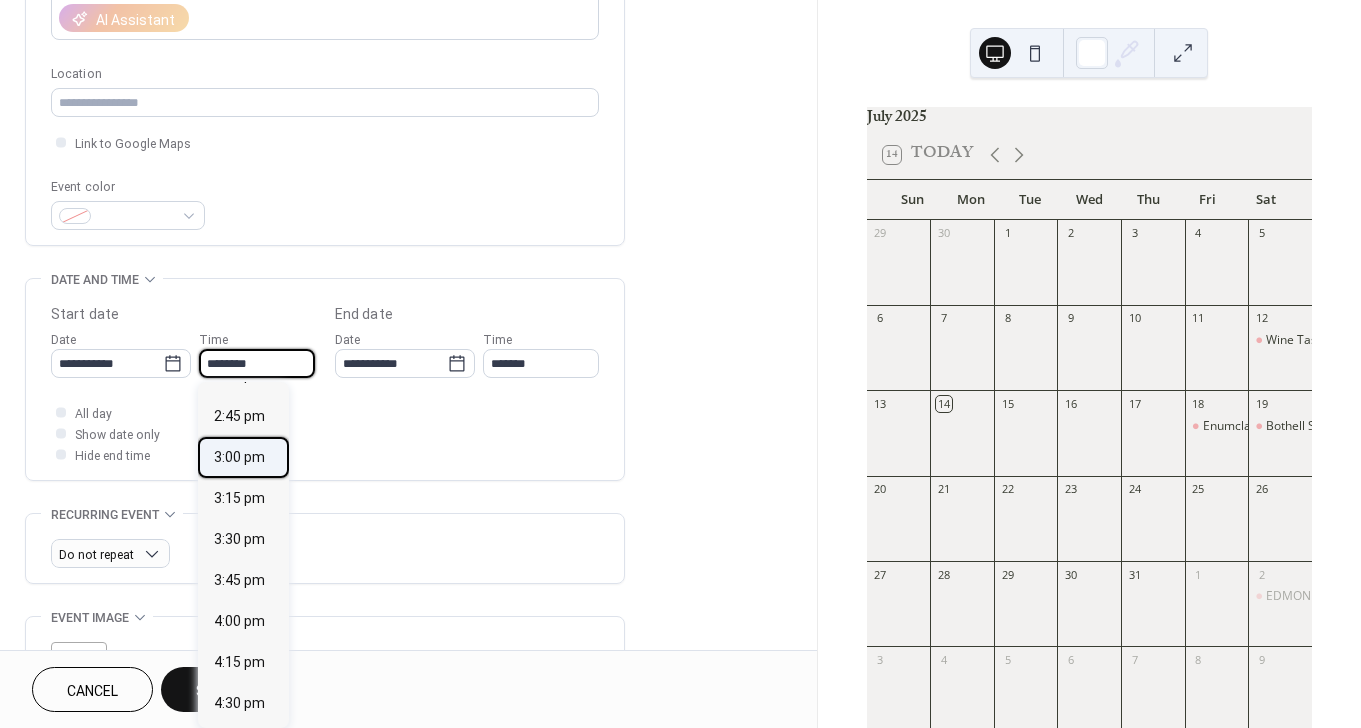 click on "3:00 pm" at bounding box center [239, 456] 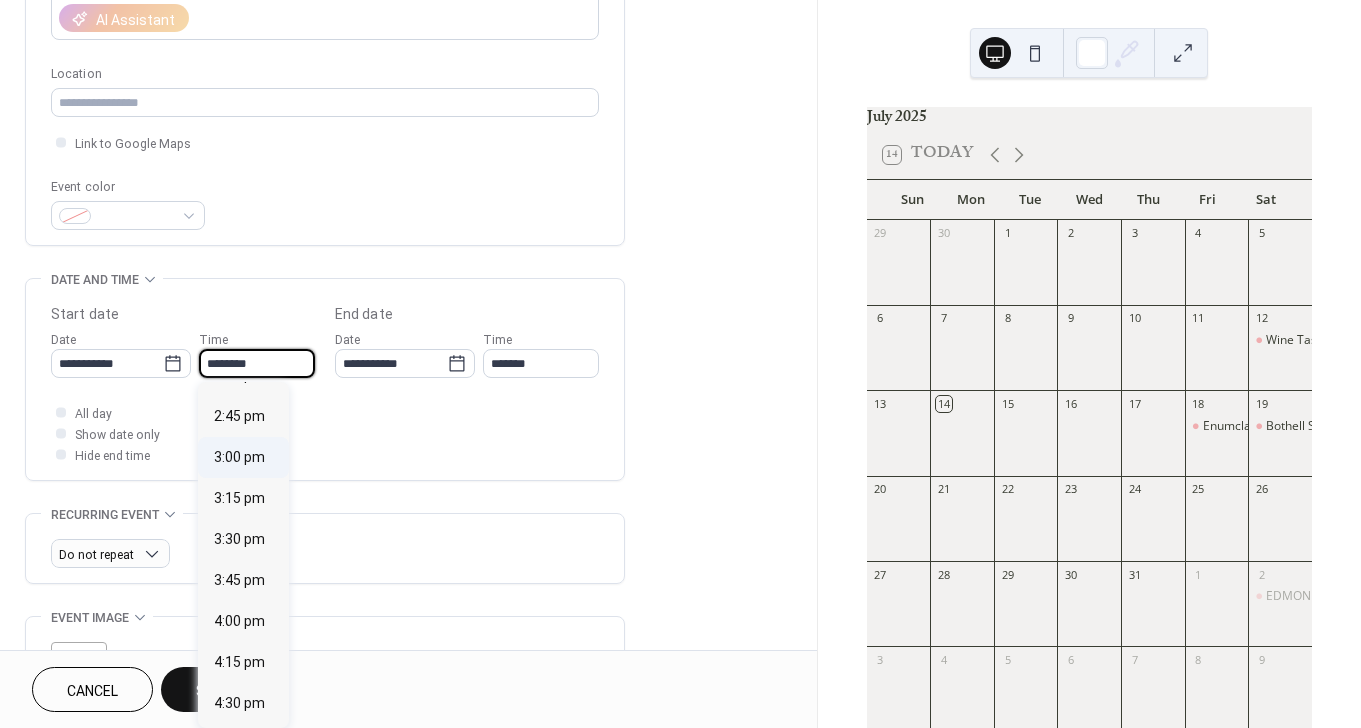 type on "*******" 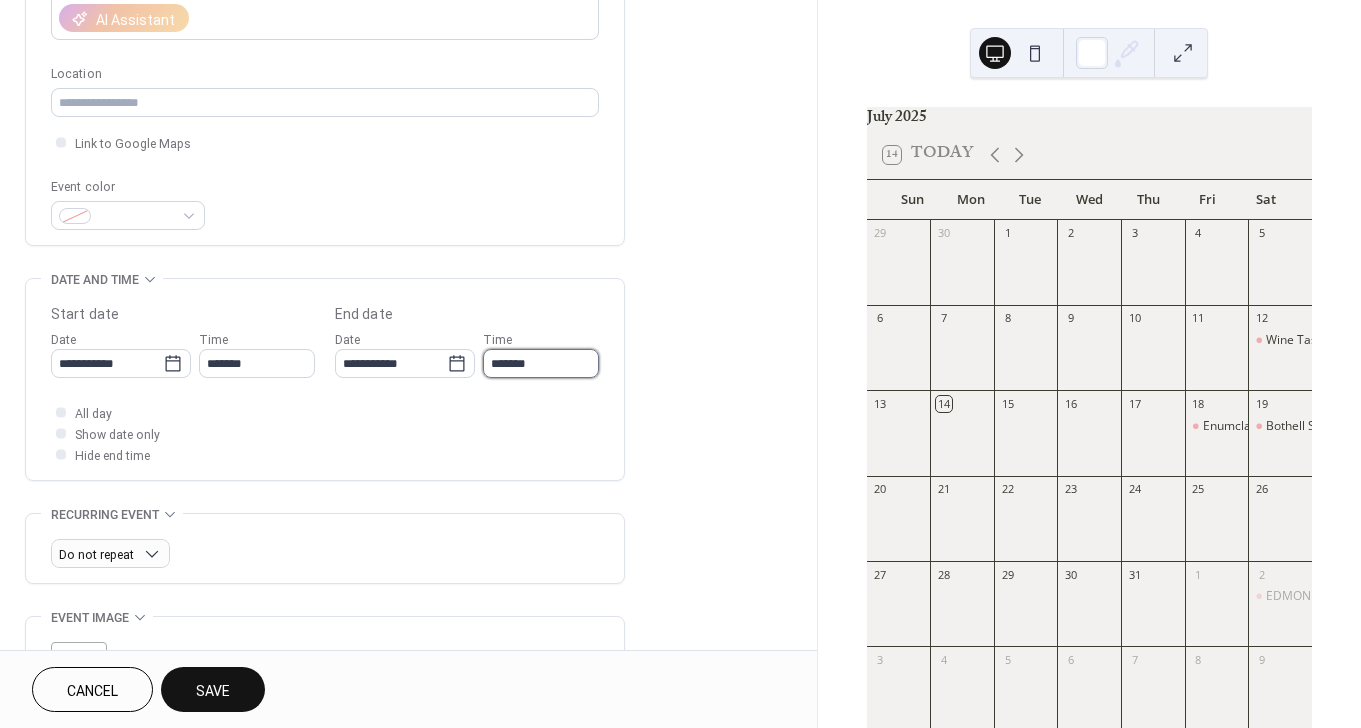 click on "*******" at bounding box center [541, 363] 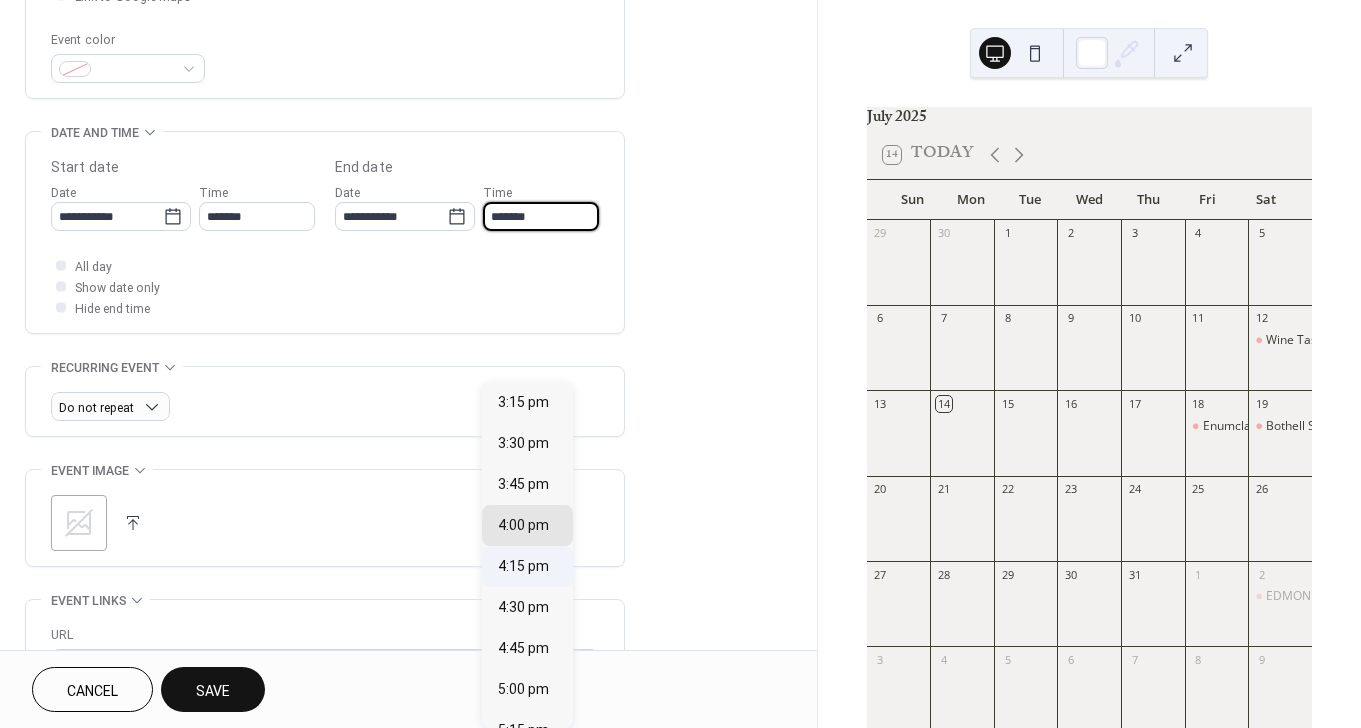 scroll, scrollTop: 524, scrollLeft: 0, axis: vertical 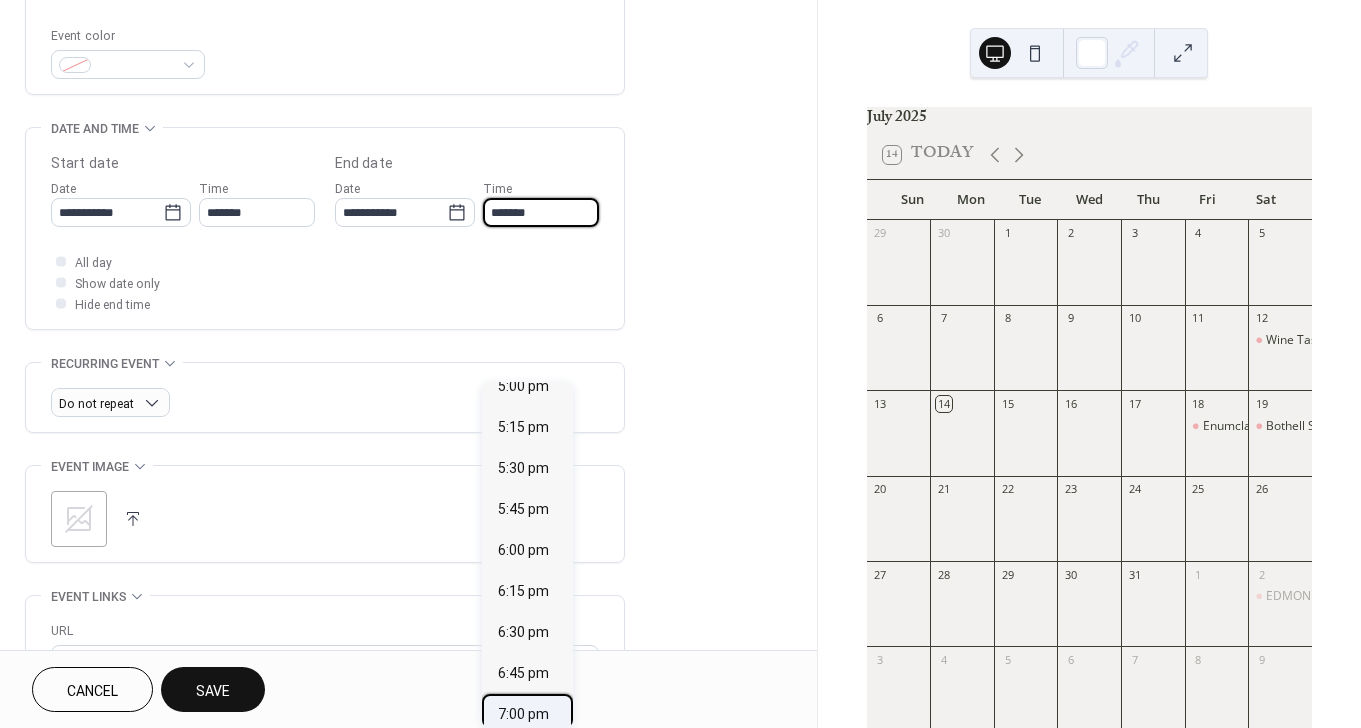 click on "7:00 pm" at bounding box center (527, 714) 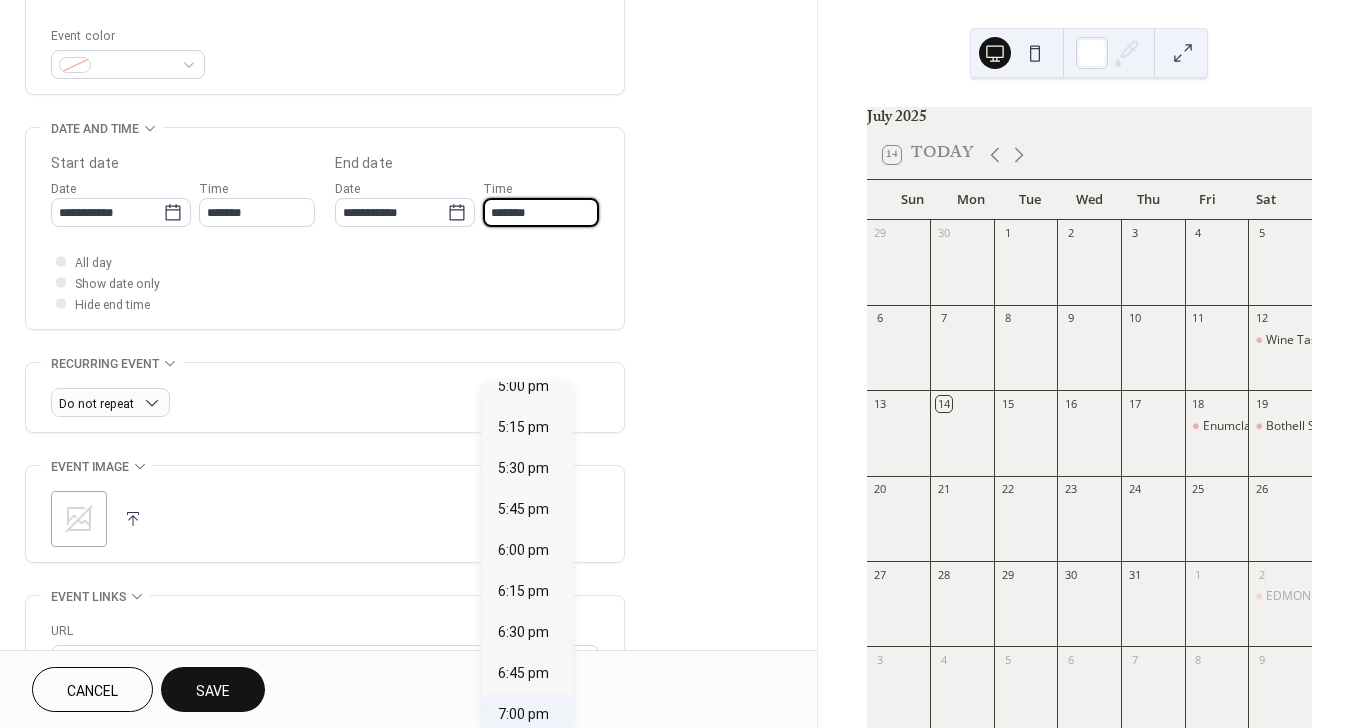 type on "*******" 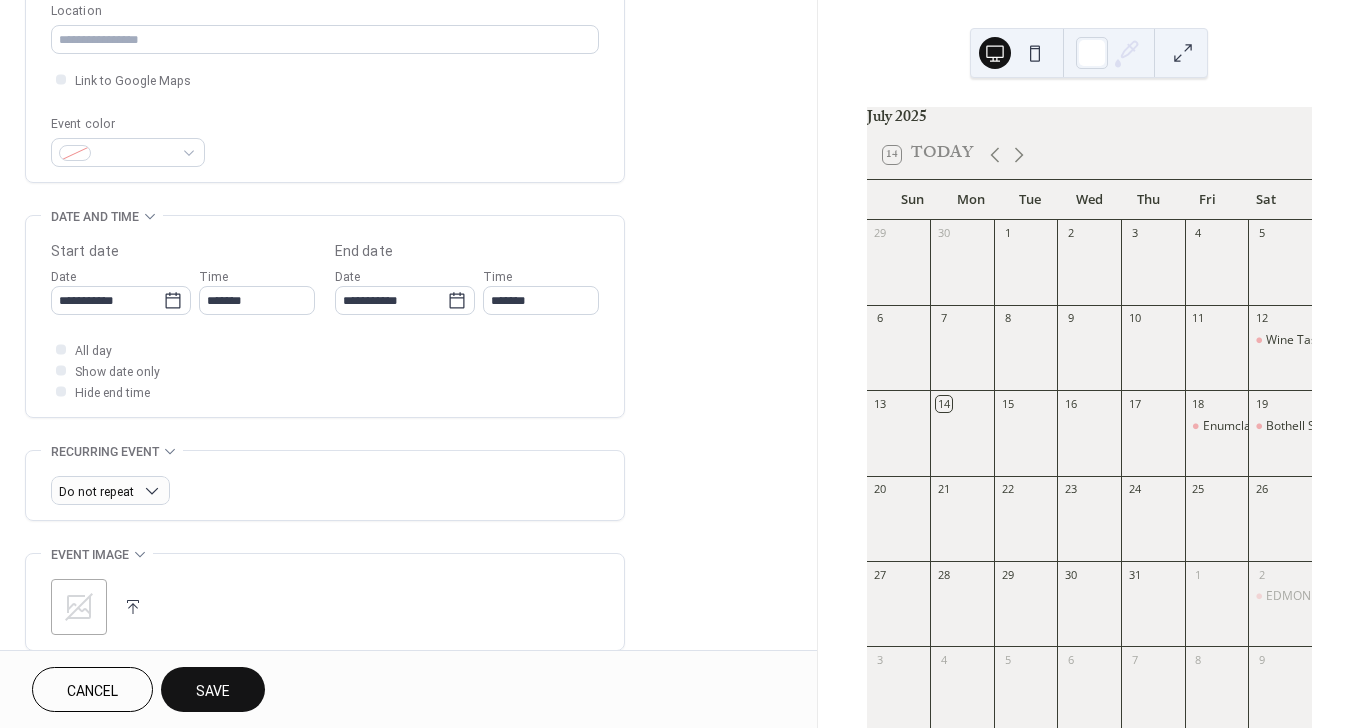 scroll, scrollTop: 105, scrollLeft: 0, axis: vertical 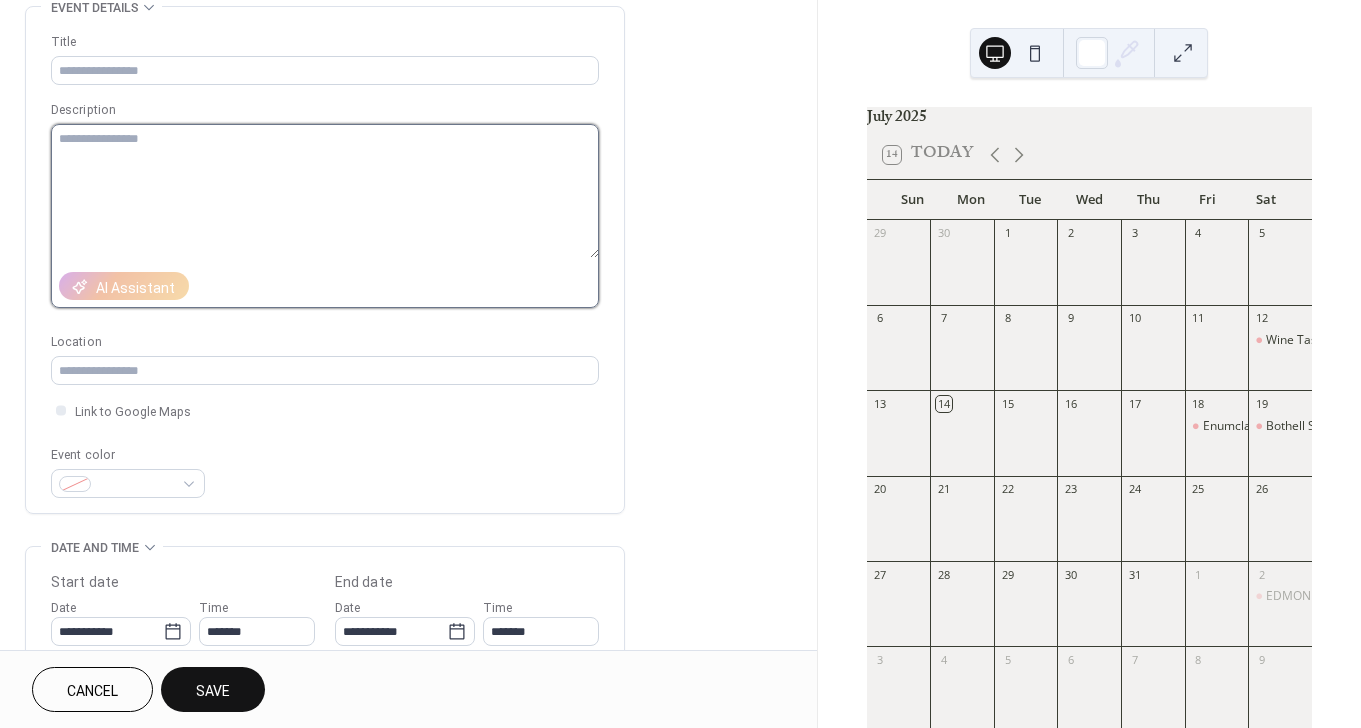 click at bounding box center (325, 191) 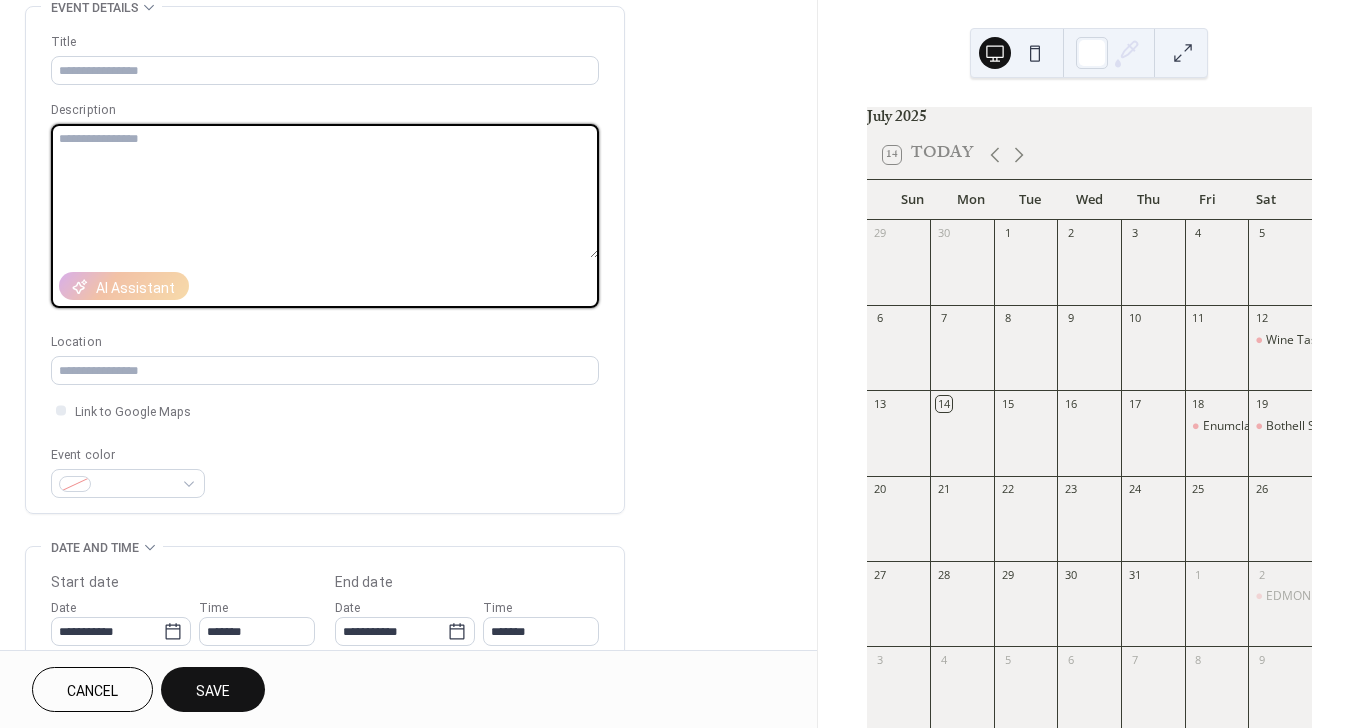 paste on "**********" 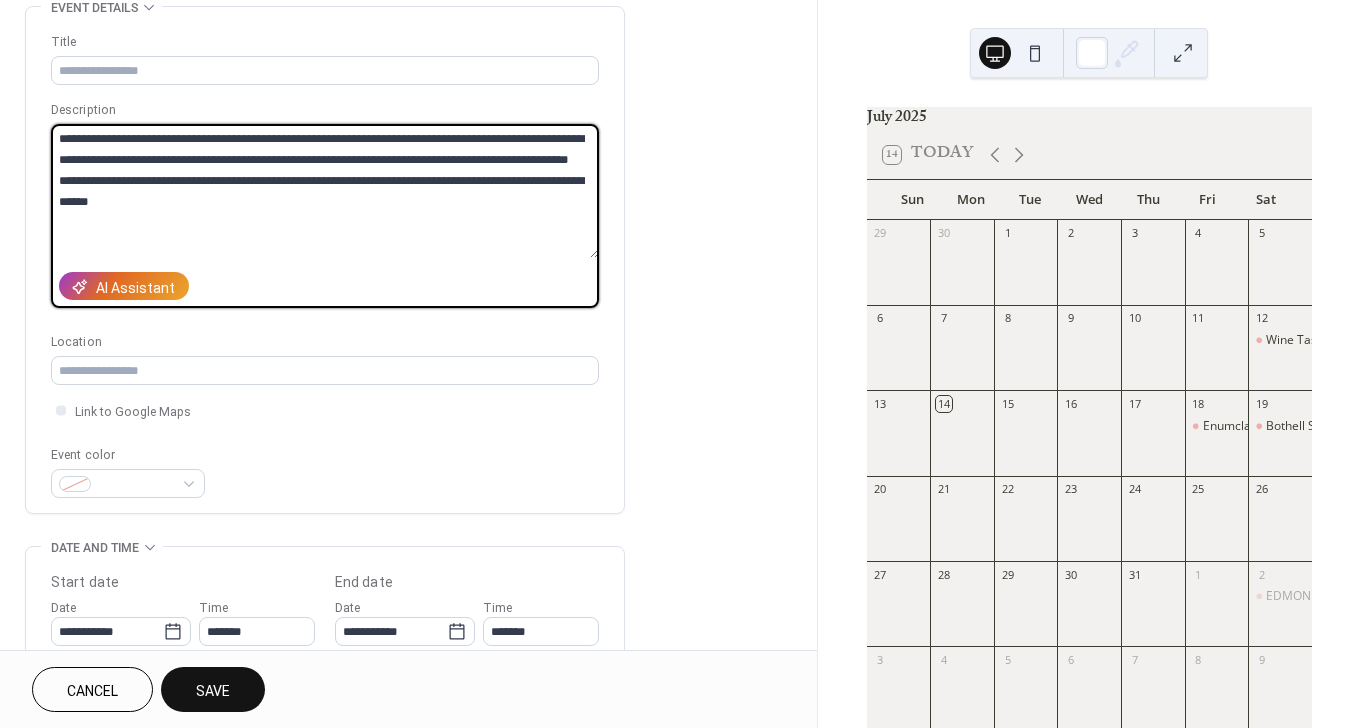 type on "**********" 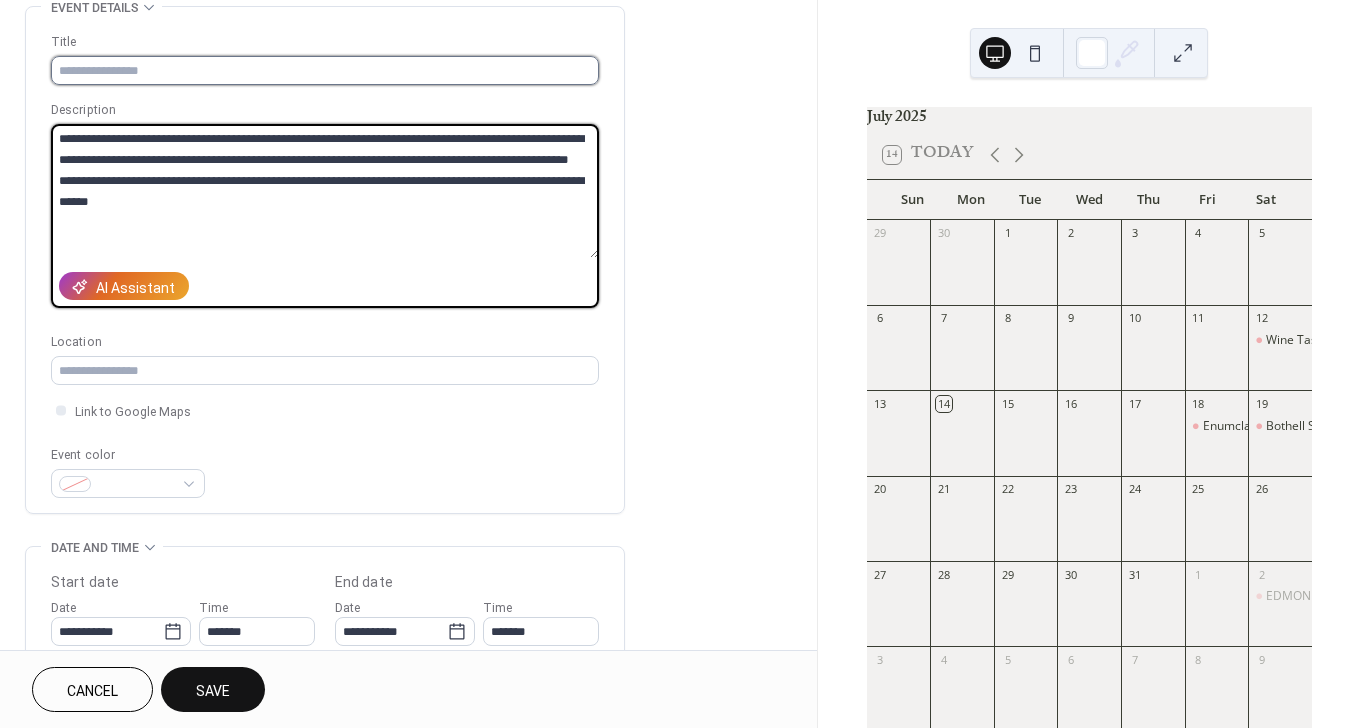 click at bounding box center (325, 70) 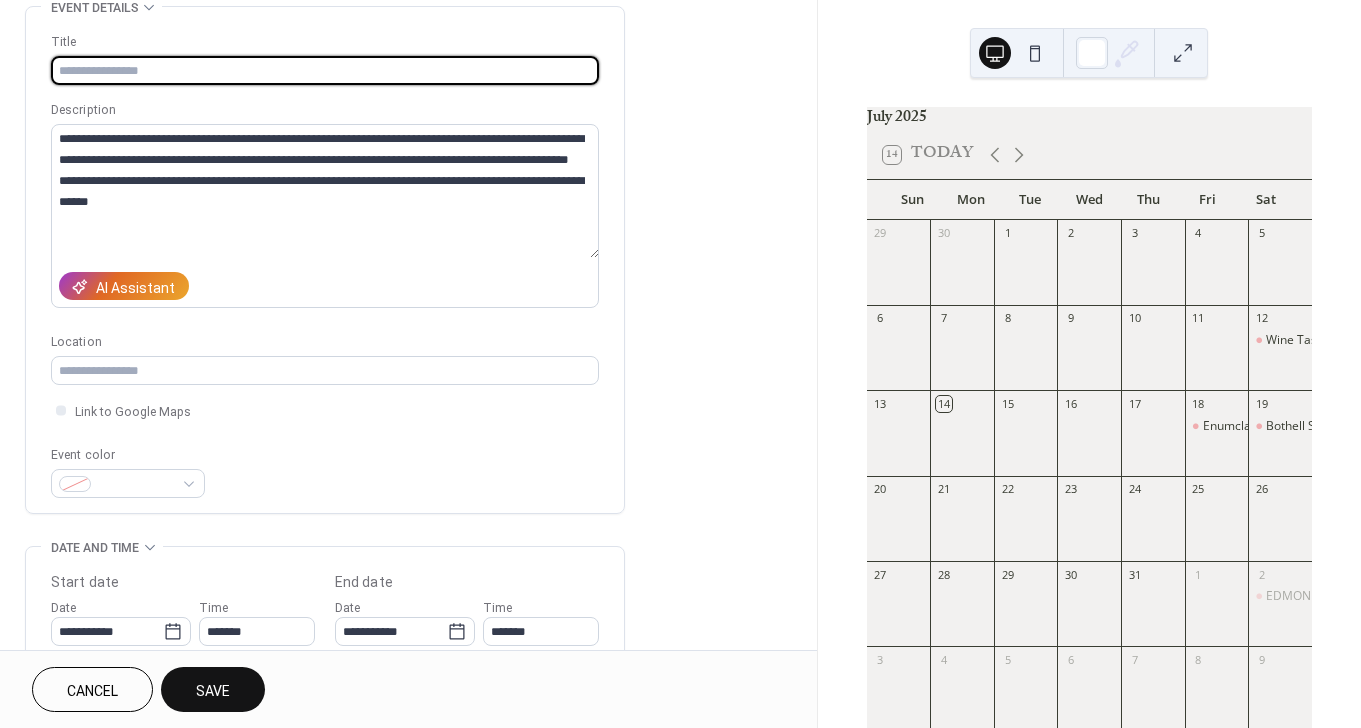paste on "**********" 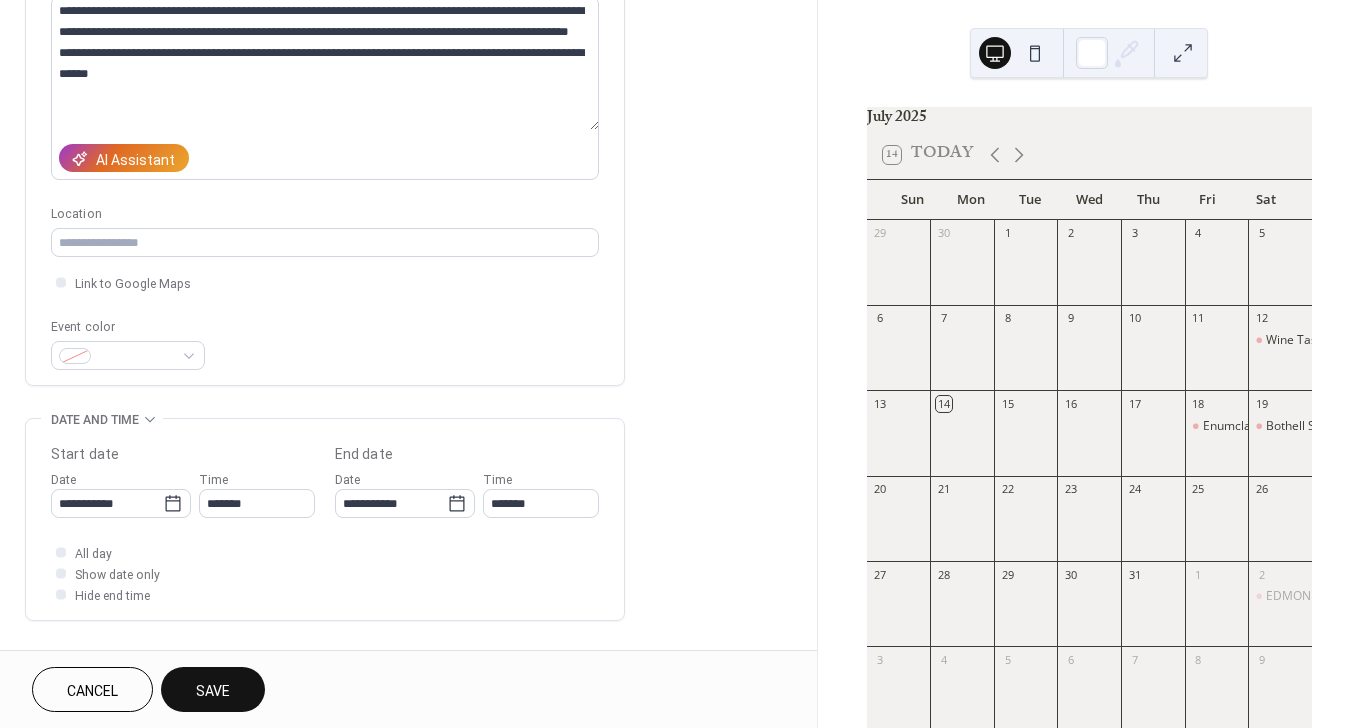 scroll, scrollTop: 237, scrollLeft: 0, axis: vertical 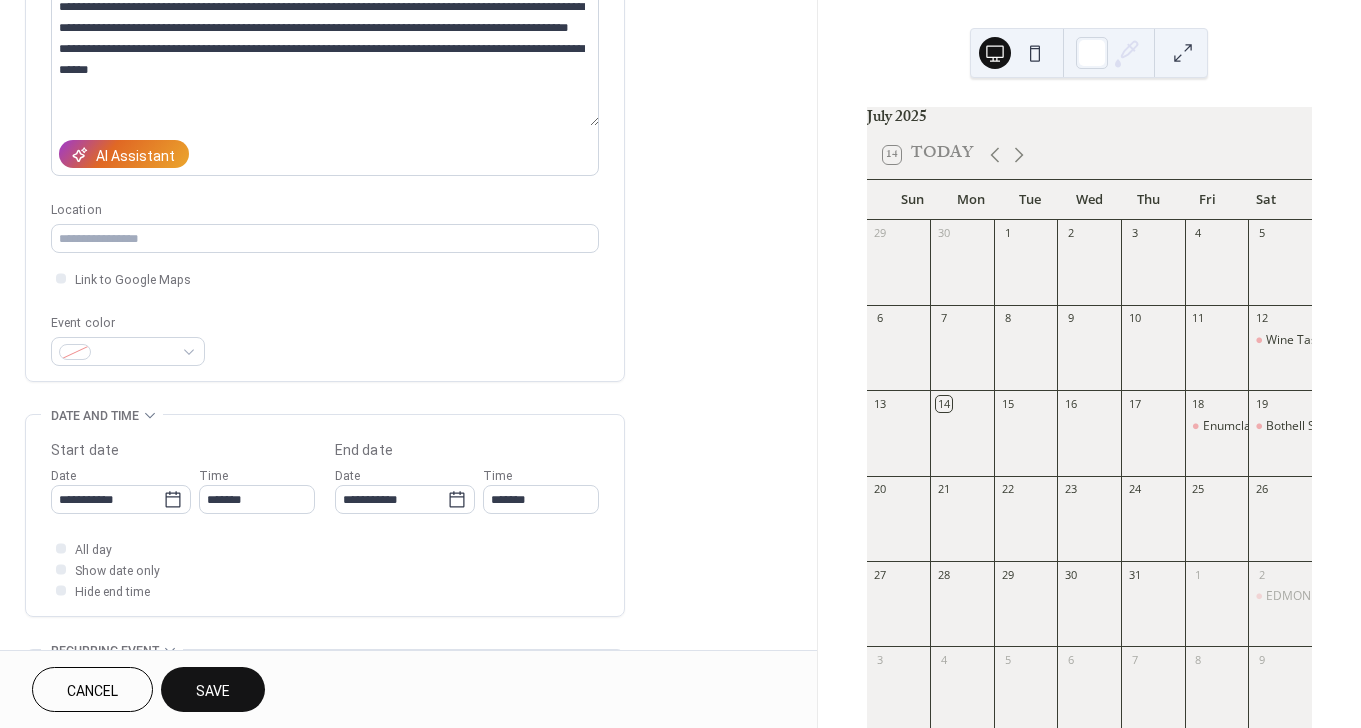 type on "**********" 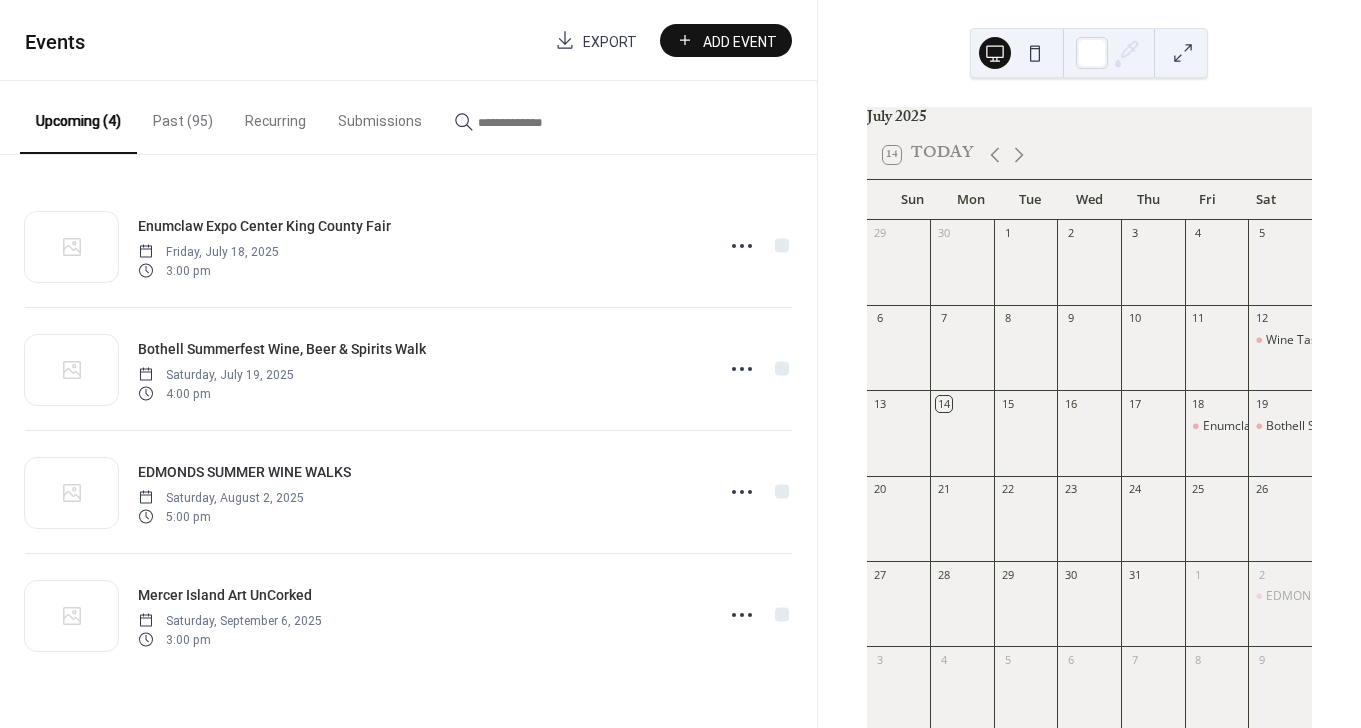 click on "Add Event" at bounding box center [740, 41] 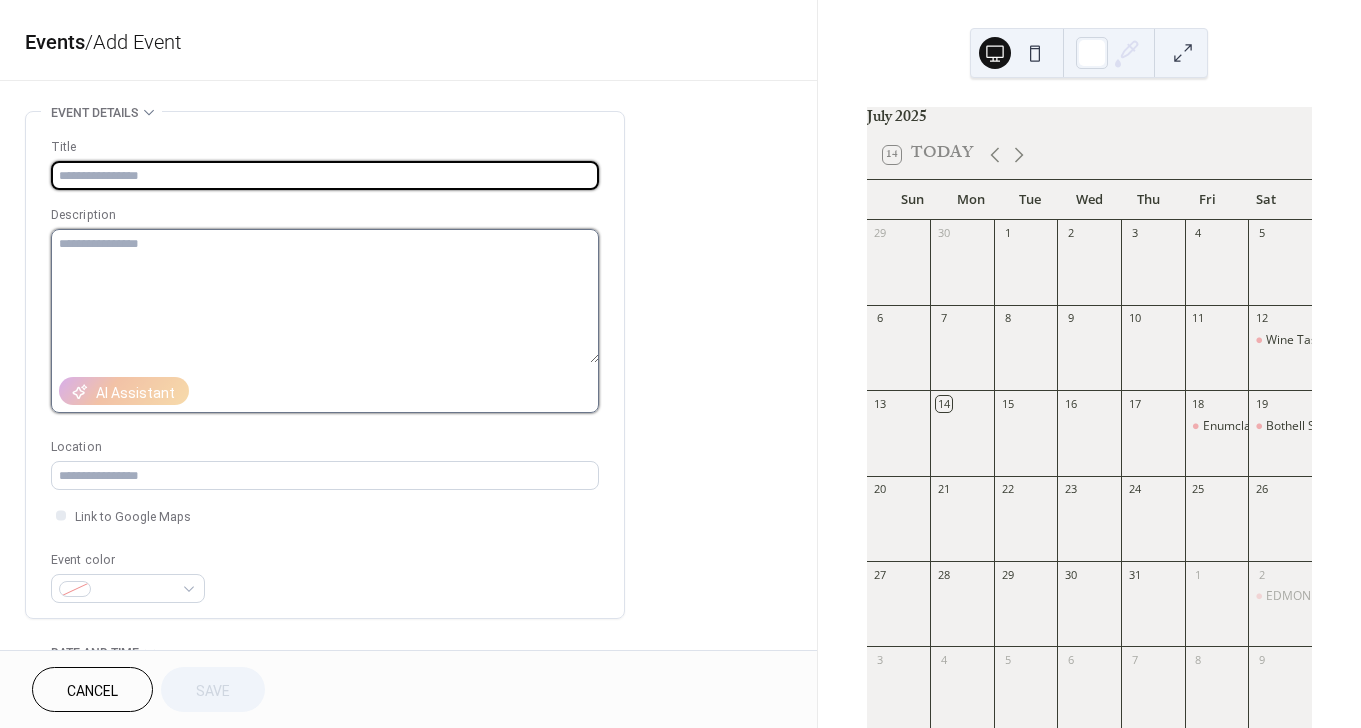 click at bounding box center [325, 296] 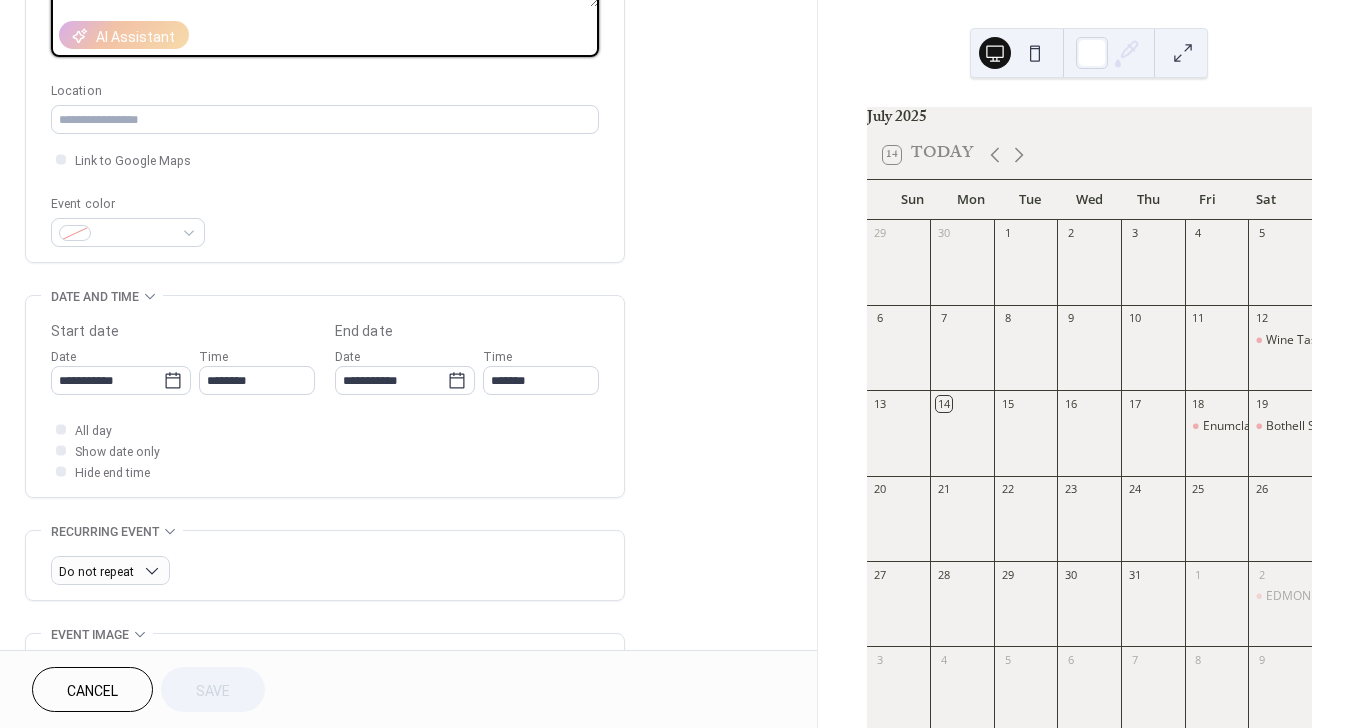 scroll, scrollTop: 777, scrollLeft: 0, axis: vertical 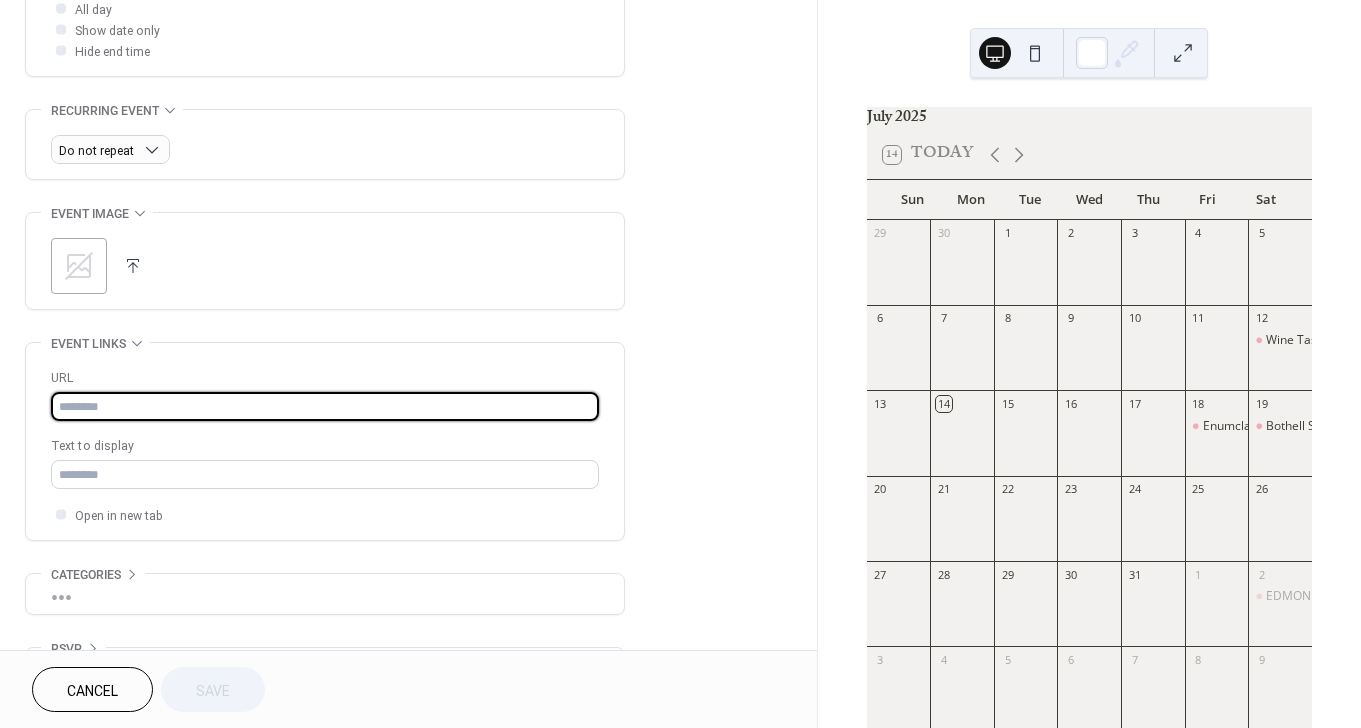 click at bounding box center [325, 406] 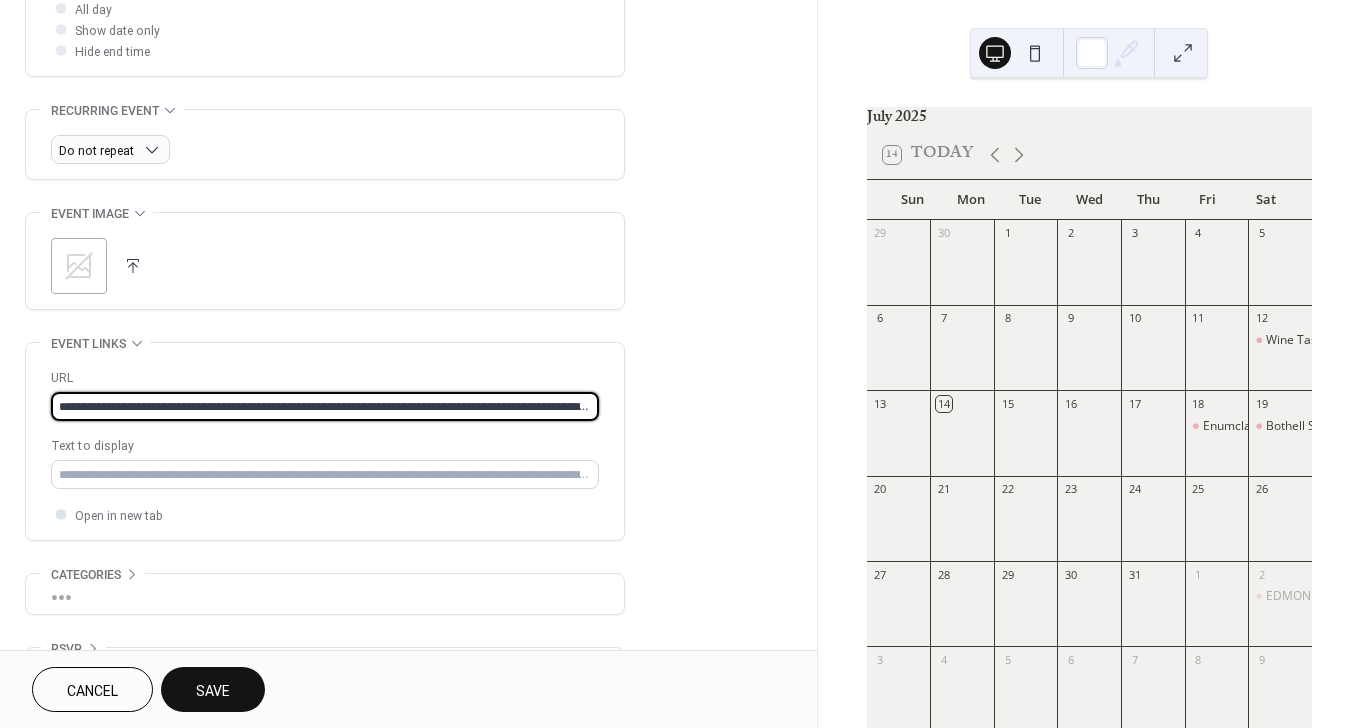 scroll, scrollTop: 0, scrollLeft: 708, axis: horizontal 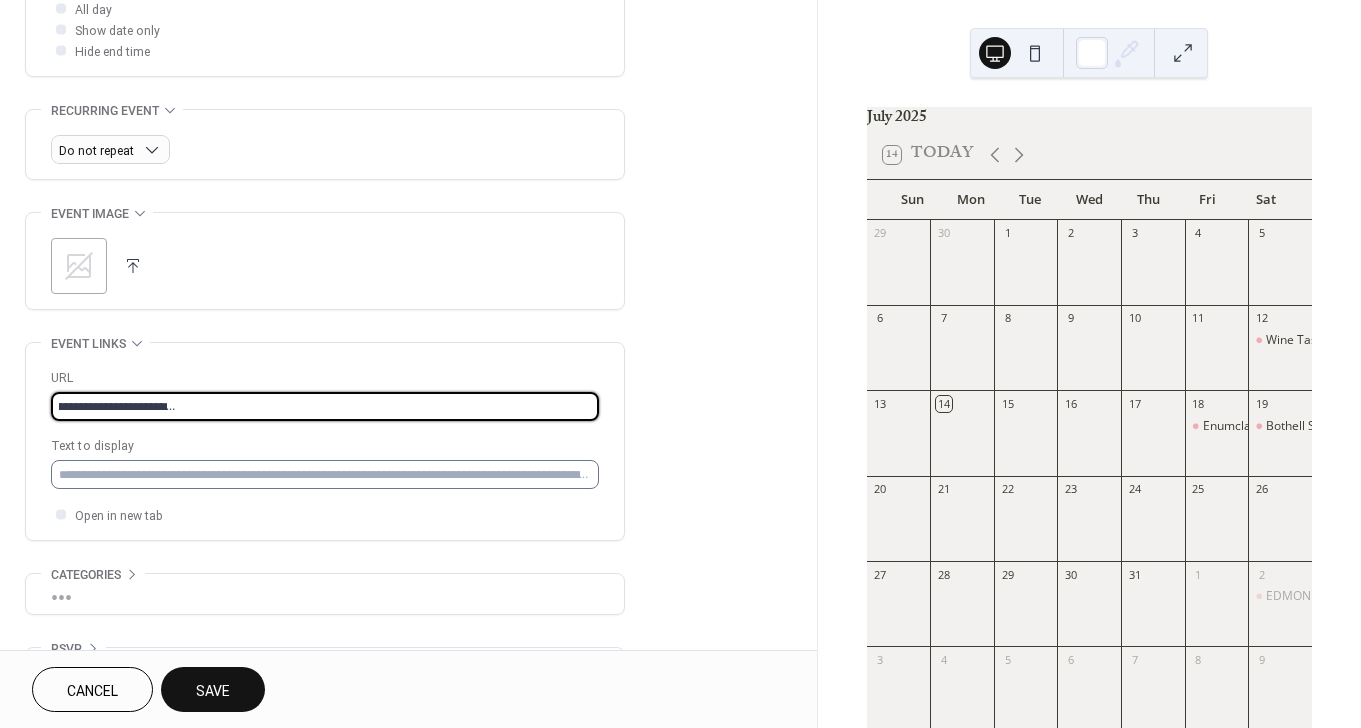 type on "**********" 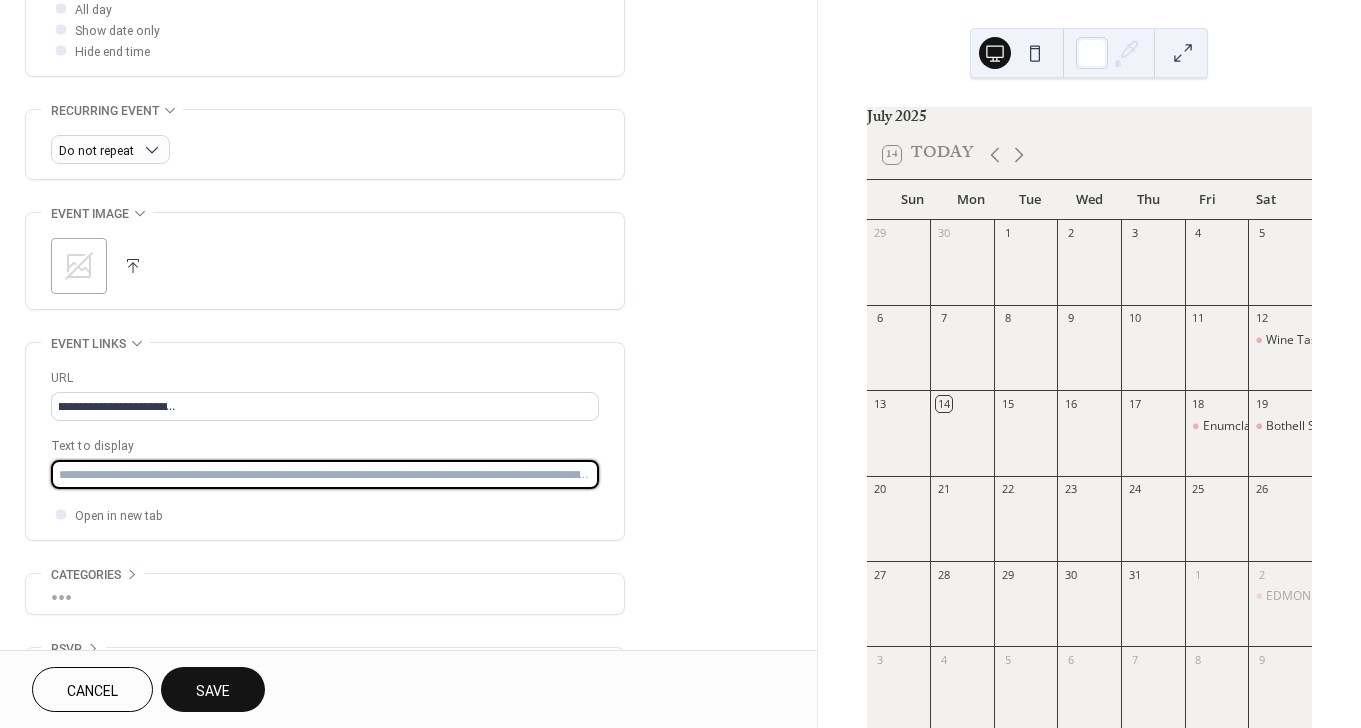 scroll, scrollTop: 0, scrollLeft: 0, axis: both 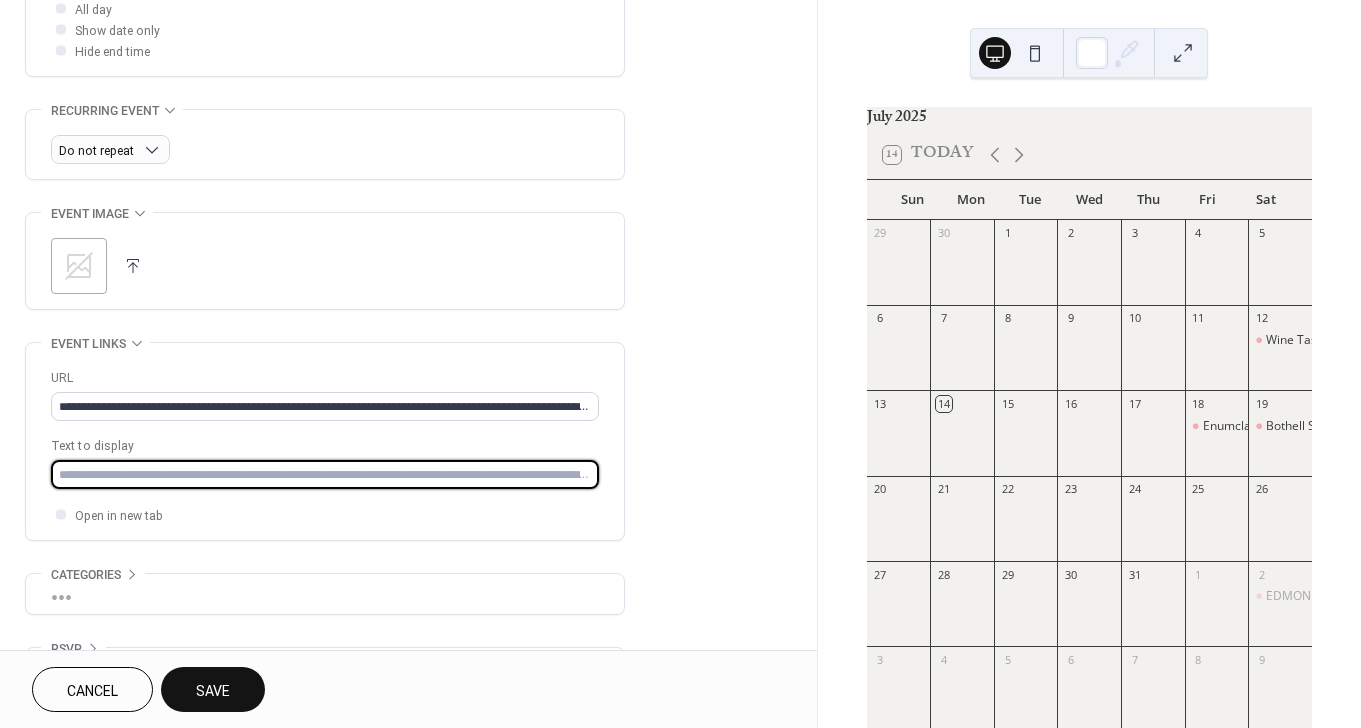 click at bounding box center (325, 474) 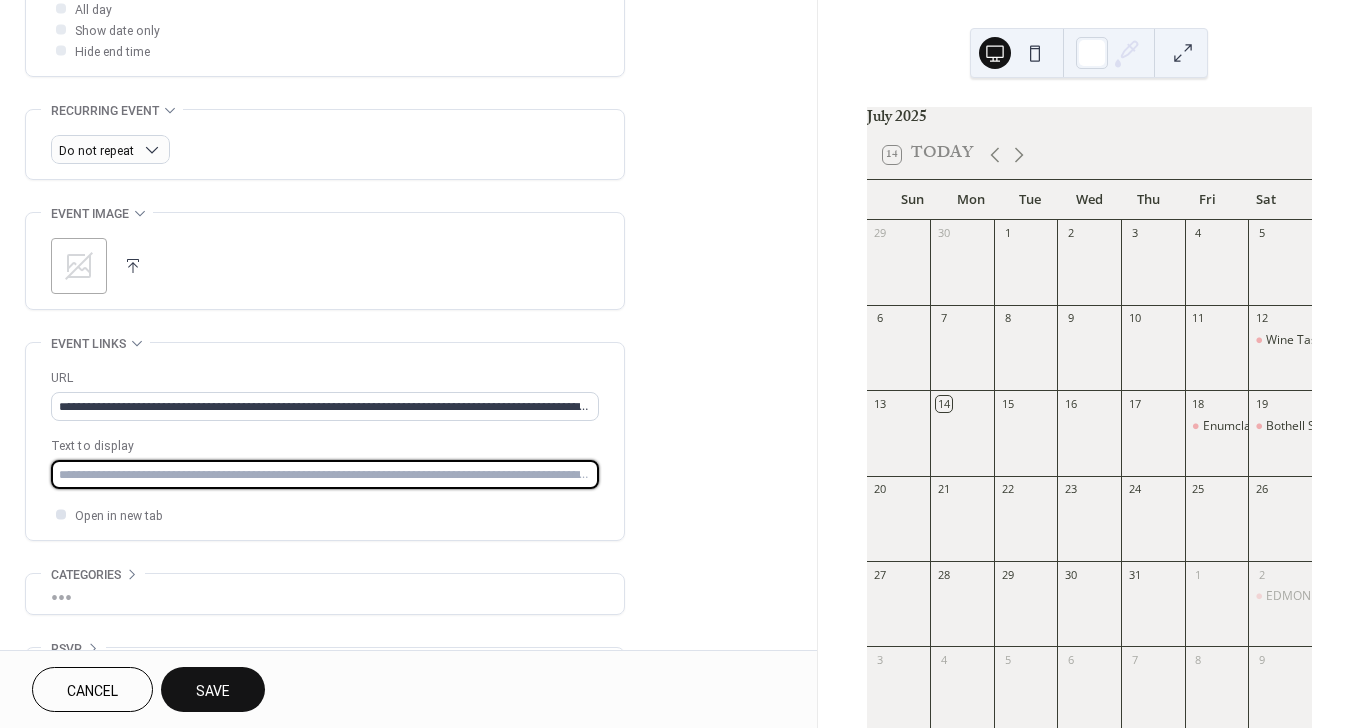 type on "**********" 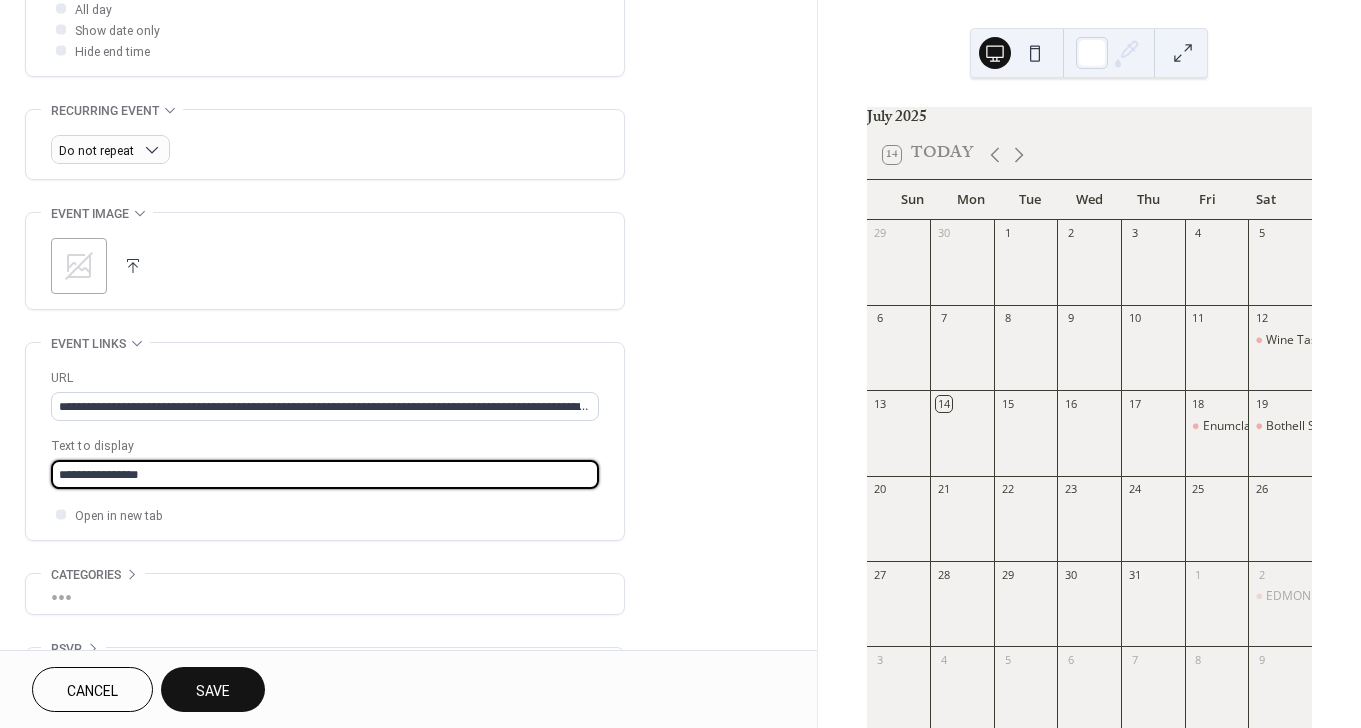 scroll, scrollTop: 358, scrollLeft: 0, axis: vertical 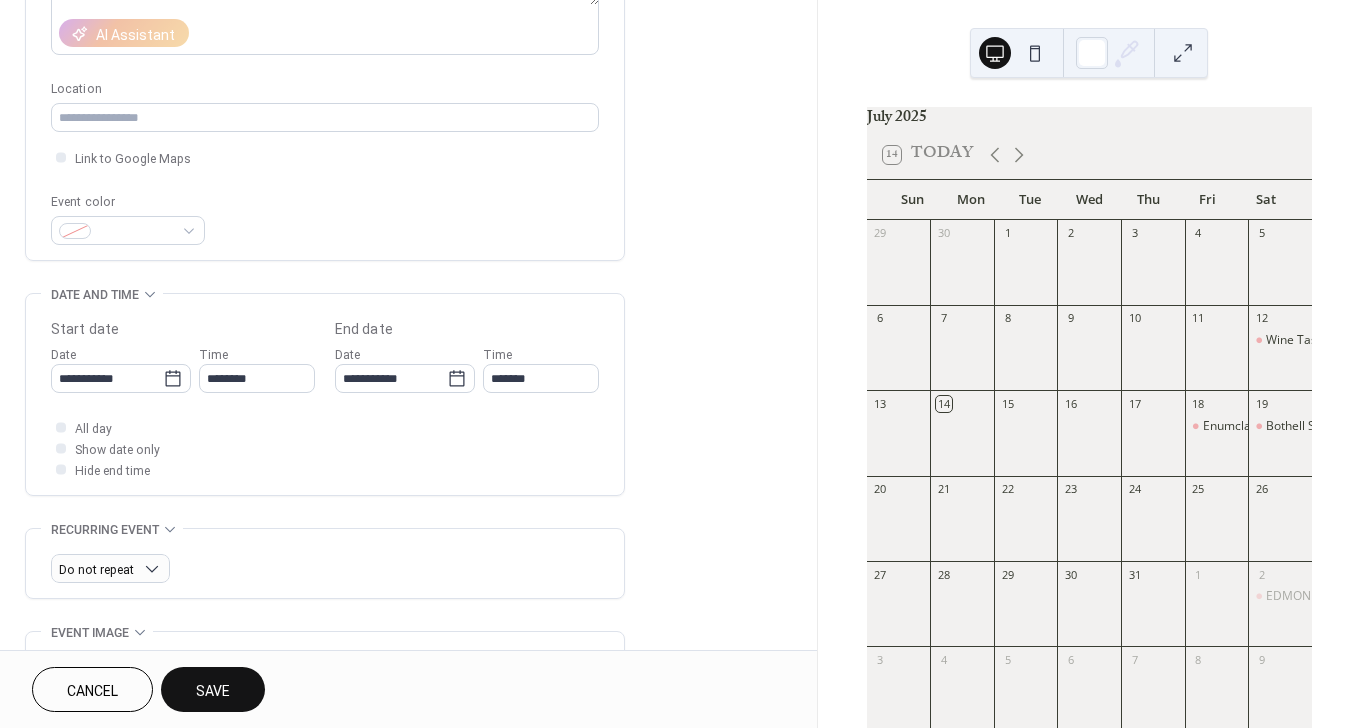 drag, startPoint x: 170, startPoint y: 373, endPoint x: 272, endPoint y: 276, distance: 140.75865 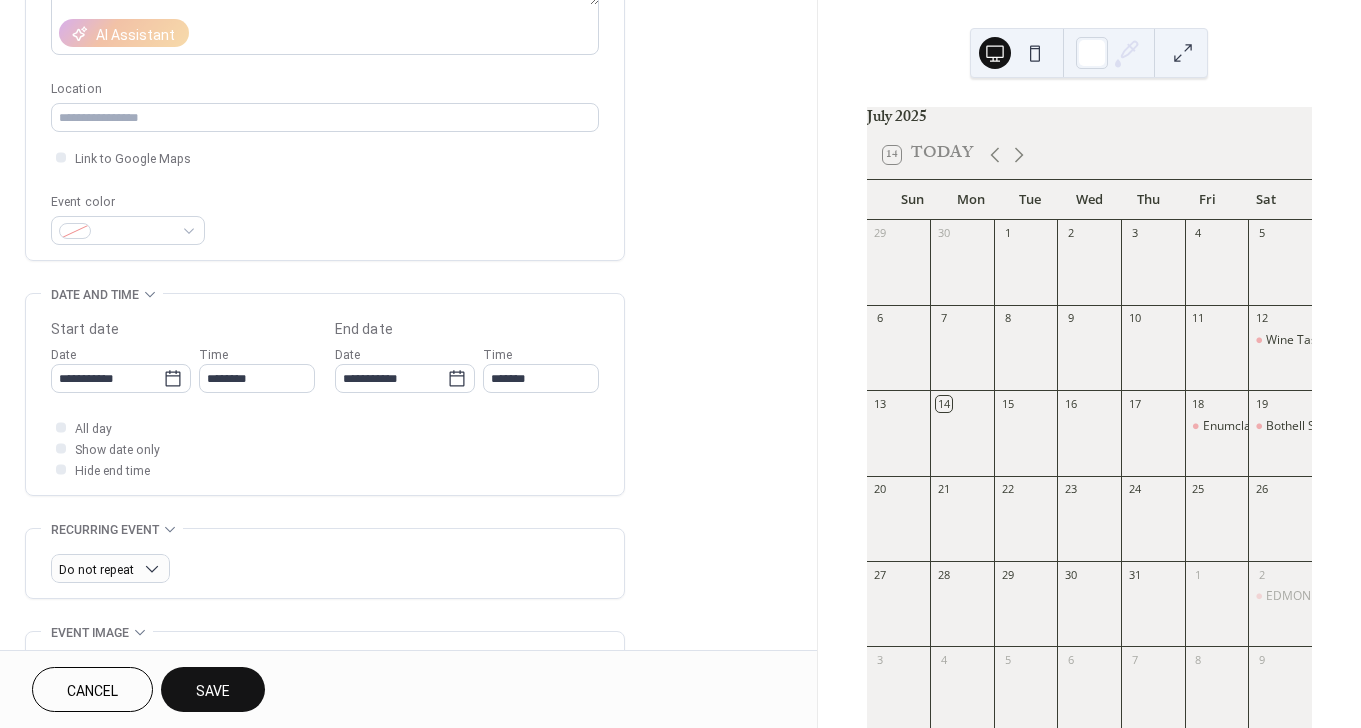 click 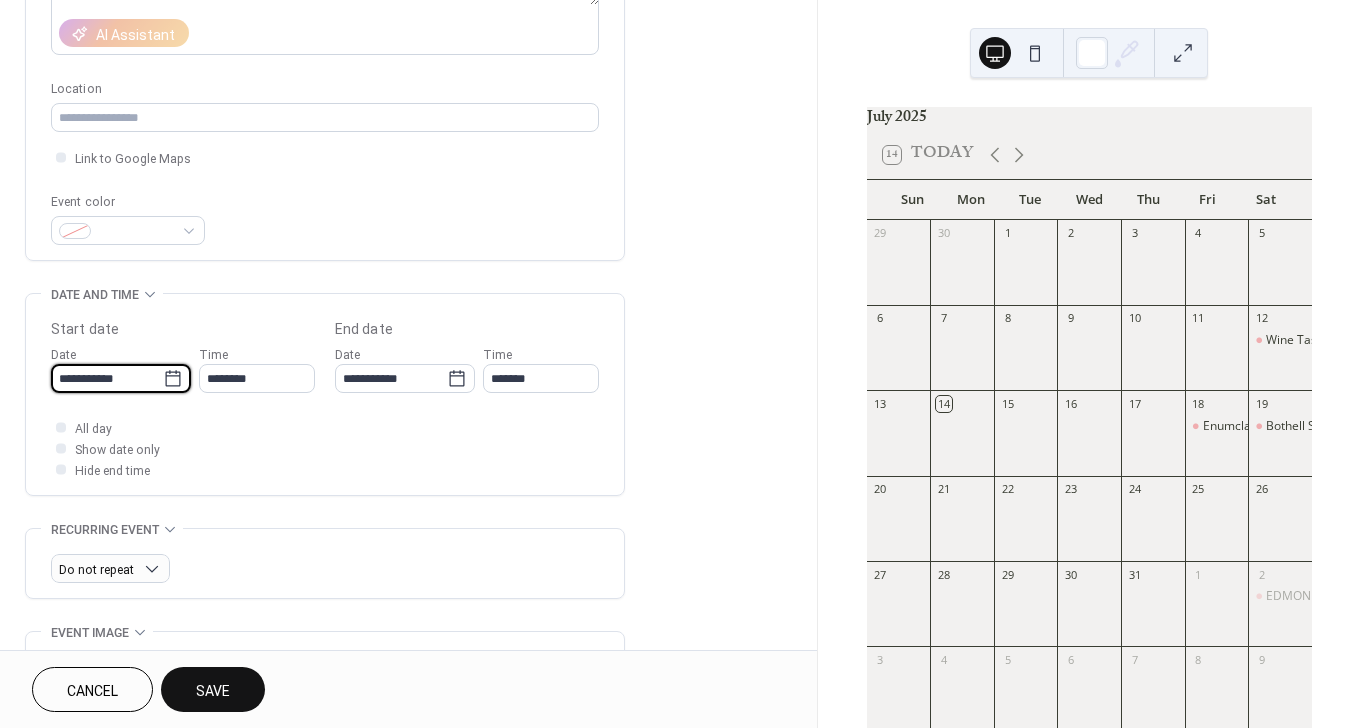 click on "**********" at bounding box center (107, 378) 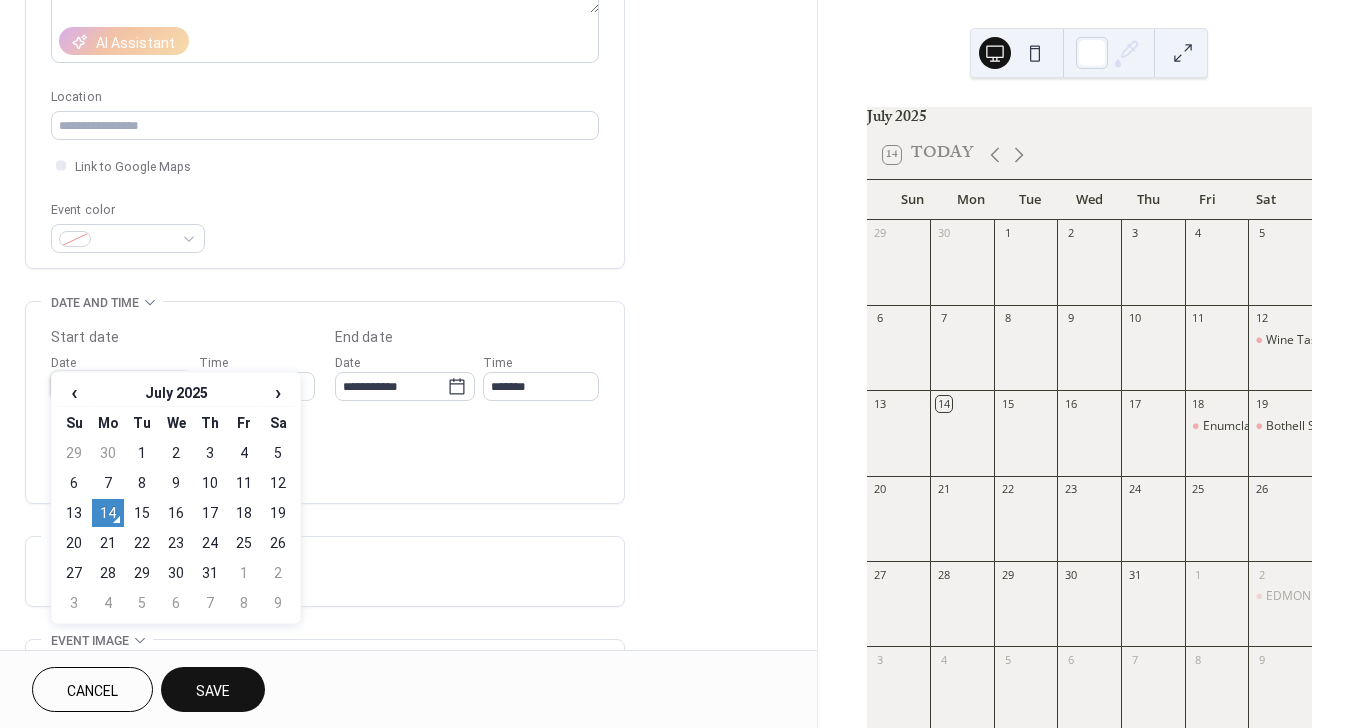 scroll, scrollTop: 384, scrollLeft: 0, axis: vertical 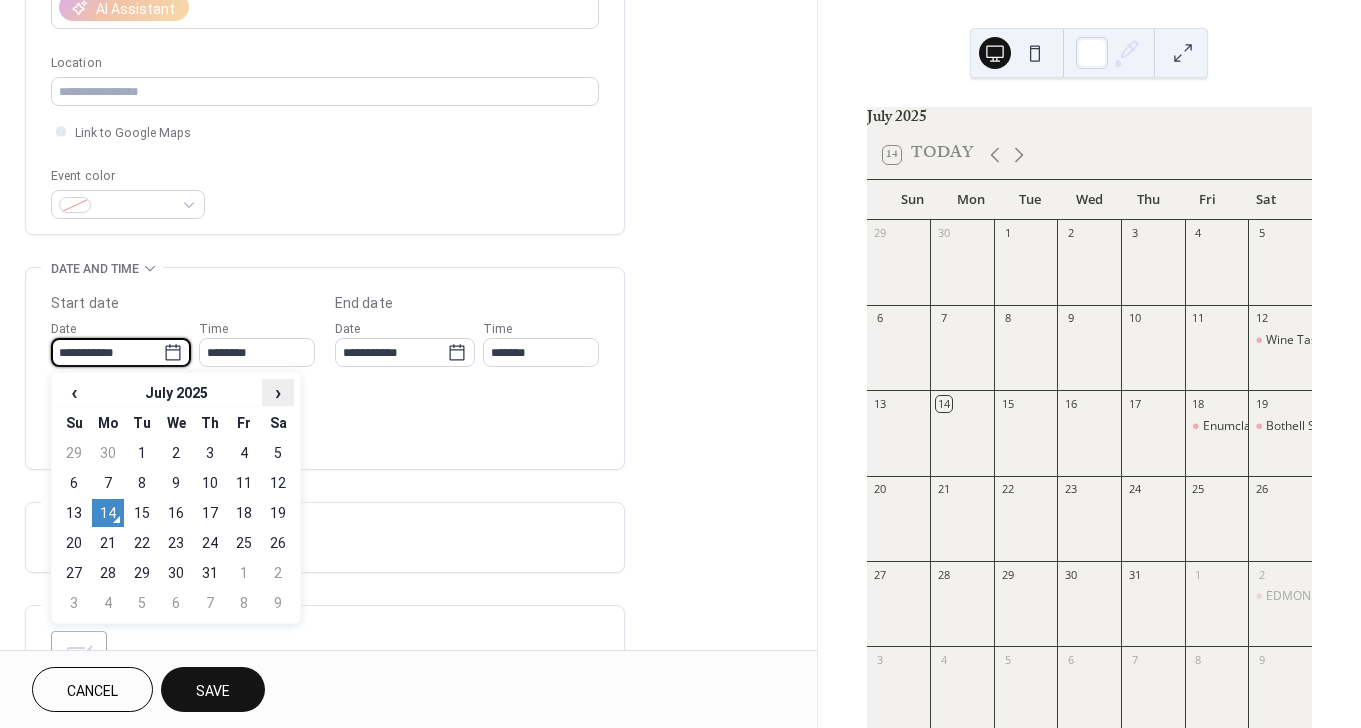 click on "›" at bounding box center (278, 392) 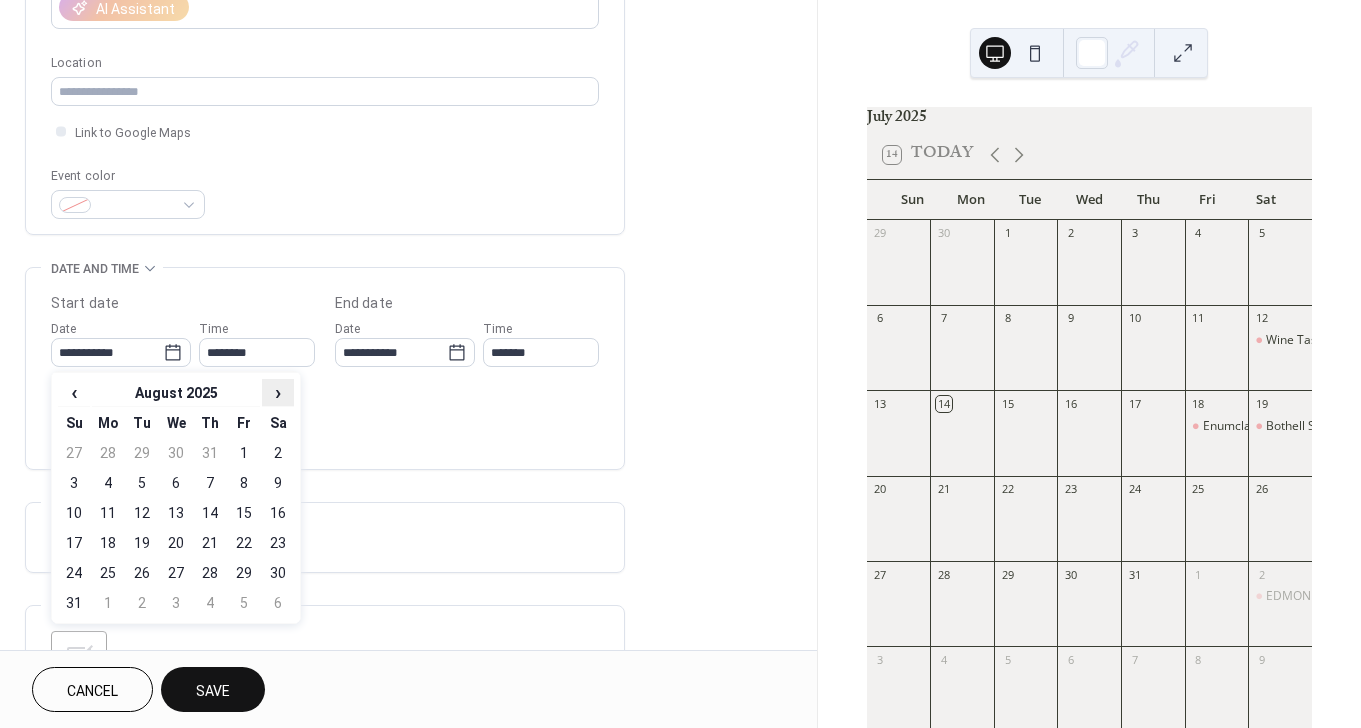 click on "›" at bounding box center (278, 392) 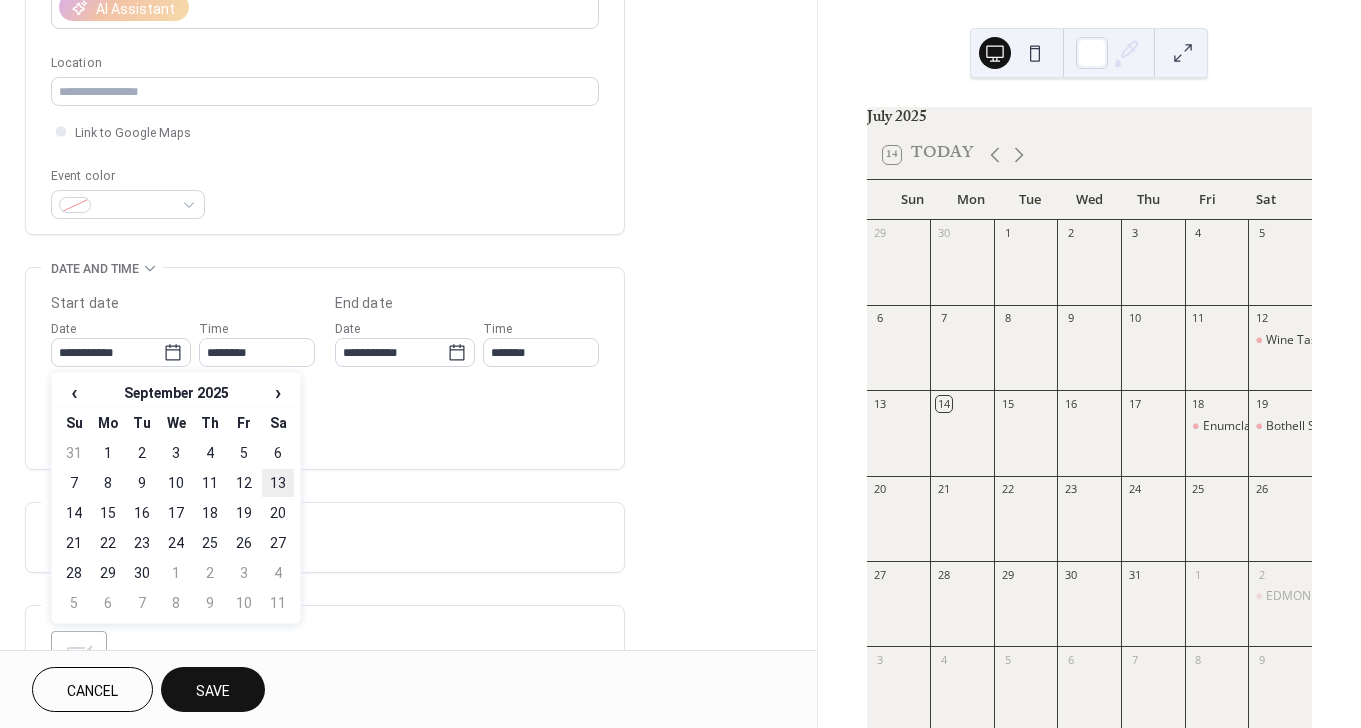 click on "13" at bounding box center (278, 483) 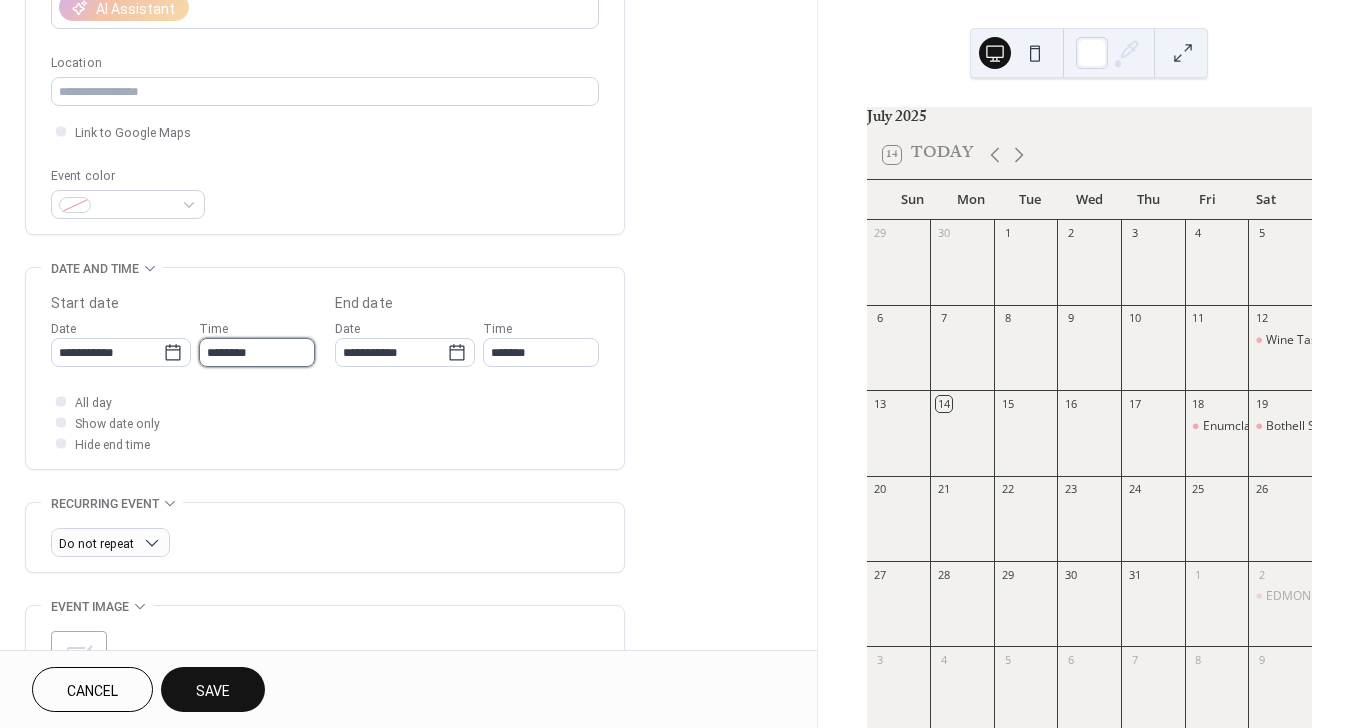 click on "********" at bounding box center (257, 352) 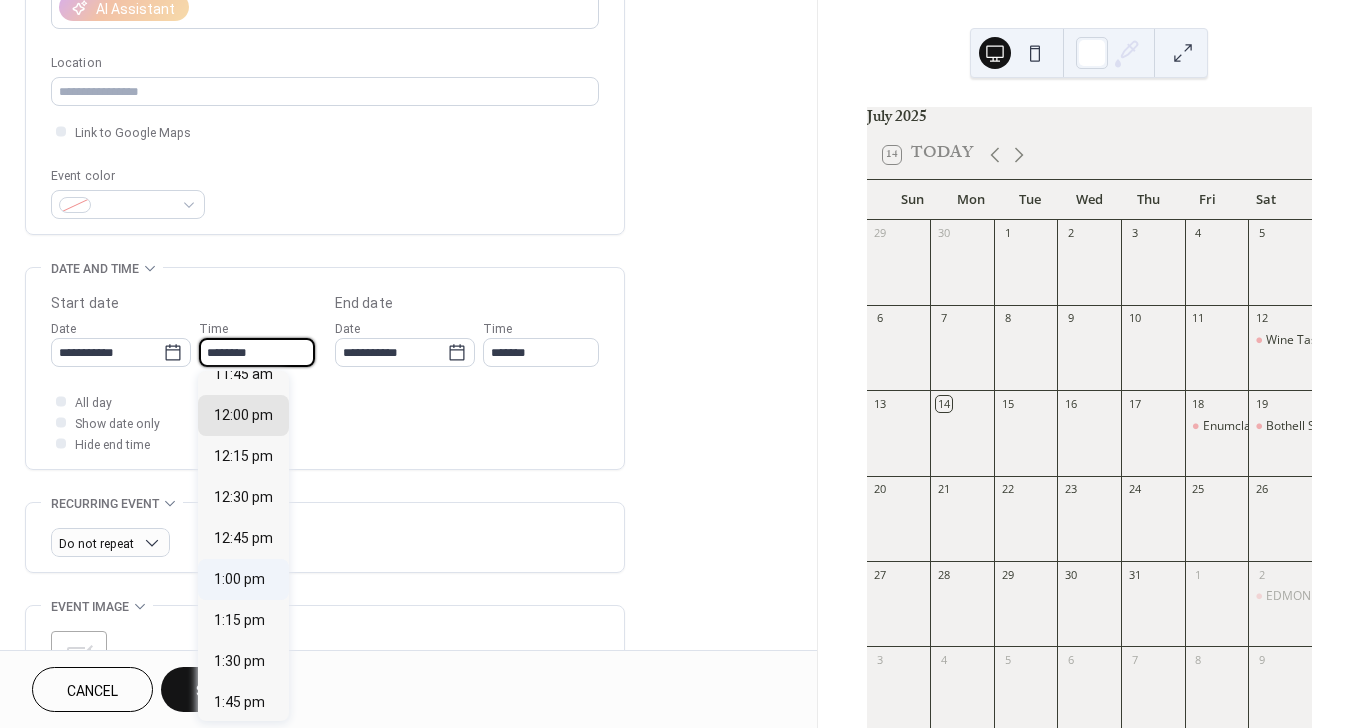 scroll, scrollTop: 2346, scrollLeft: 0, axis: vertical 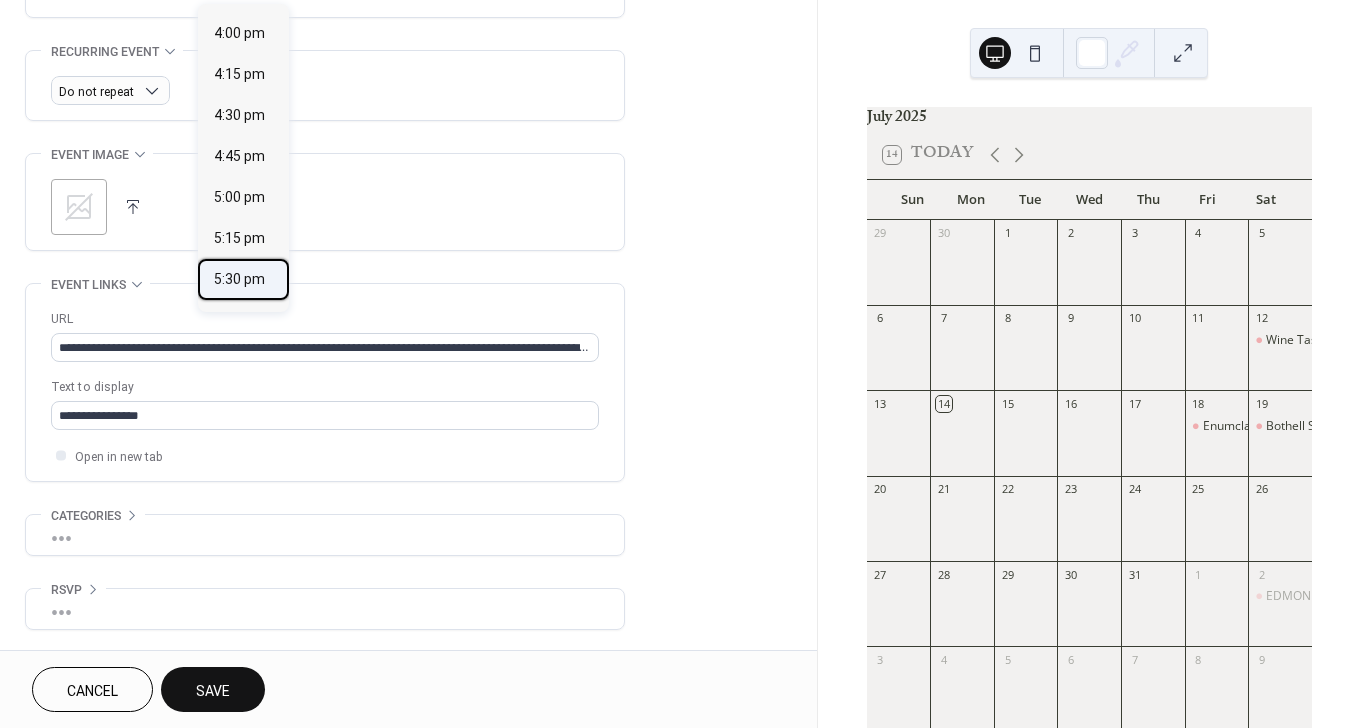 click on "5:30 pm" at bounding box center [239, 279] 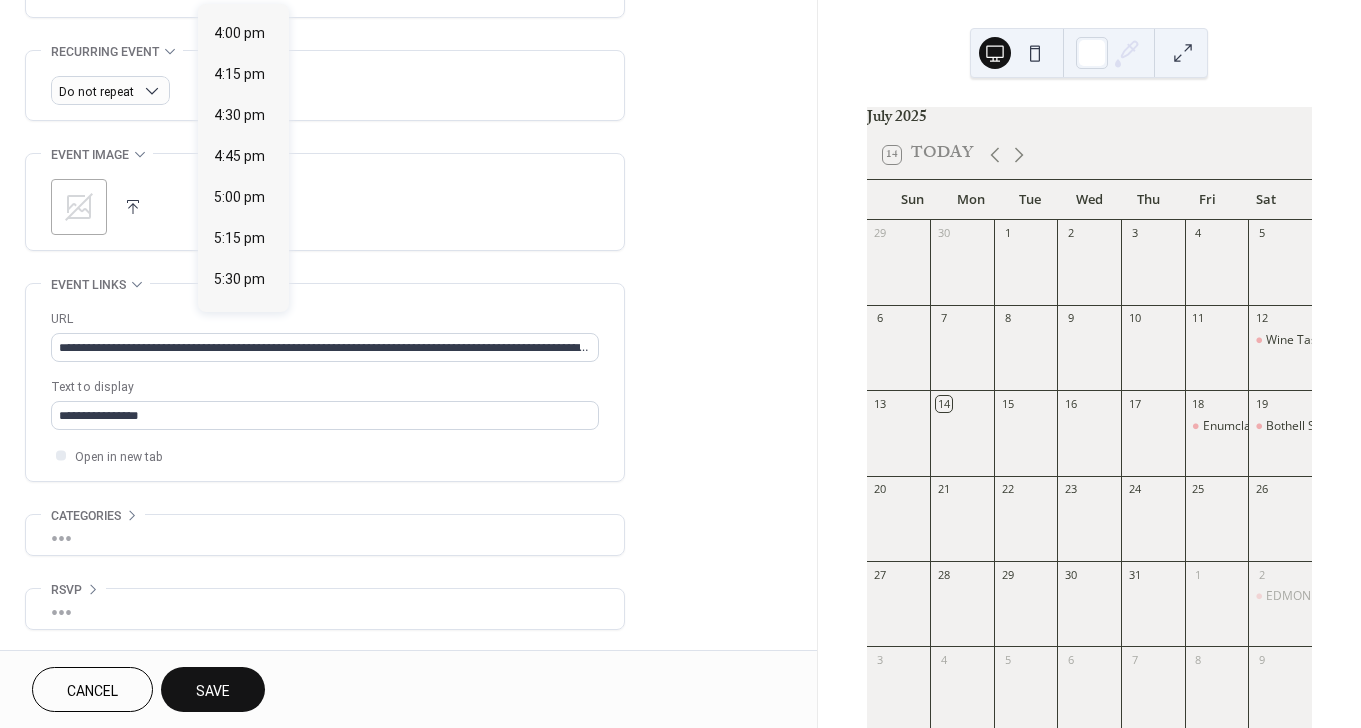 type on "*******" 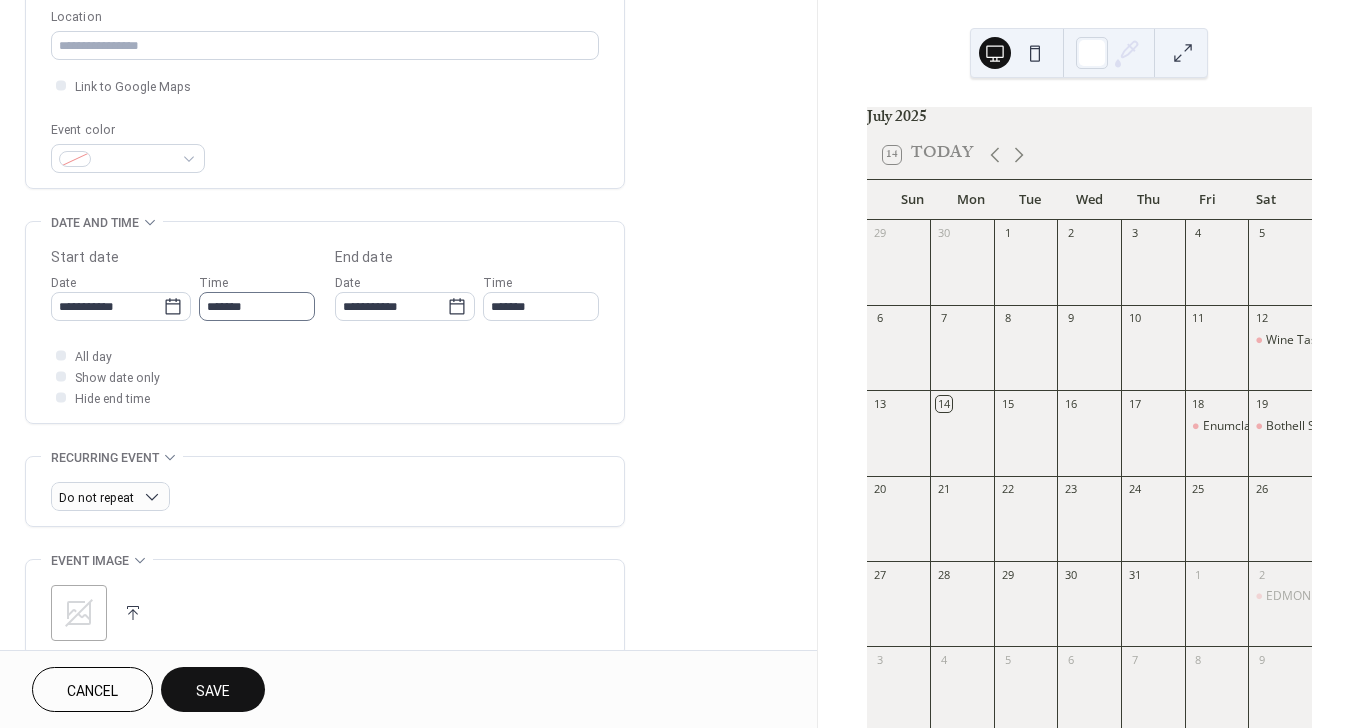 scroll, scrollTop: 427, scrollLeft: 0, axis: vertical 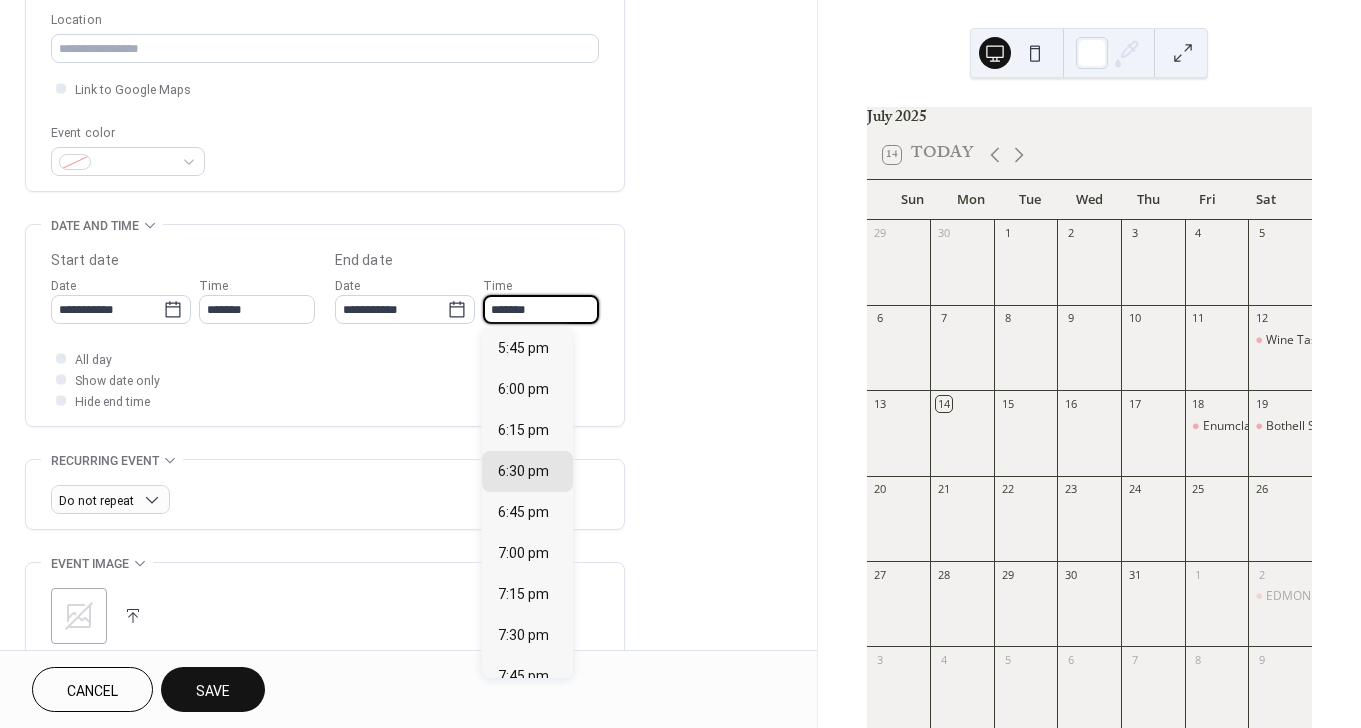 click on "*******" at bounding box center [541, 309] 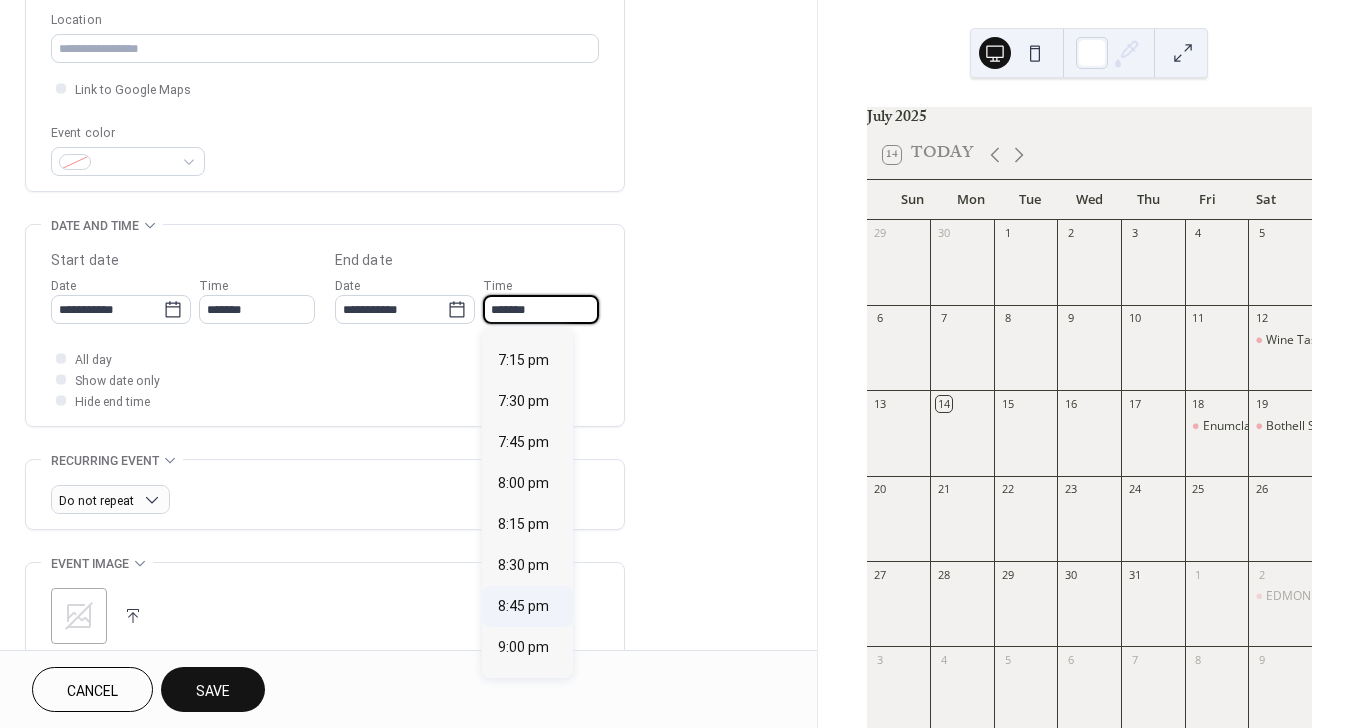 scroll, scrollTop: 265, scrollLeft: 0, axis: vertical 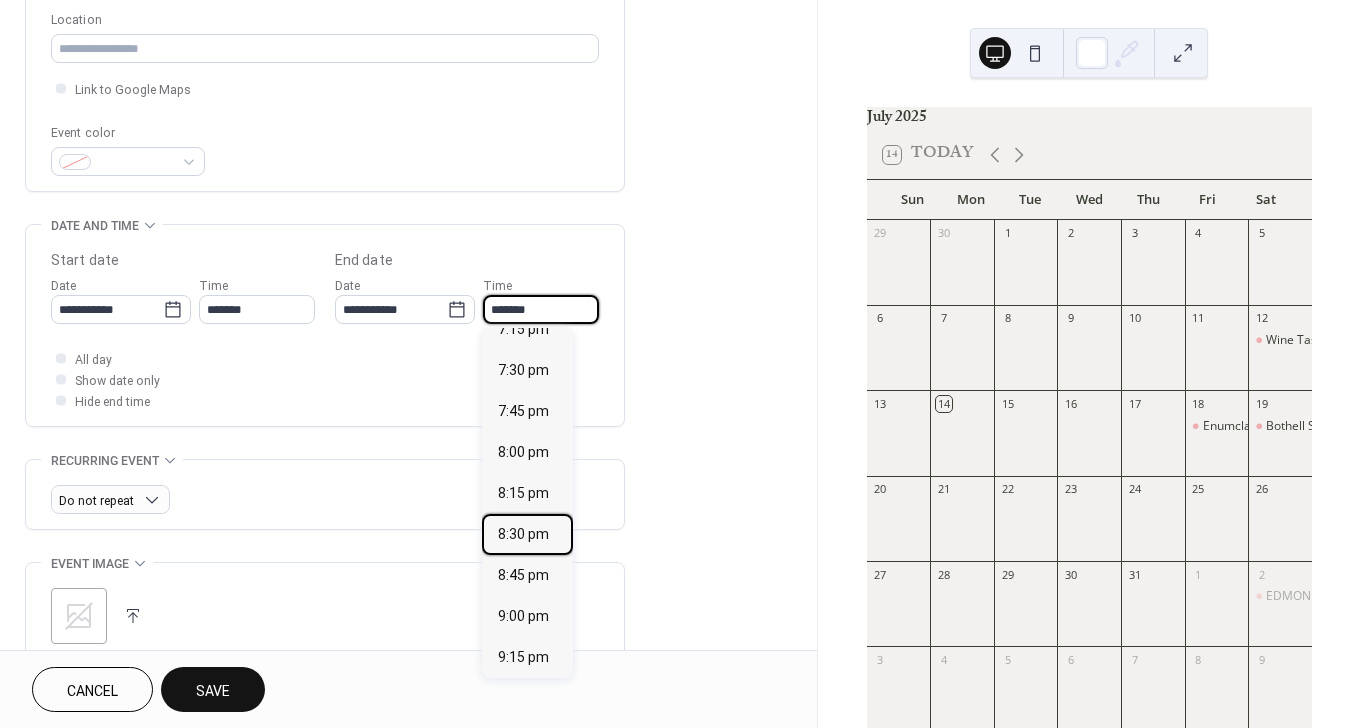 click on "8:30 pm" at bounding box center (527, 534) 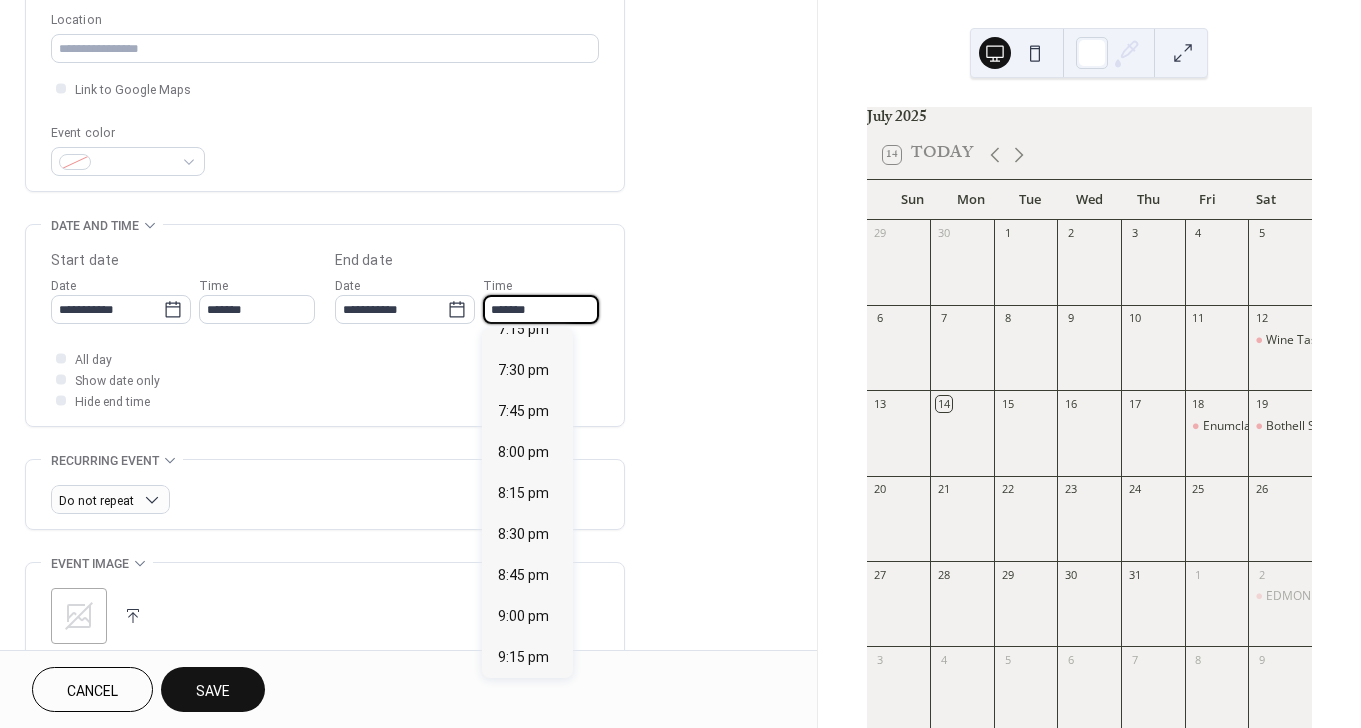 type on "*******" 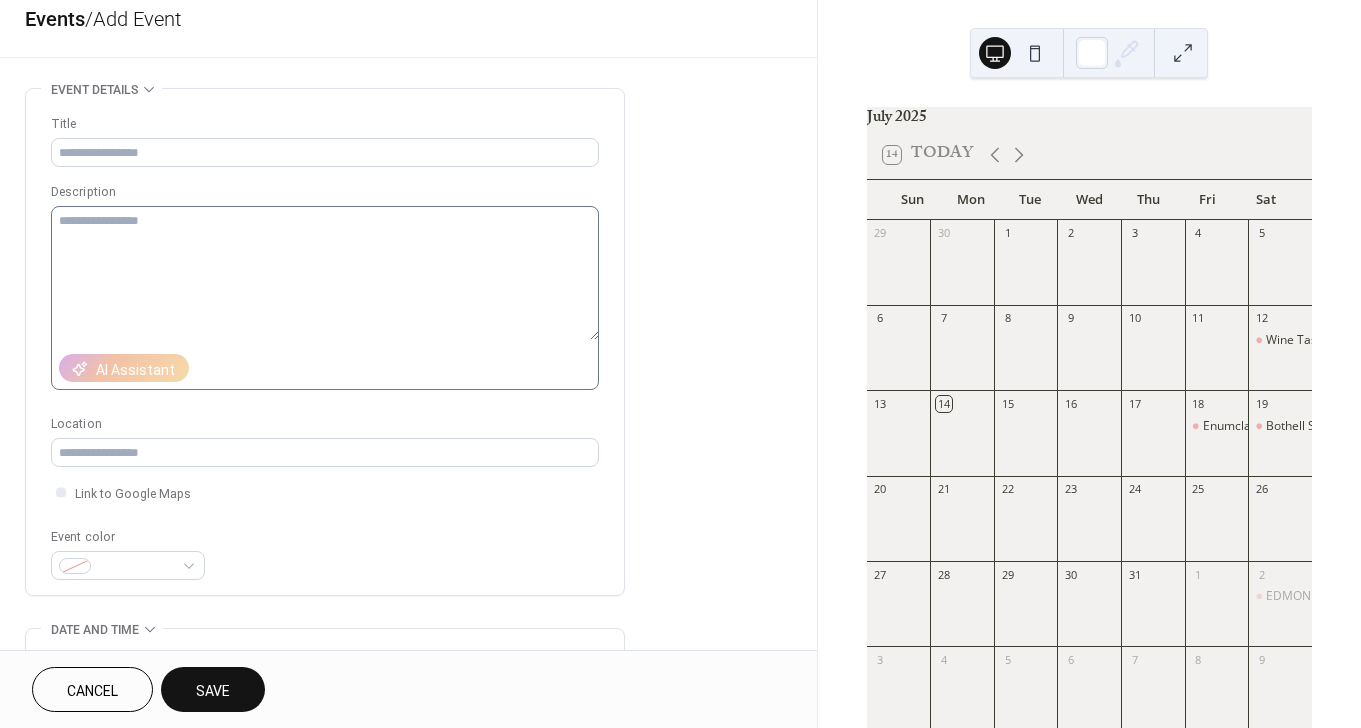 scroll, scrollTop: 0, scrollLeft: 0, axis: both 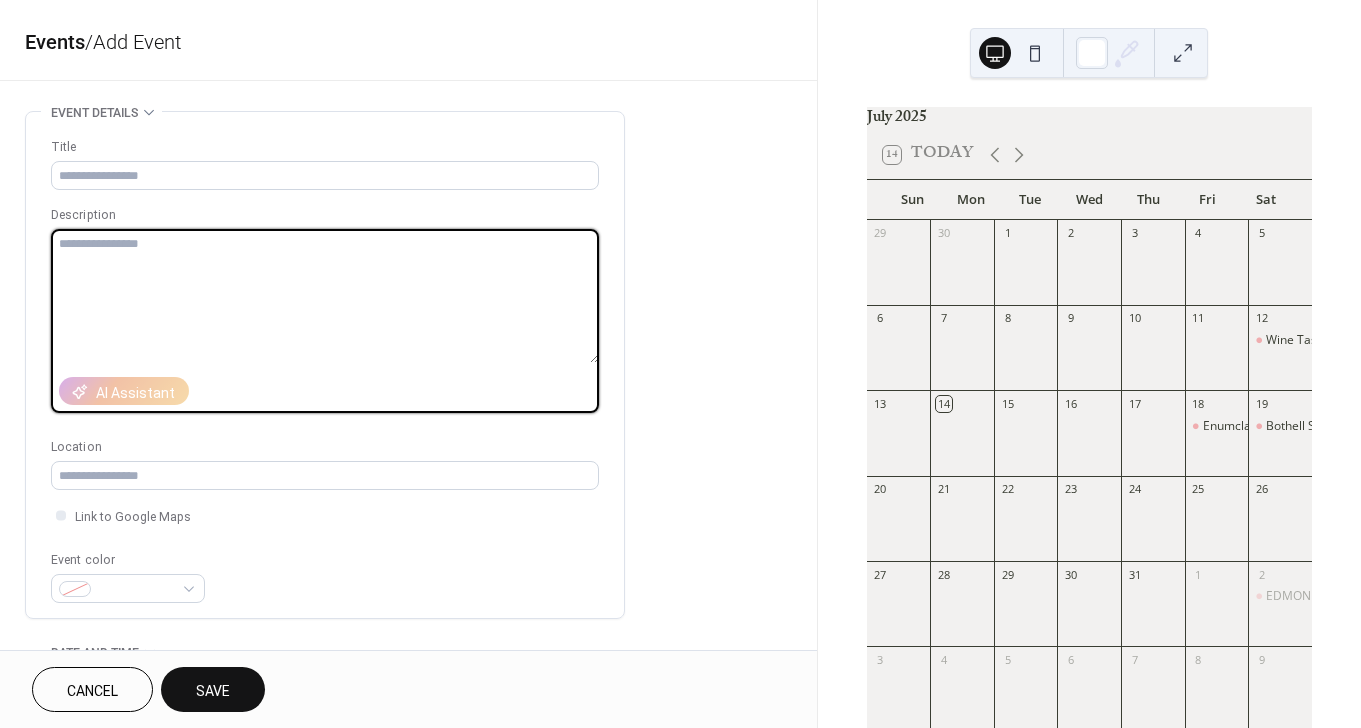 click at bounding box center [325, 296] 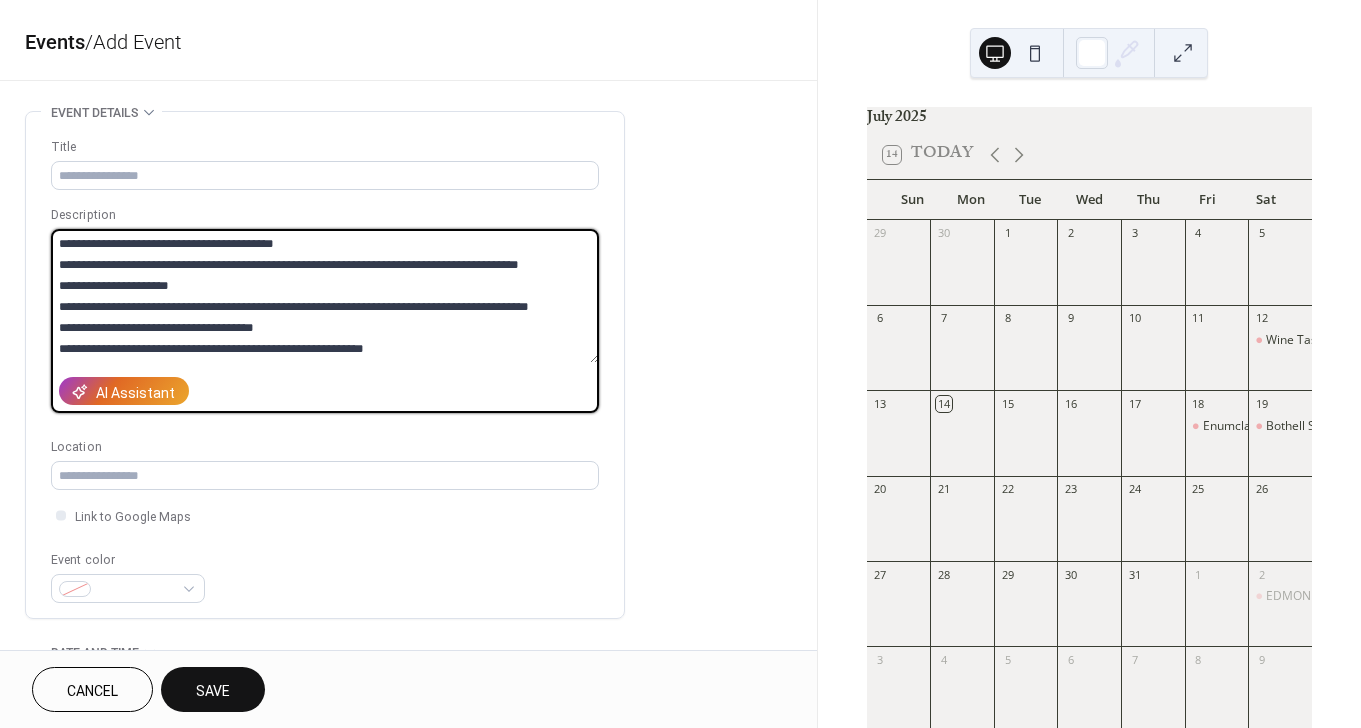 scroll, scrollTop: 0, scrollLeft: 0, axis: both 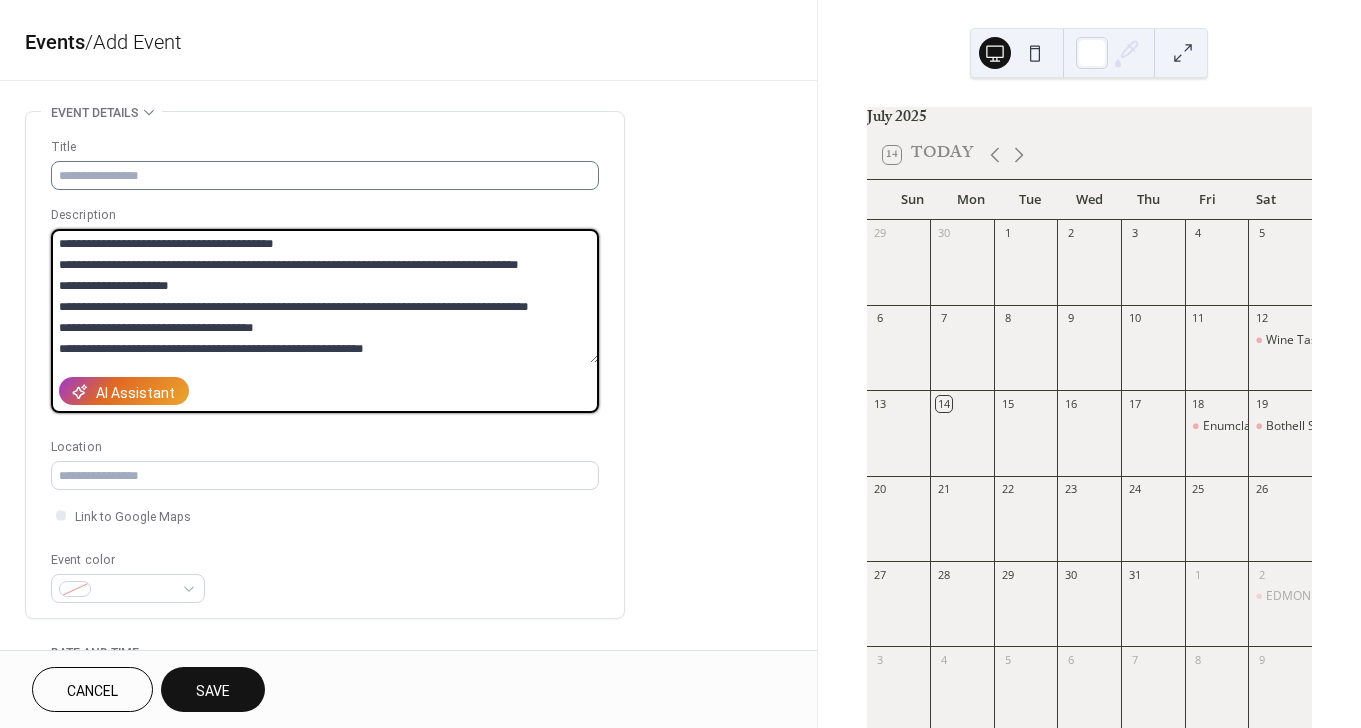 type on "**********" 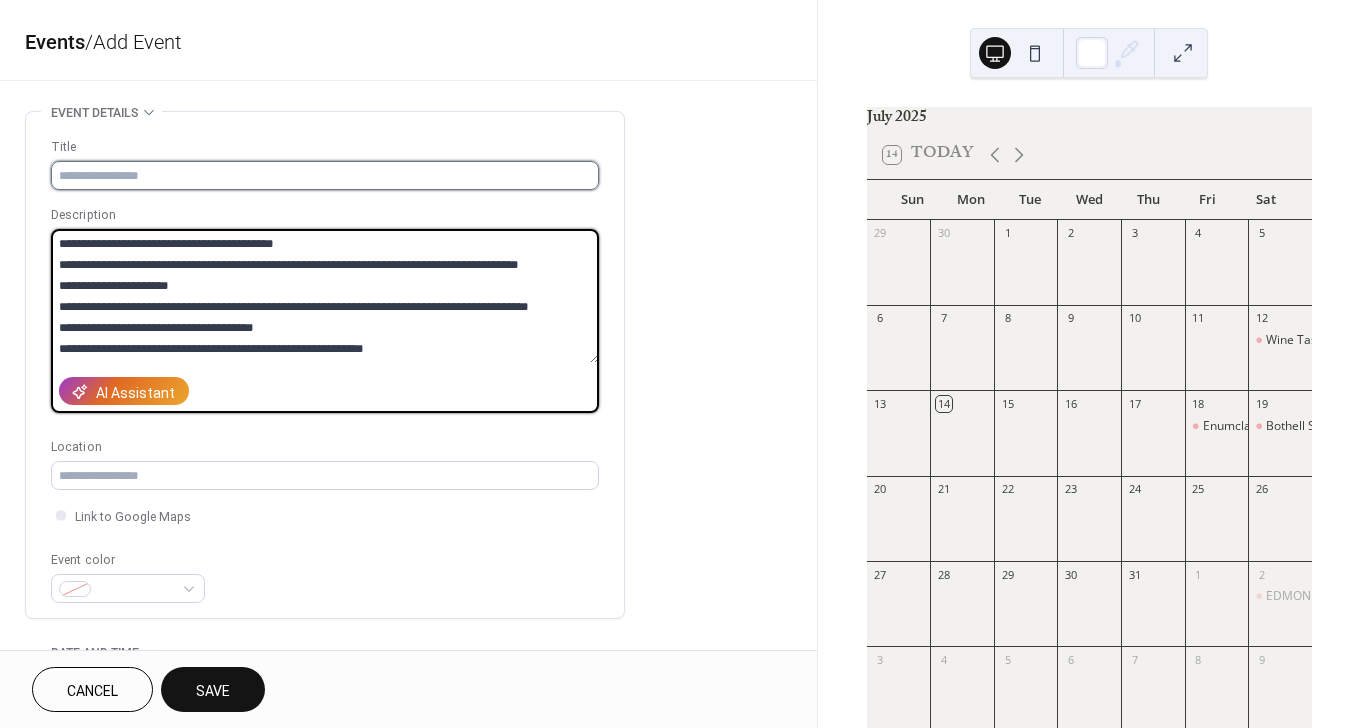 click at bounding box center (325, 175) 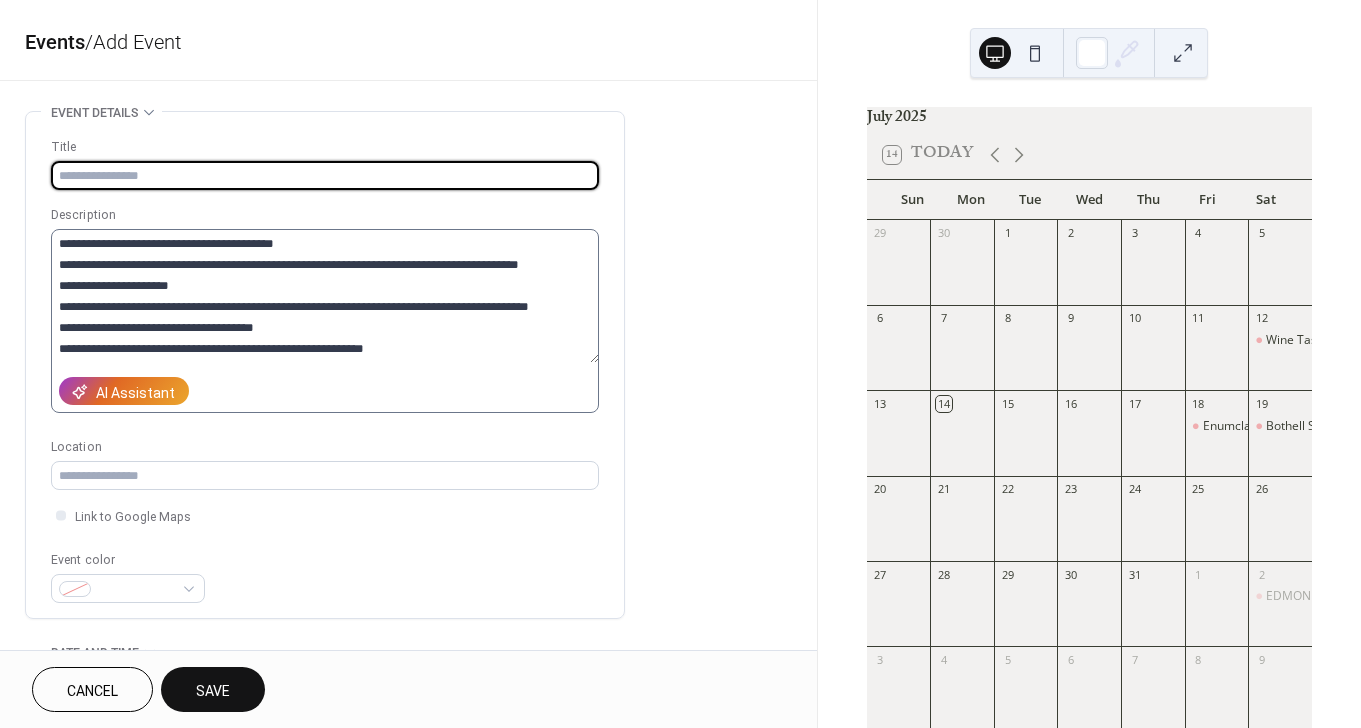 paste on "**********" 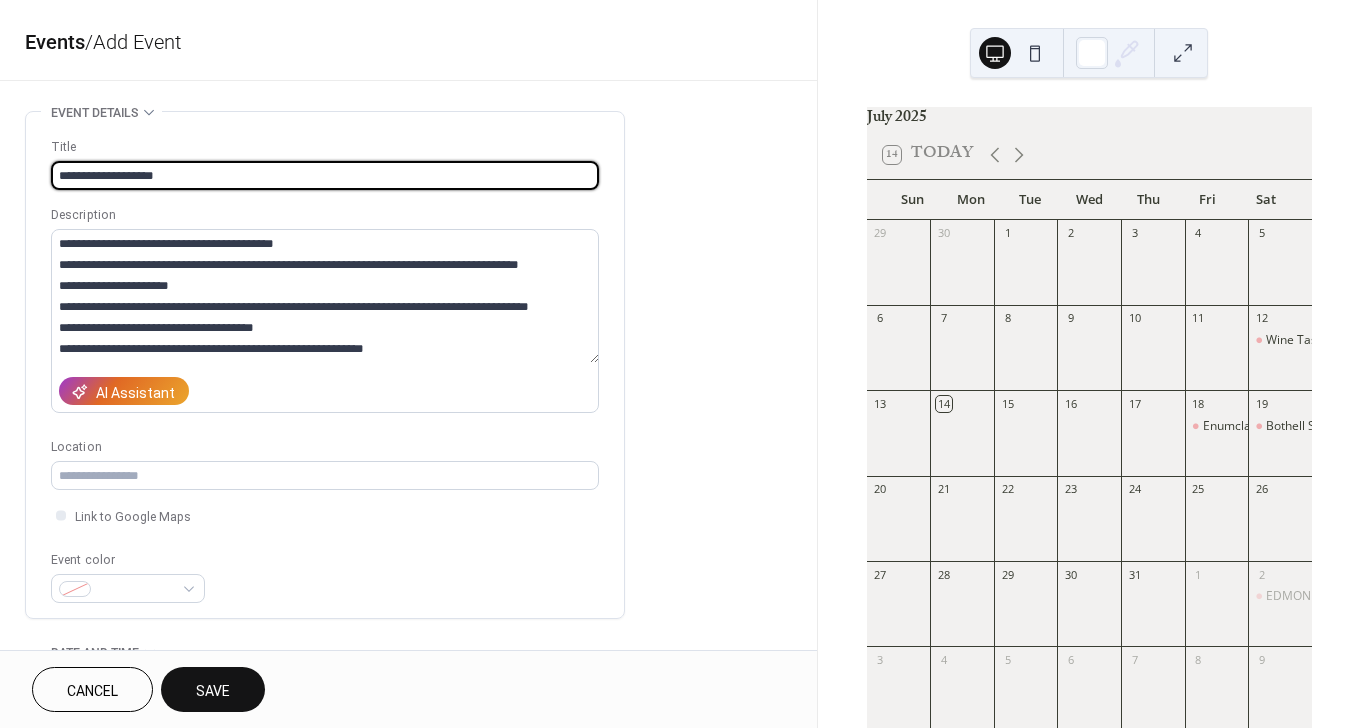 type on "**********" 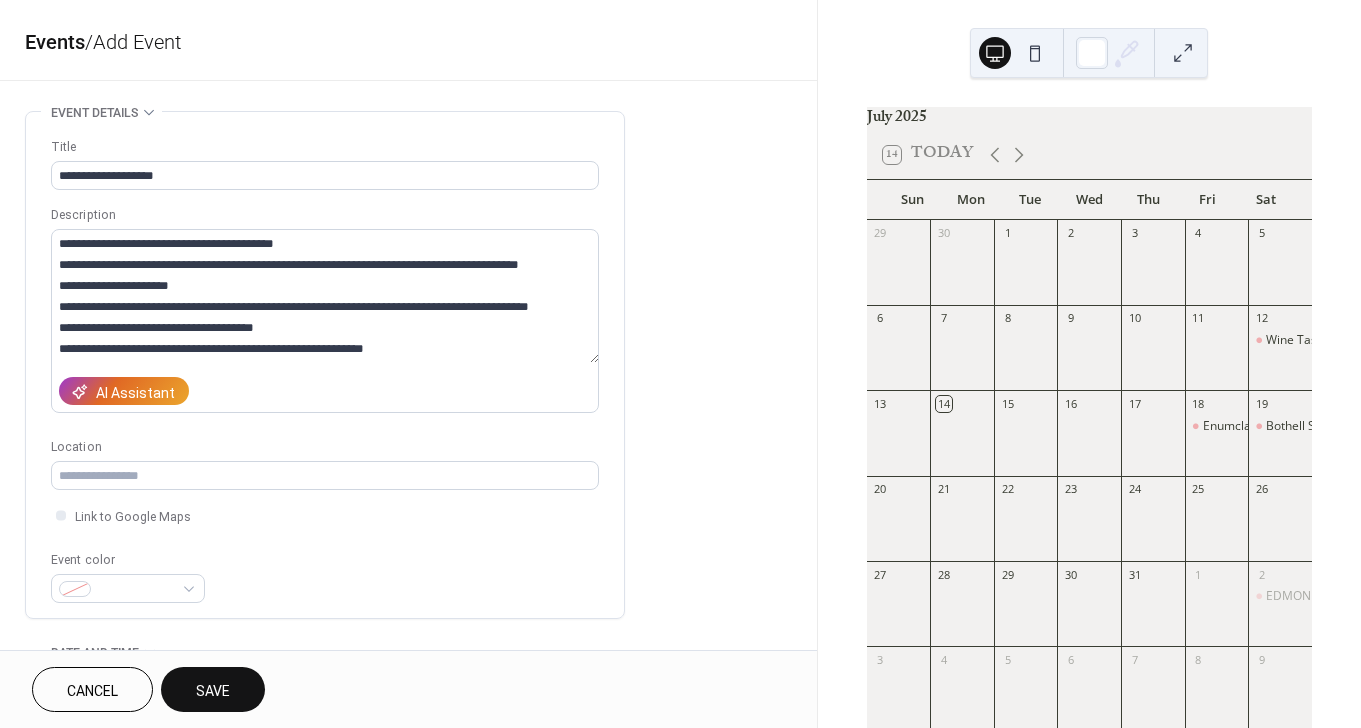 click on "Save" at bounding box center (213, 691) 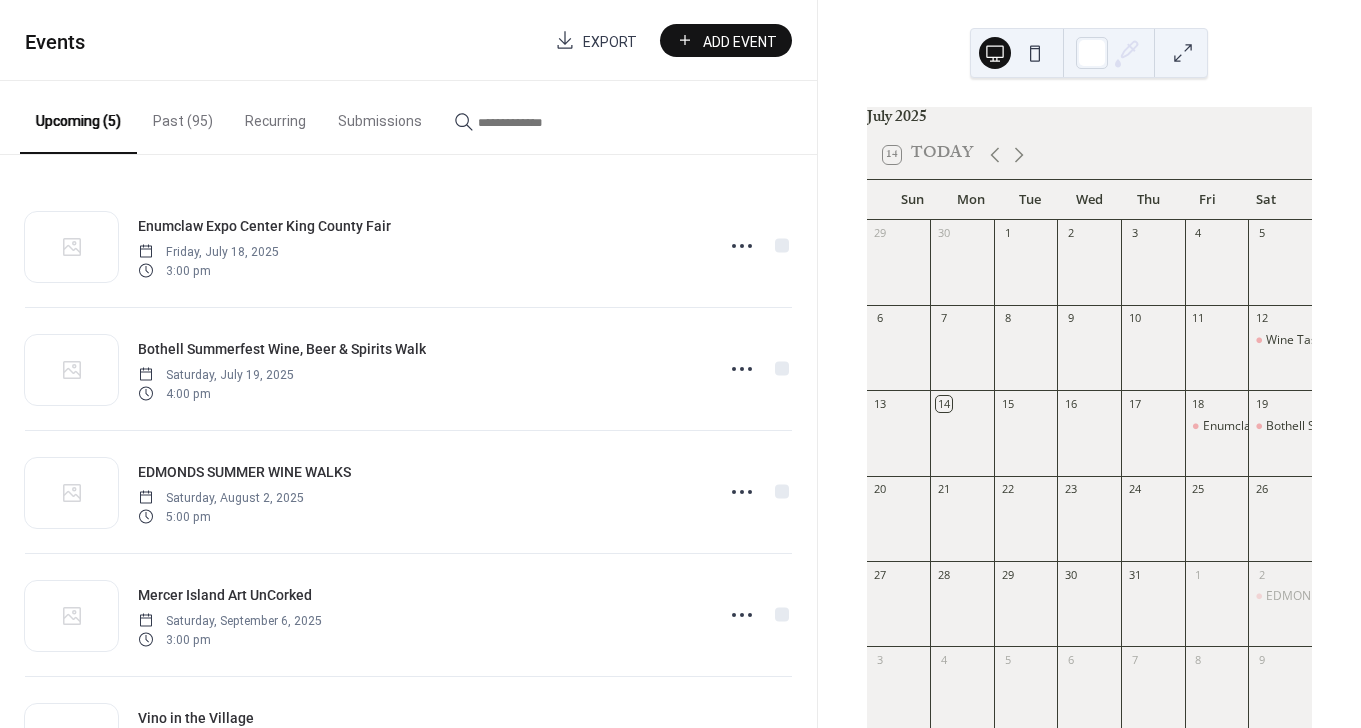 click on "Add Event" at bounding box center [740, 41] 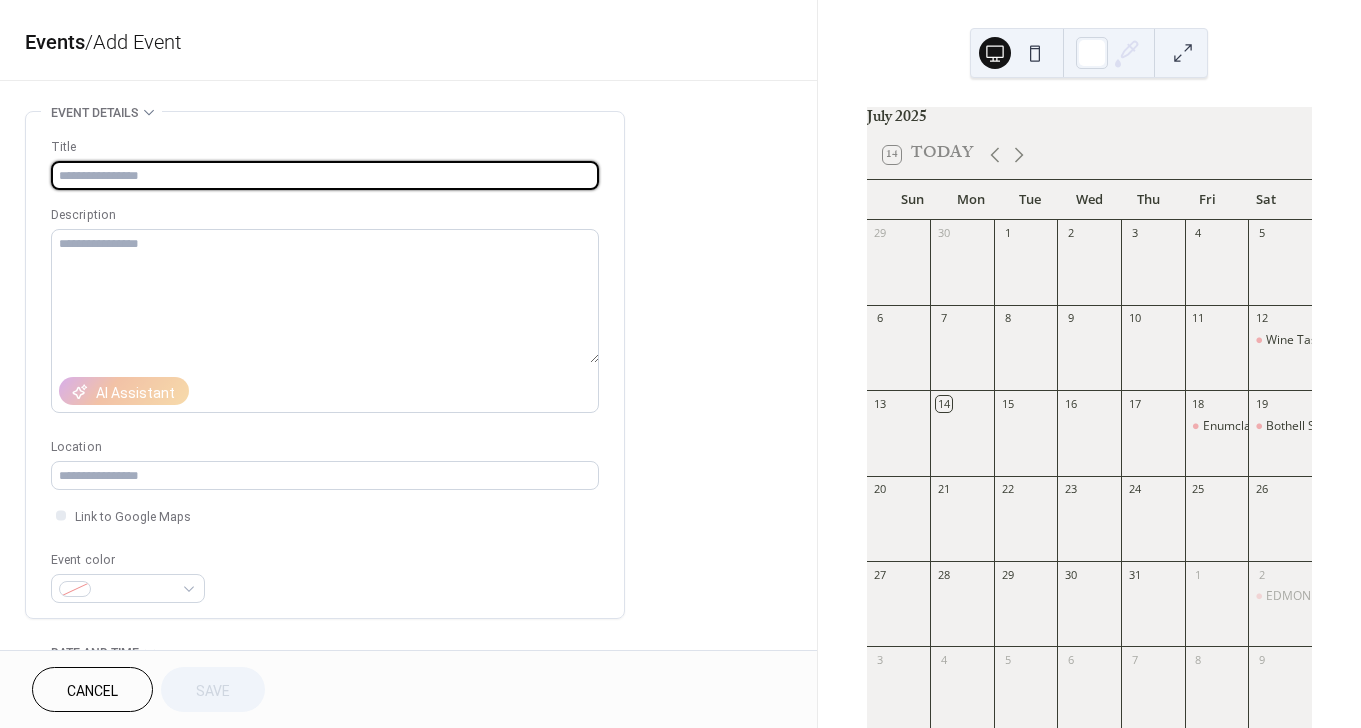 paste on "**********" 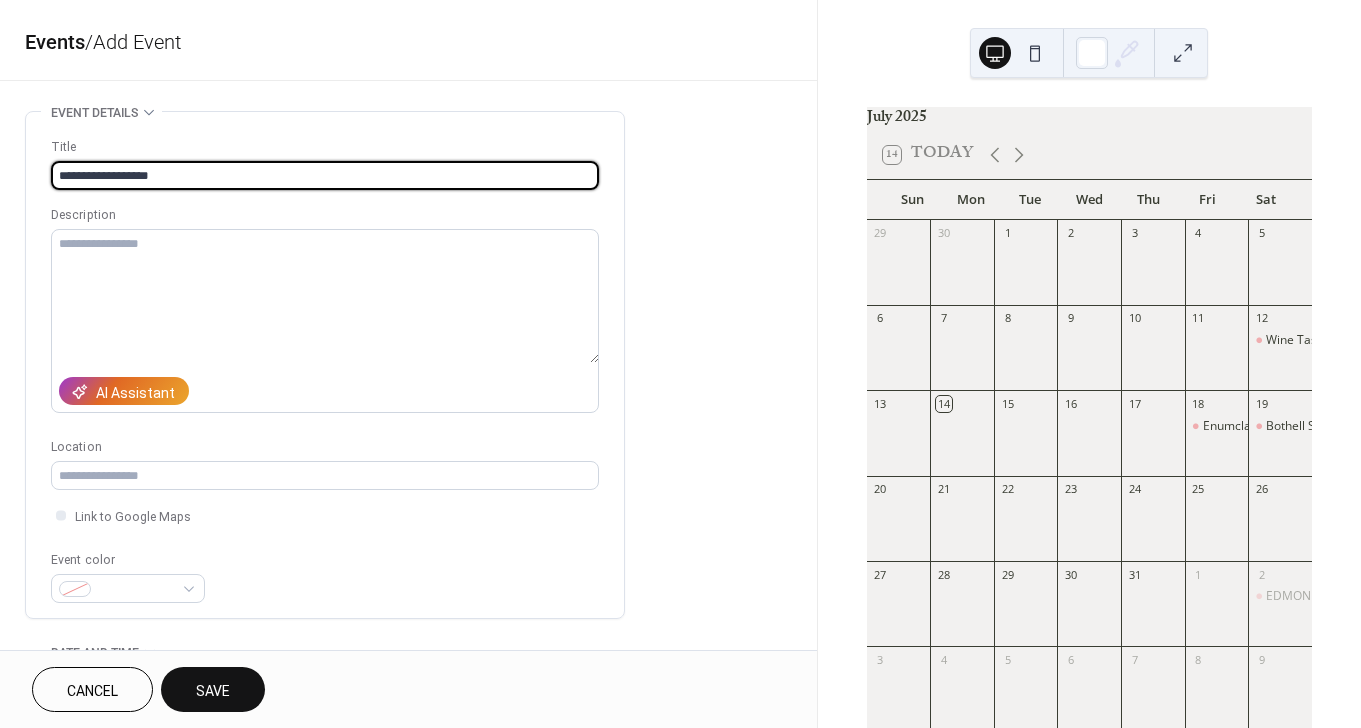 type on "**********" 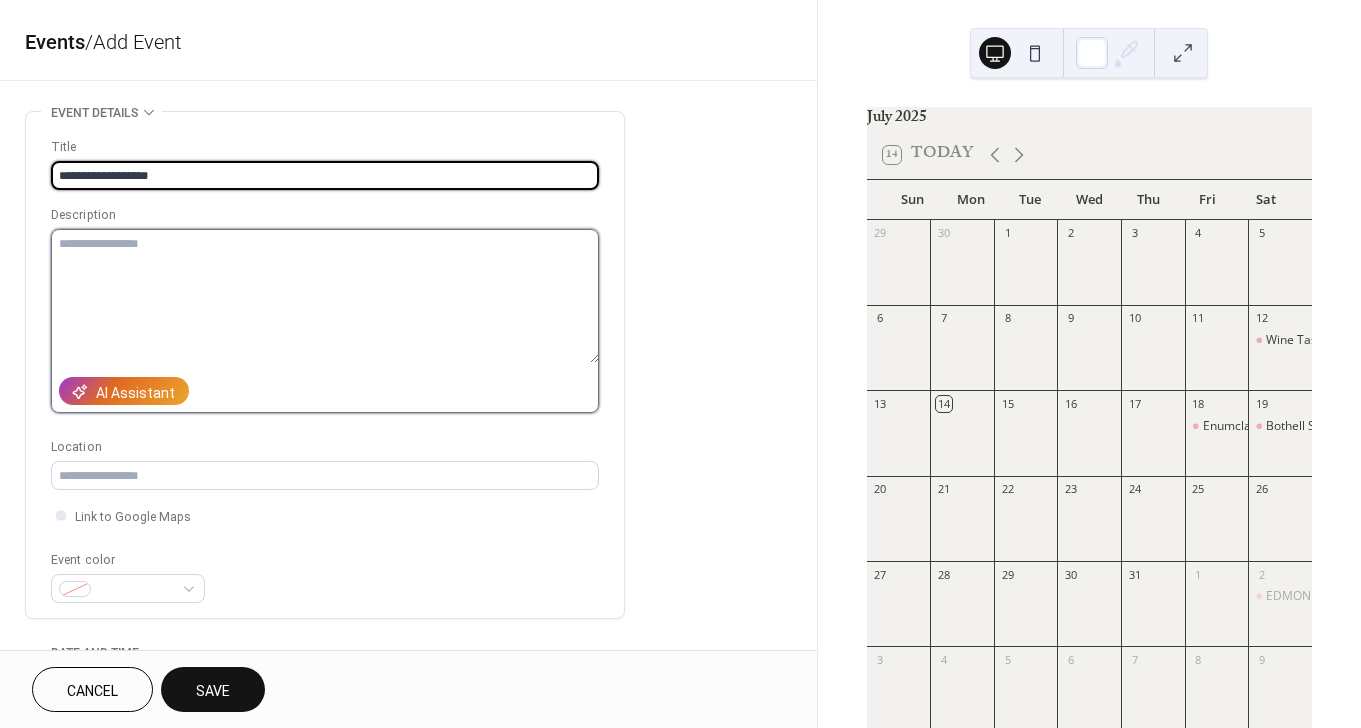 click at bounding box center (325, 296) 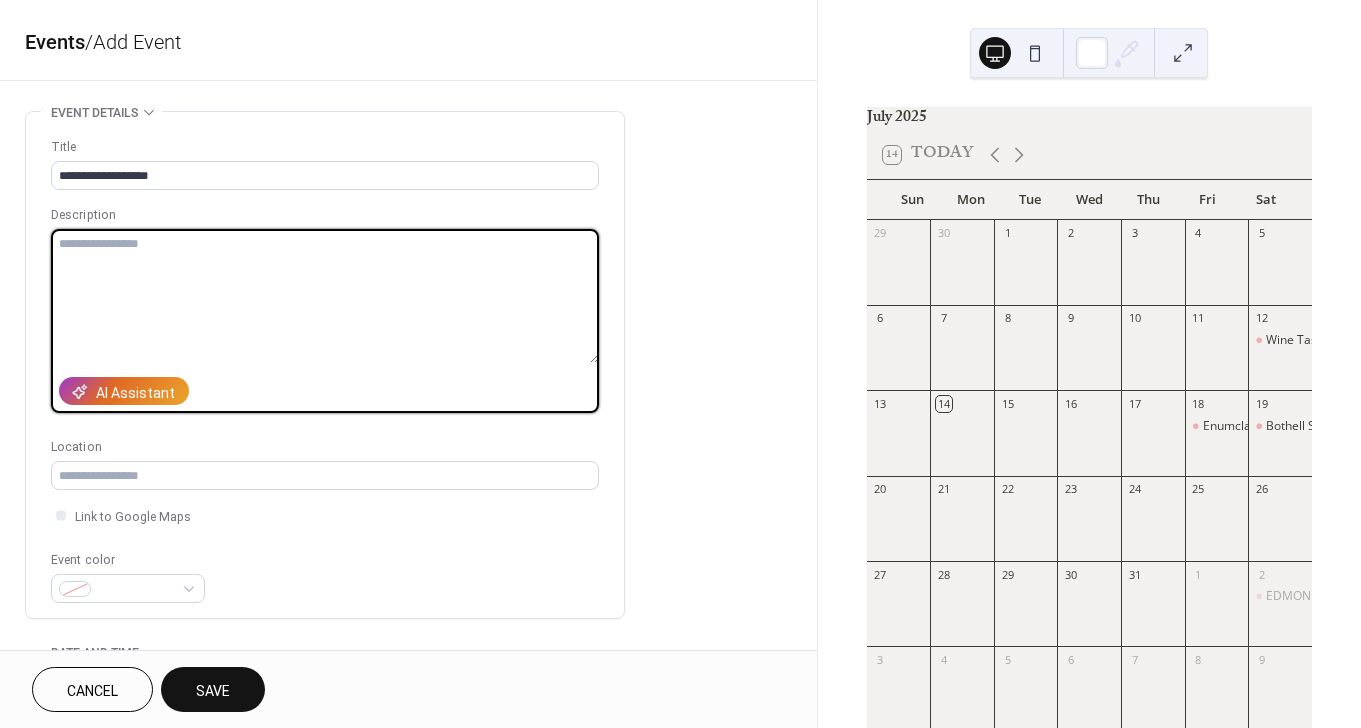 paste on "**********" 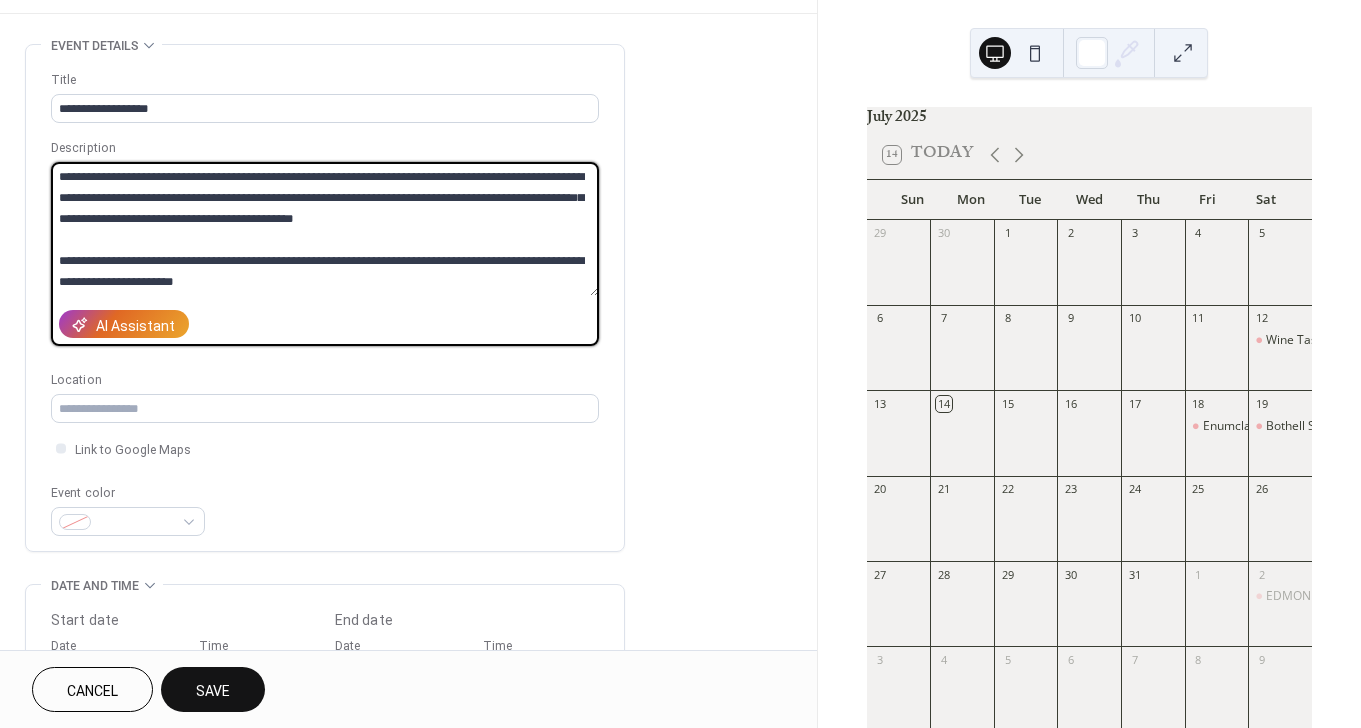 scroll, scrollTop: 397, scrollLeft: 0, axis: vertical 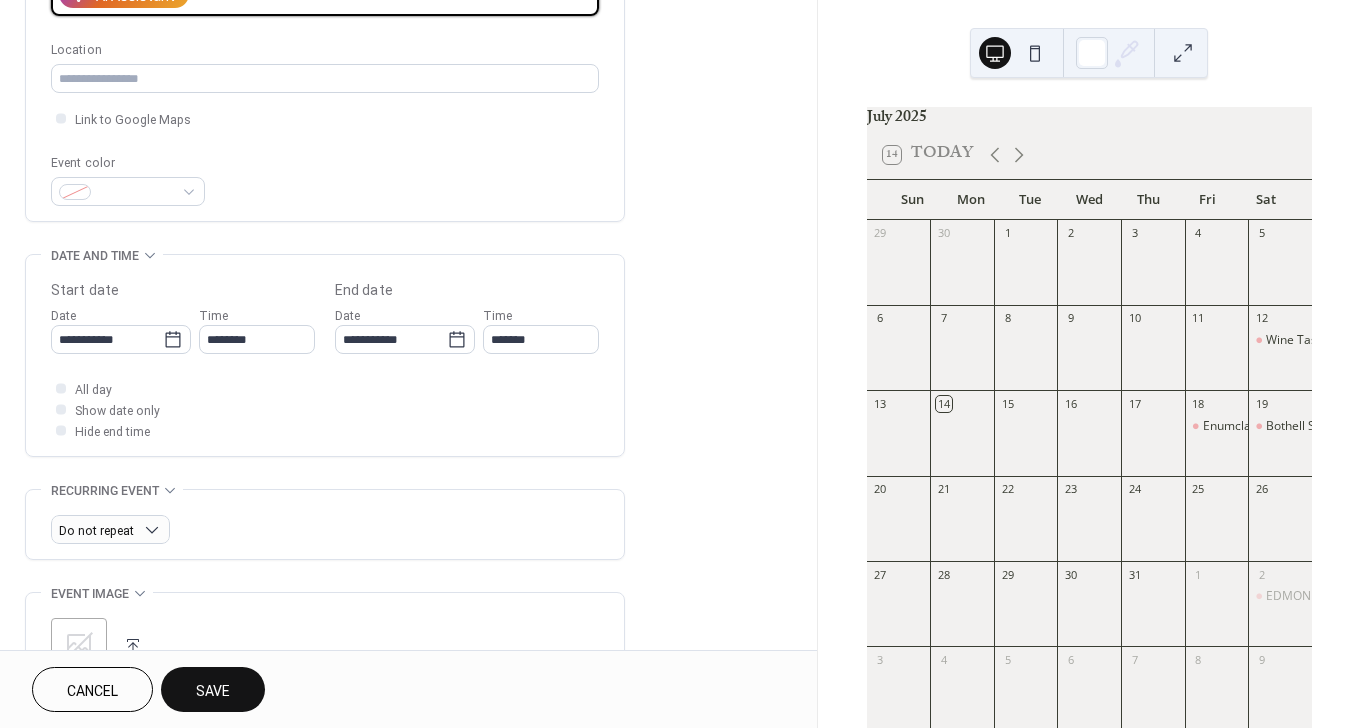 type on "**********" 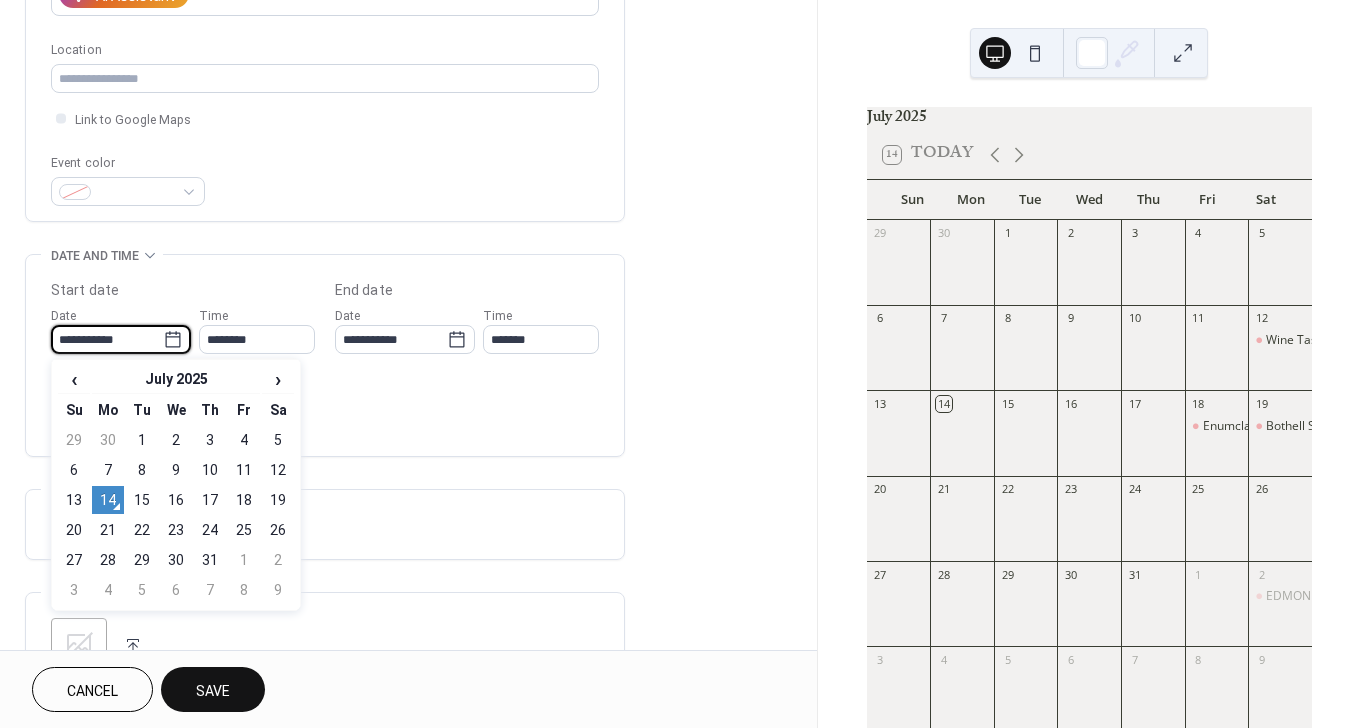 click on "**********" at bounding box center [107, 339] 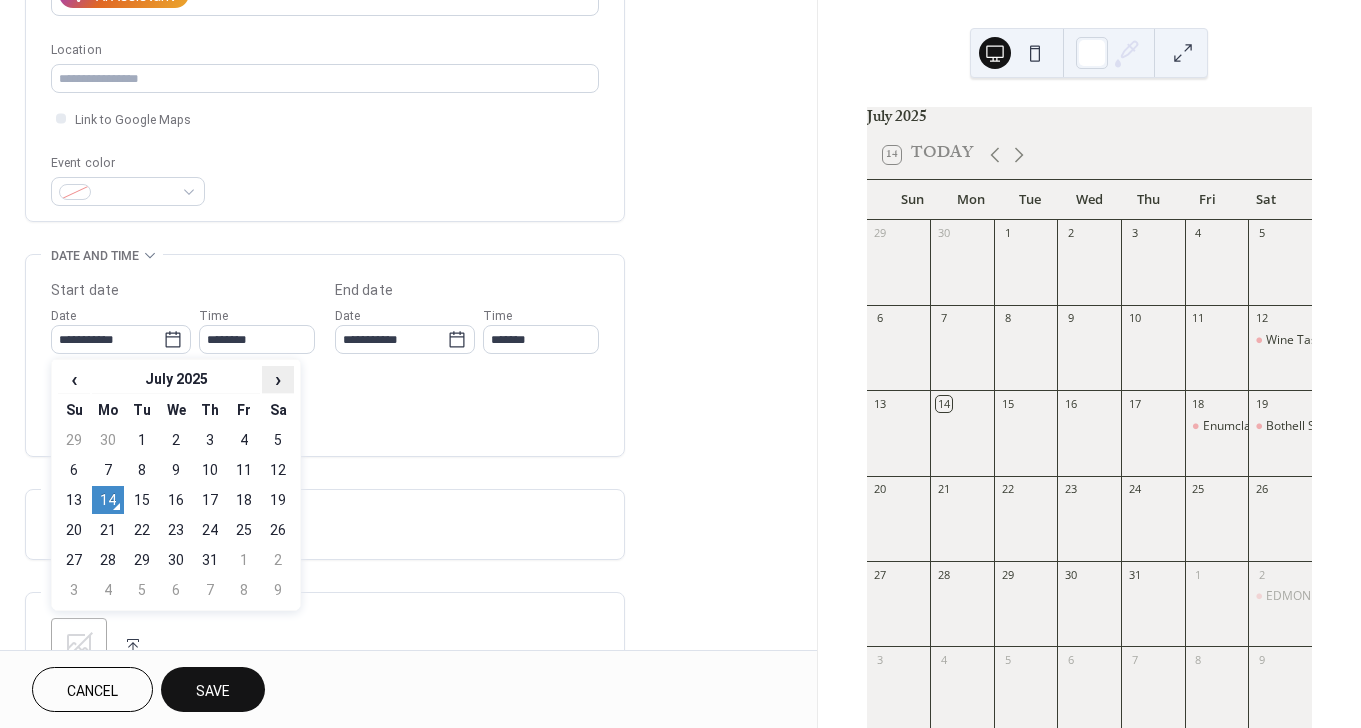 click on "›" at bounding box center [278, 379] 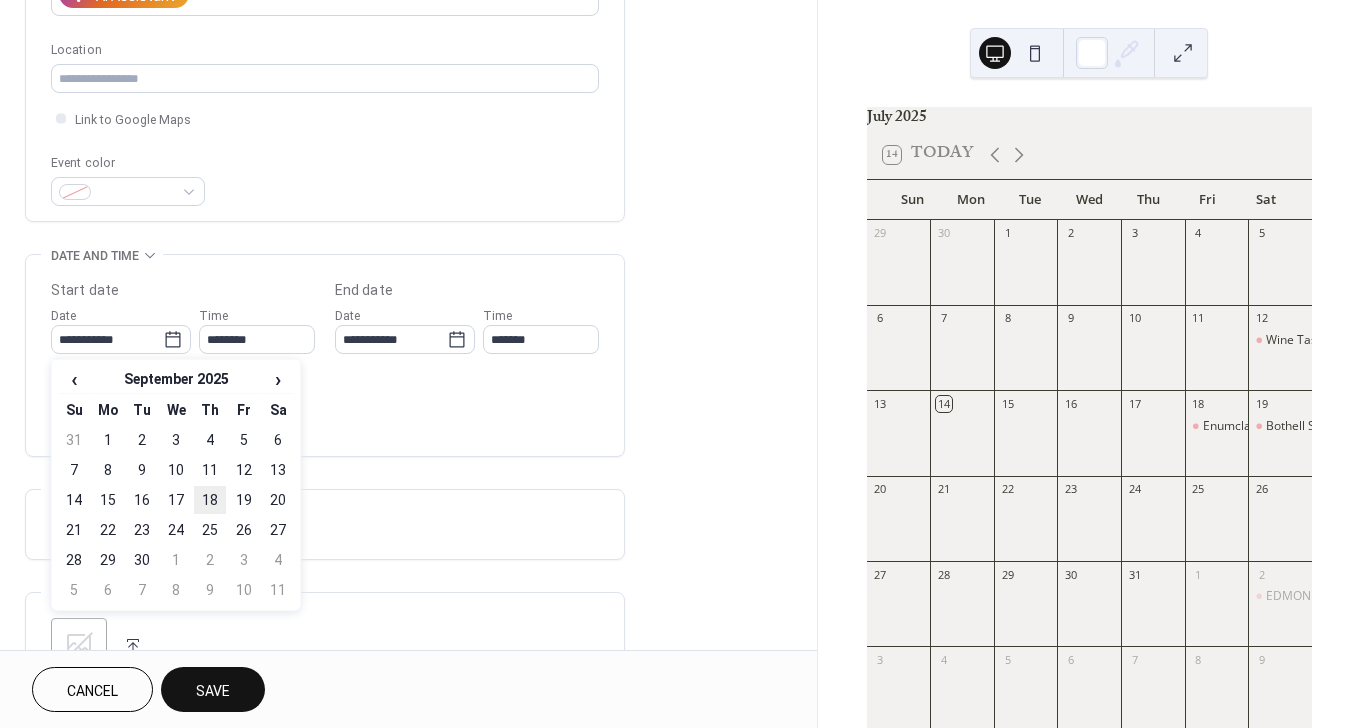 click on "18" at bounding box center [210, 500] 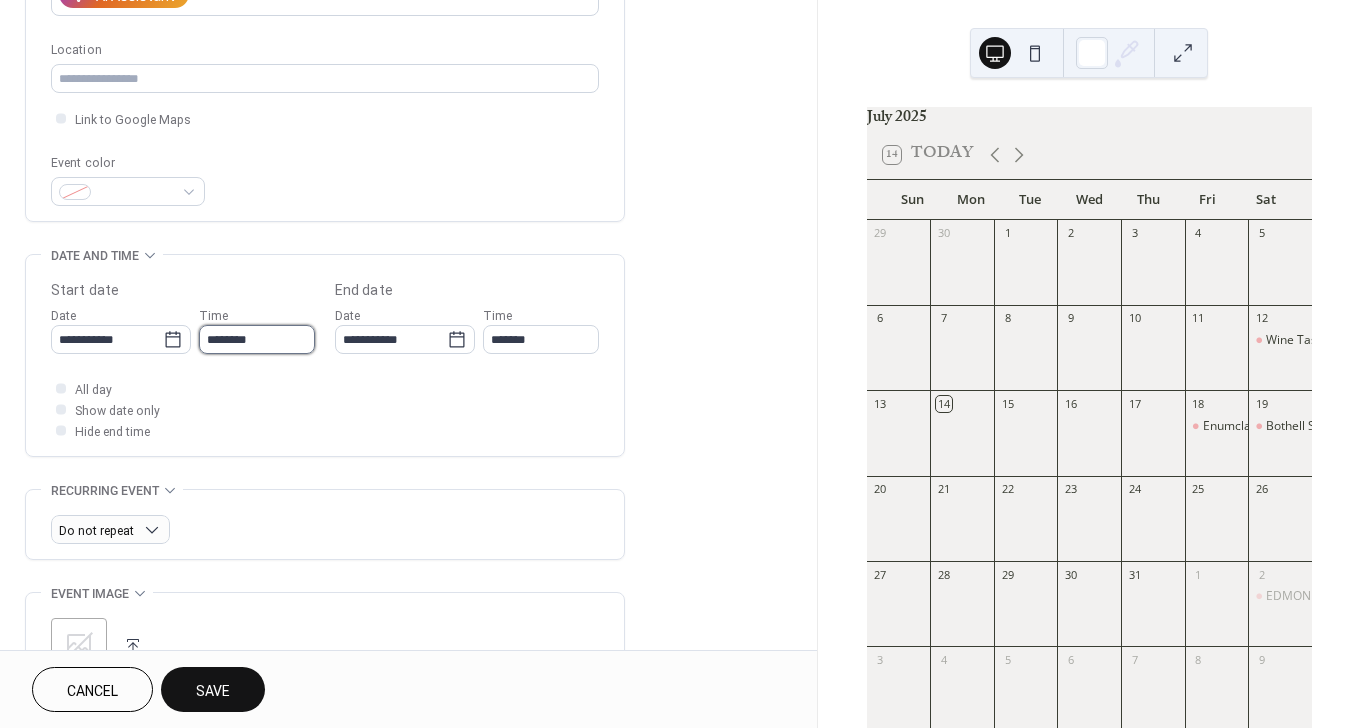 click on "********" at bounding box center [257, 339] 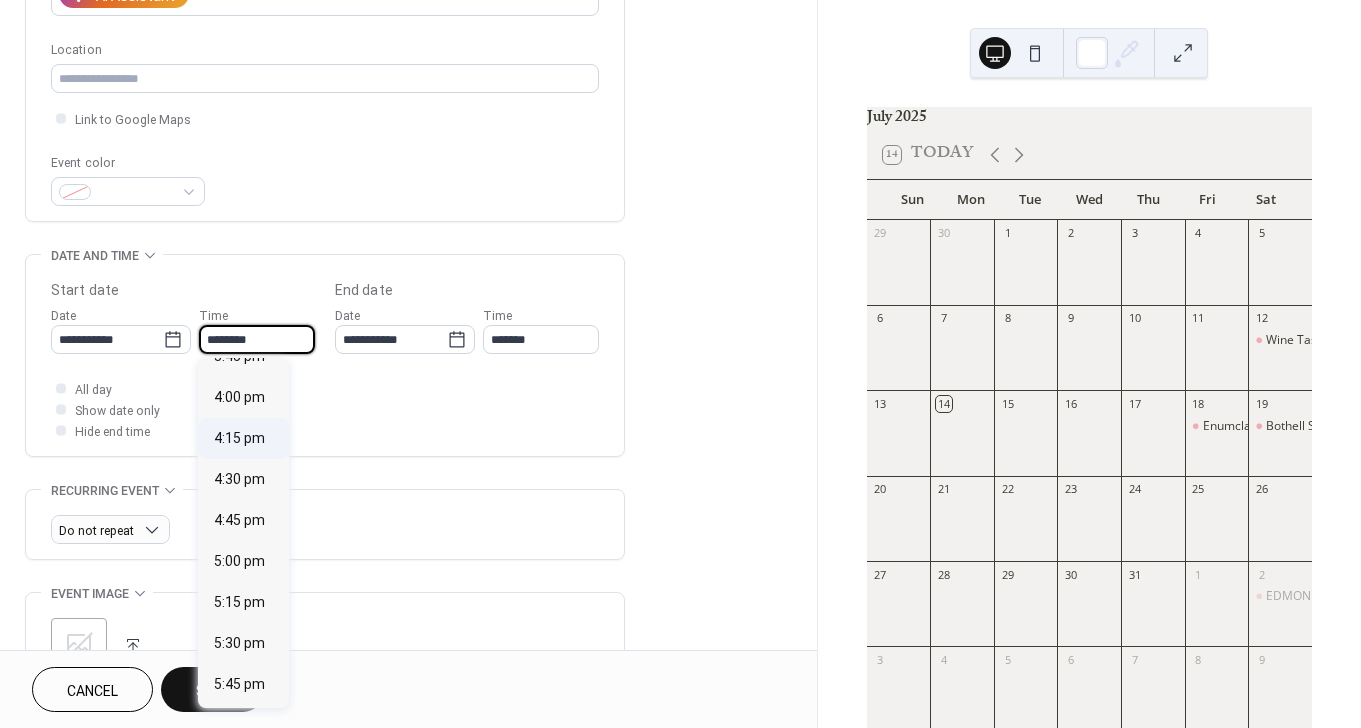 scroll, scrollTop: 2564, scrollLeft: 0, axis: vertical 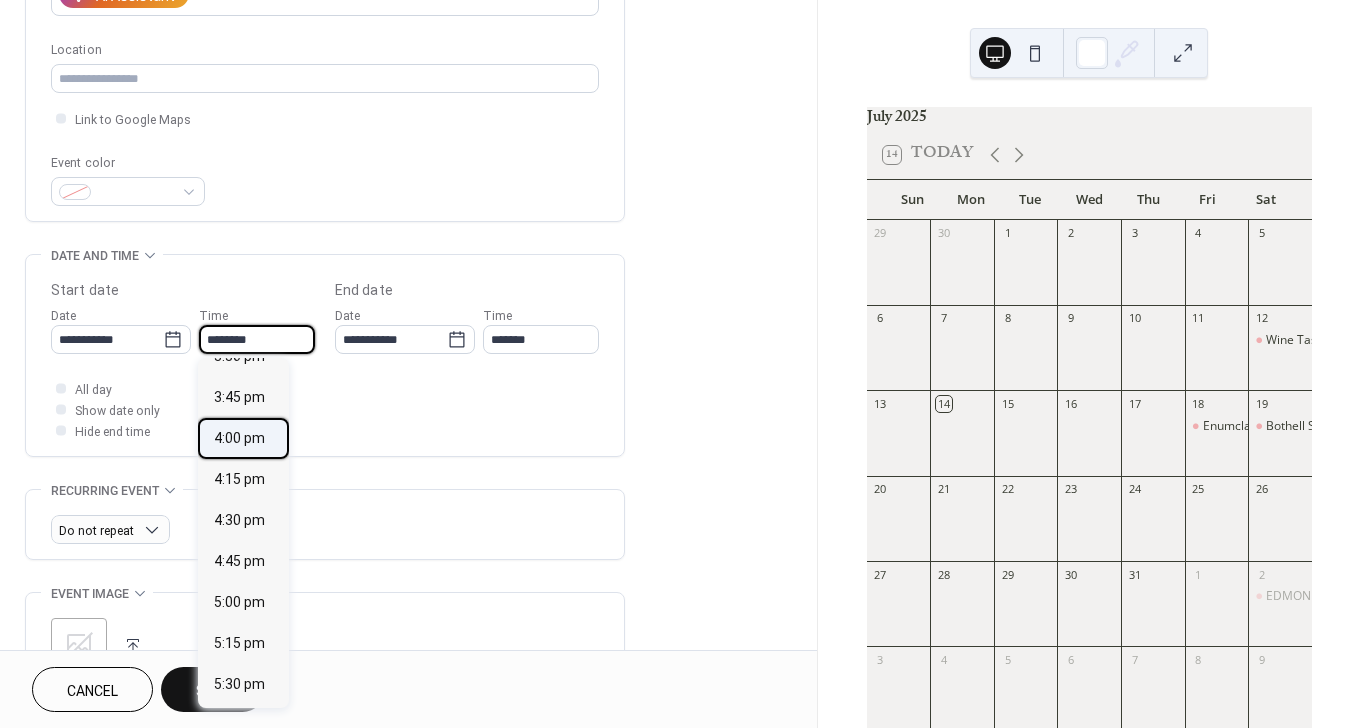click on "4:00 pm" at bounding box center (239, 437) 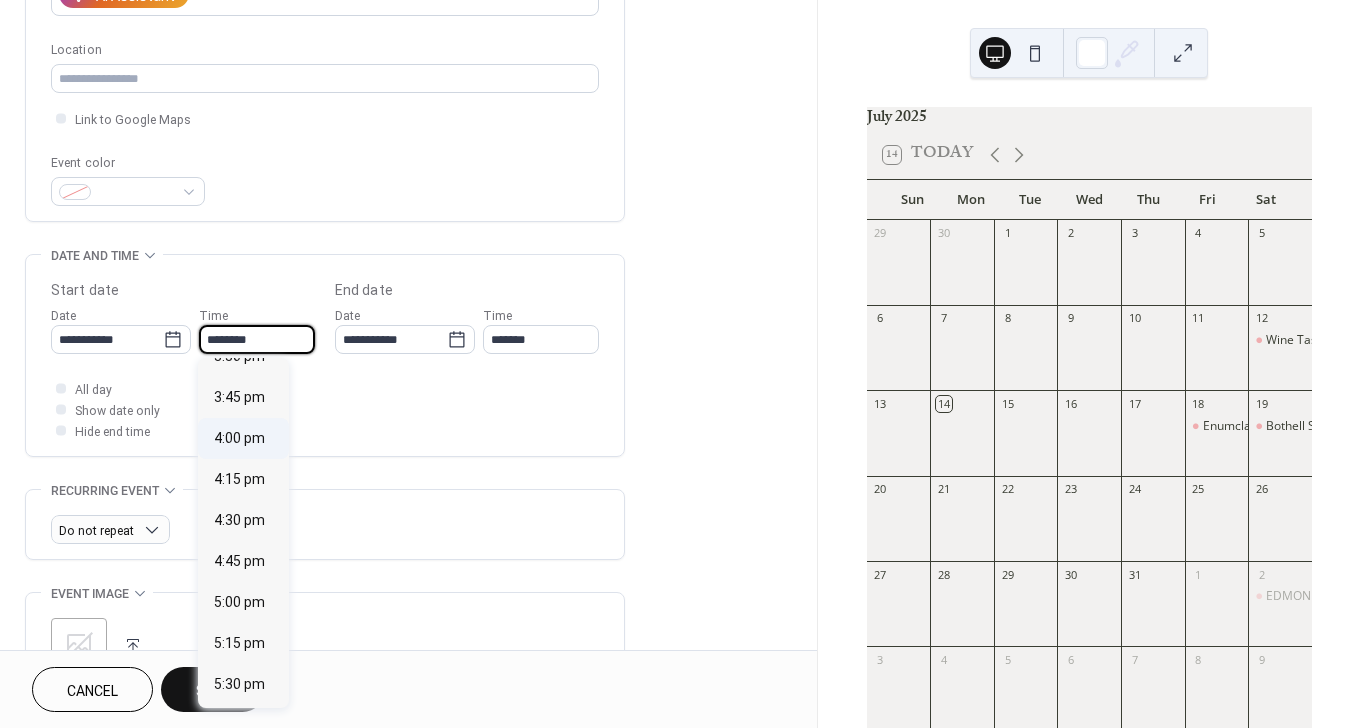 type on "*******" 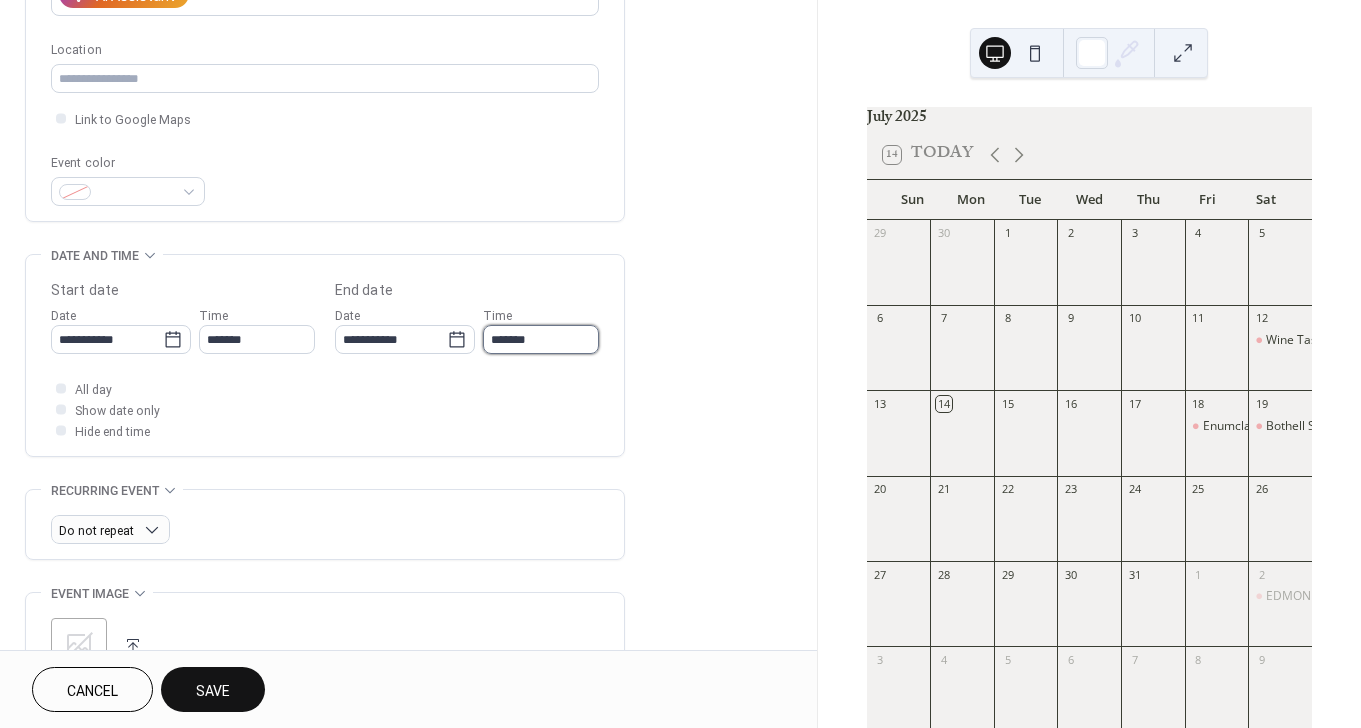 click on "*******" at bounding box center (541, 339) 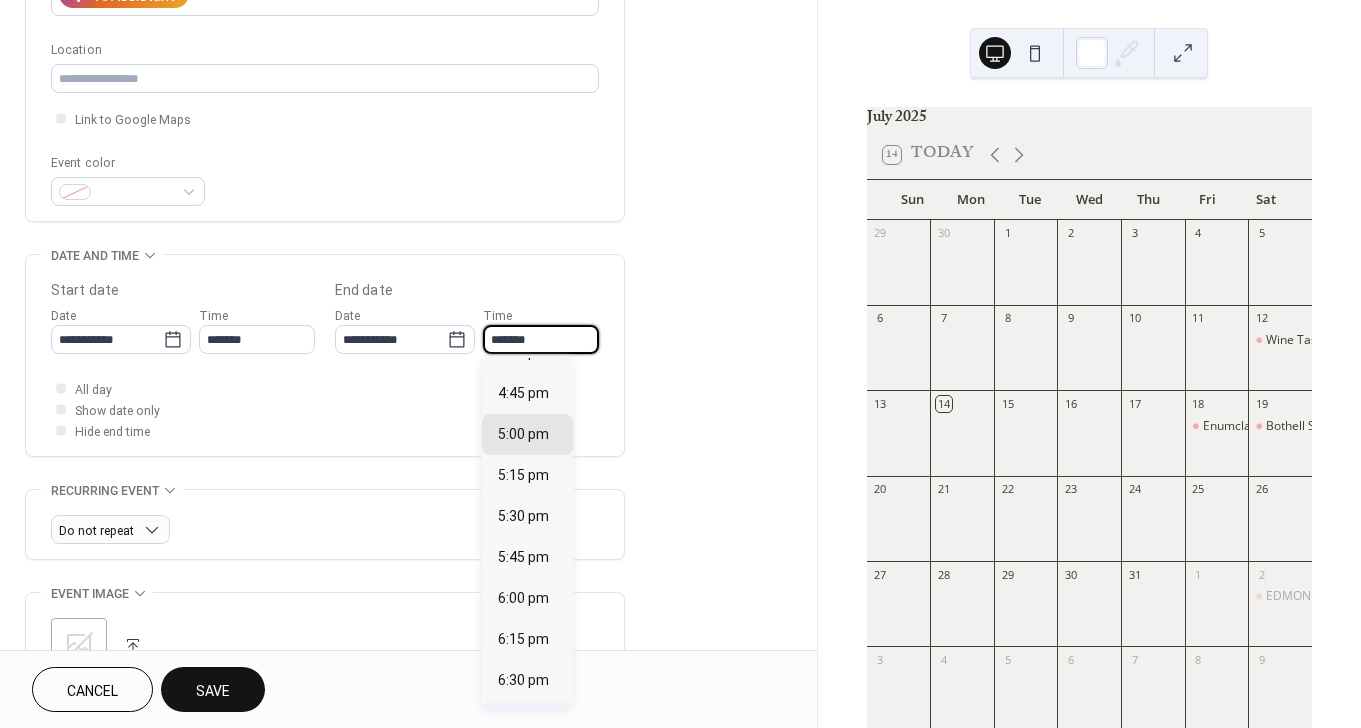 scroll, scrollTop: 387, scrollLeft: 0, axis: vertical 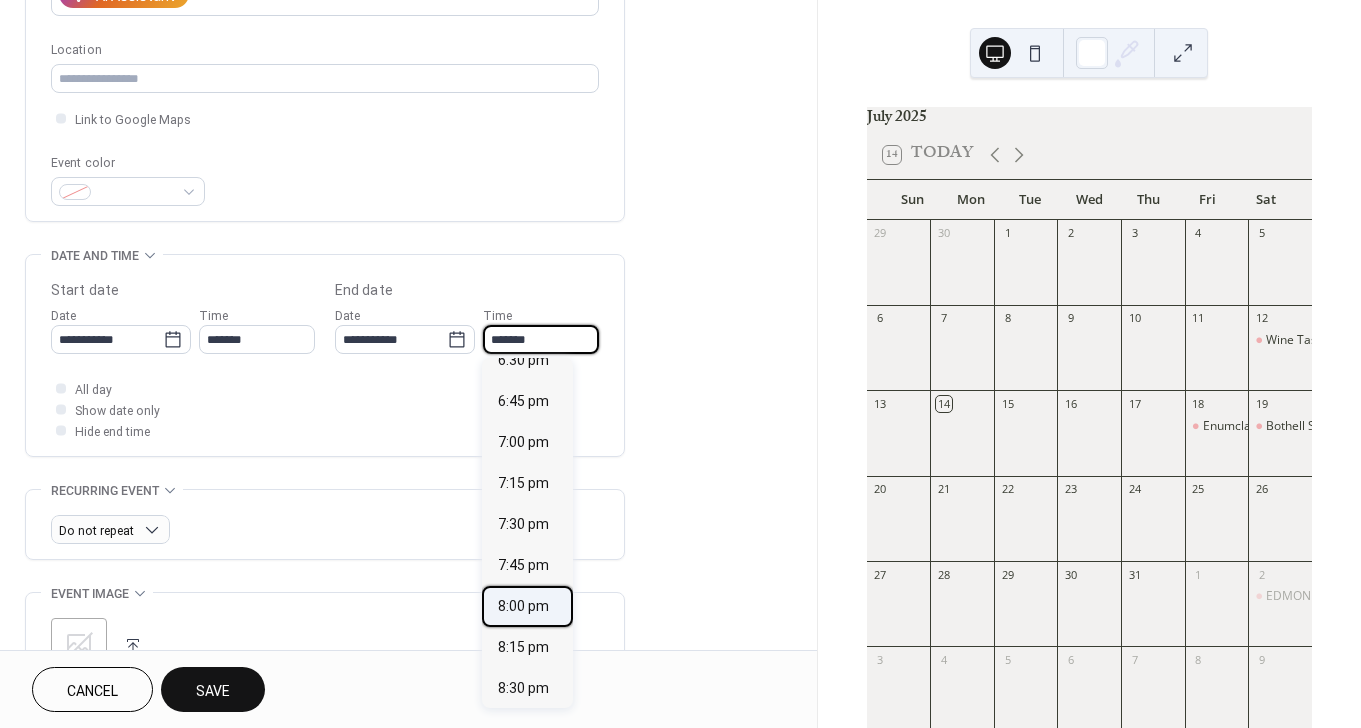 click on "8:00 pm" at bounding box center (527, 606) 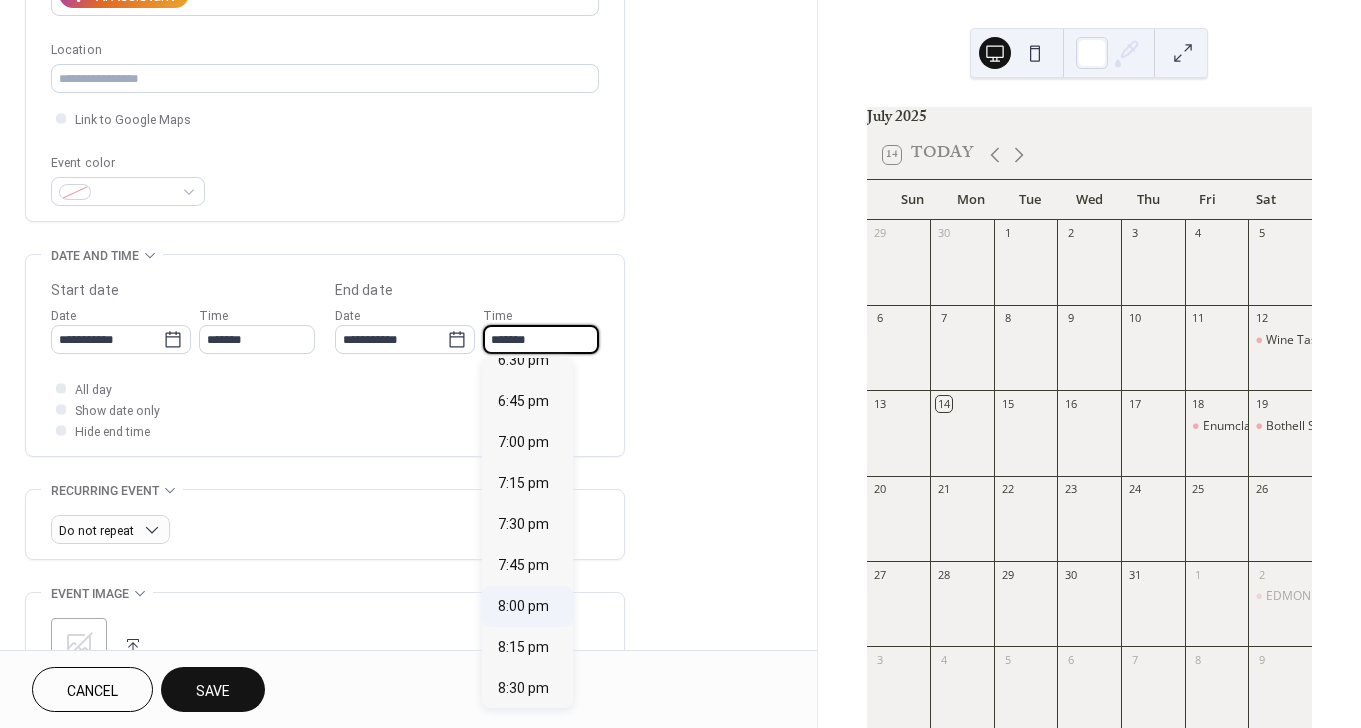 type on "*******" 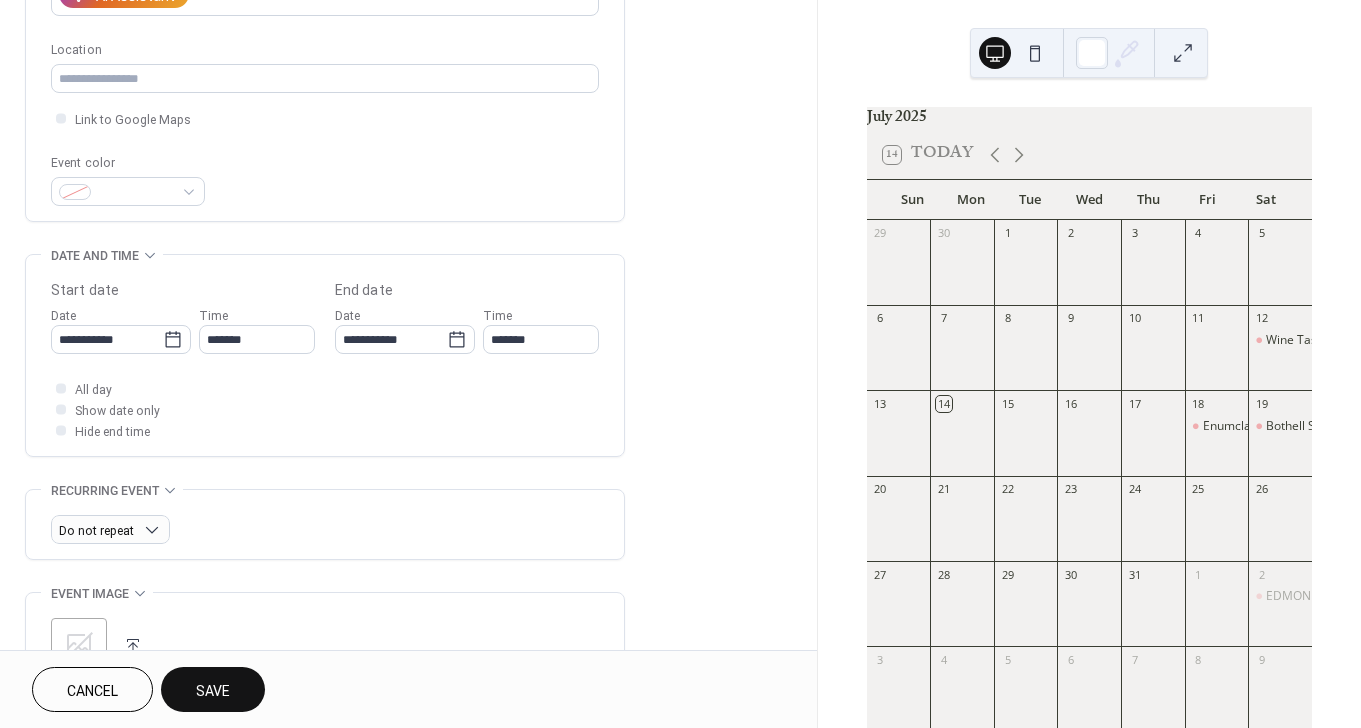 click on "Save" at bounding box center (213, 689) 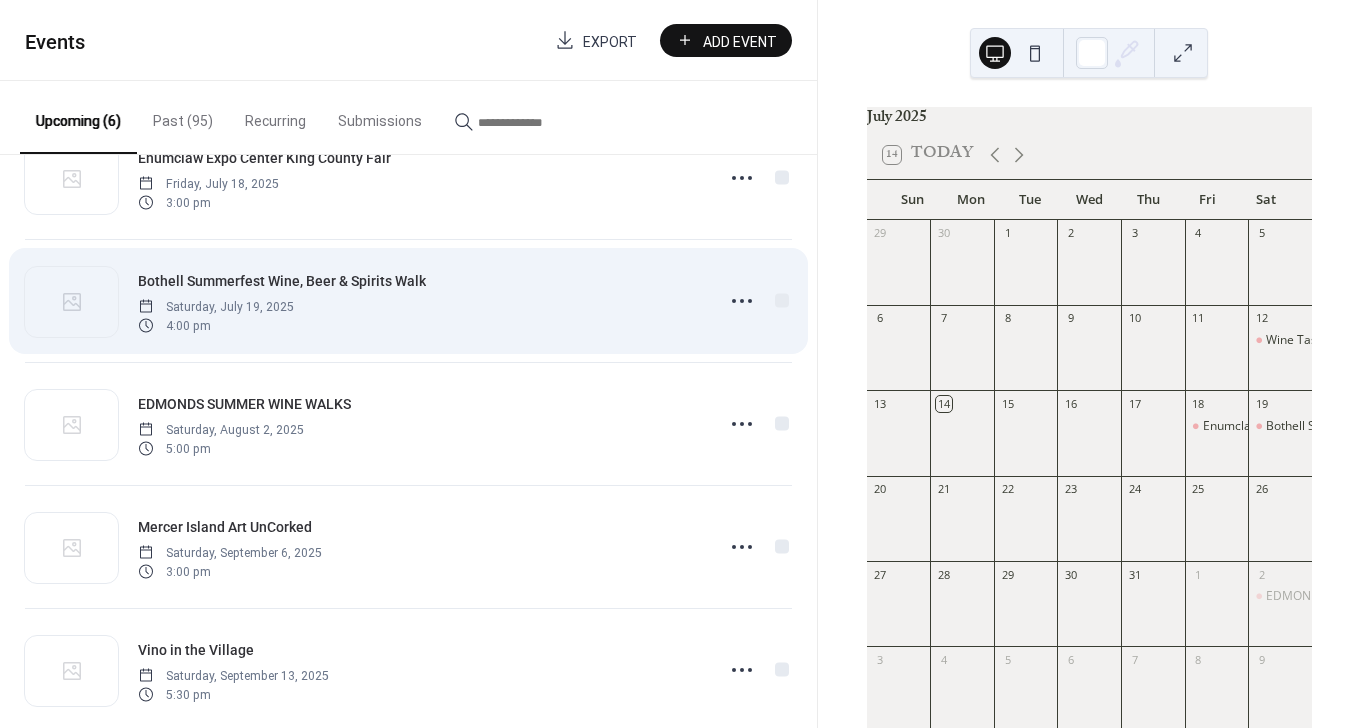 scroll, scrollTop: 224, scrollLeft: 0, axis: vertical 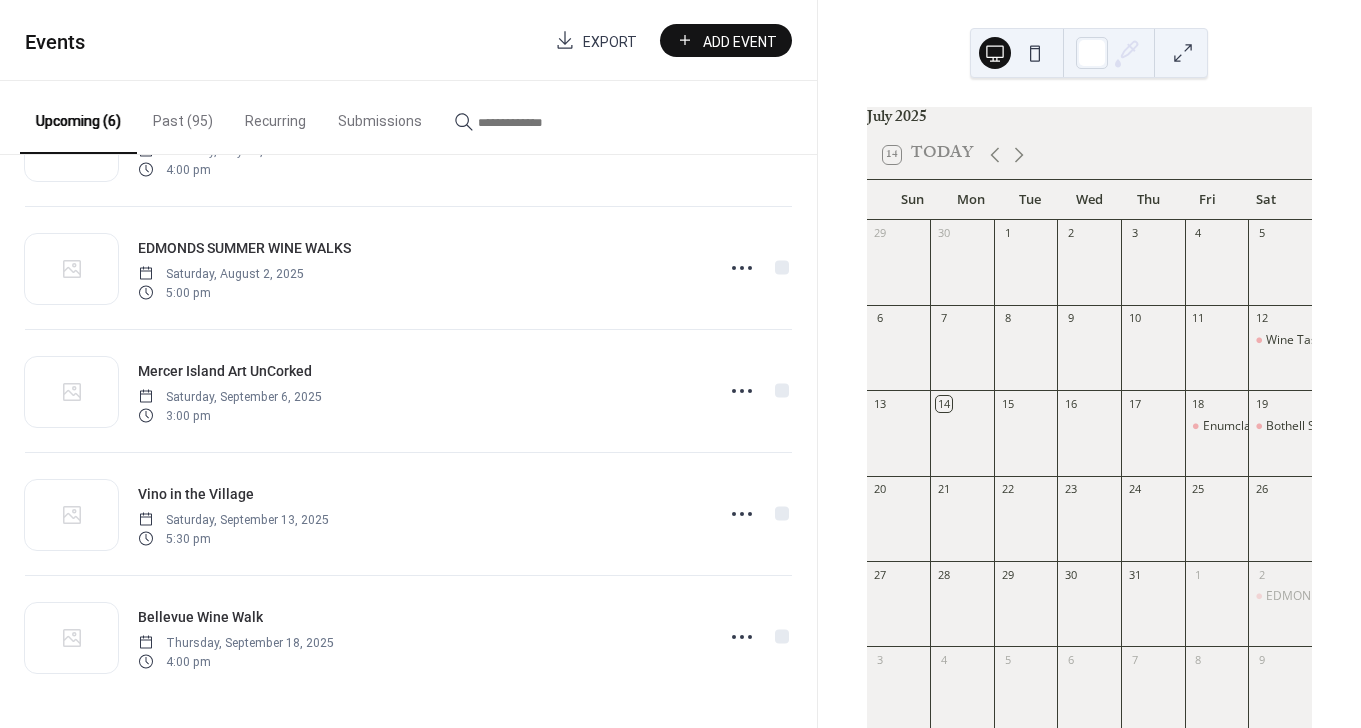 click on "Add Event" at bounding box center [726, 40] 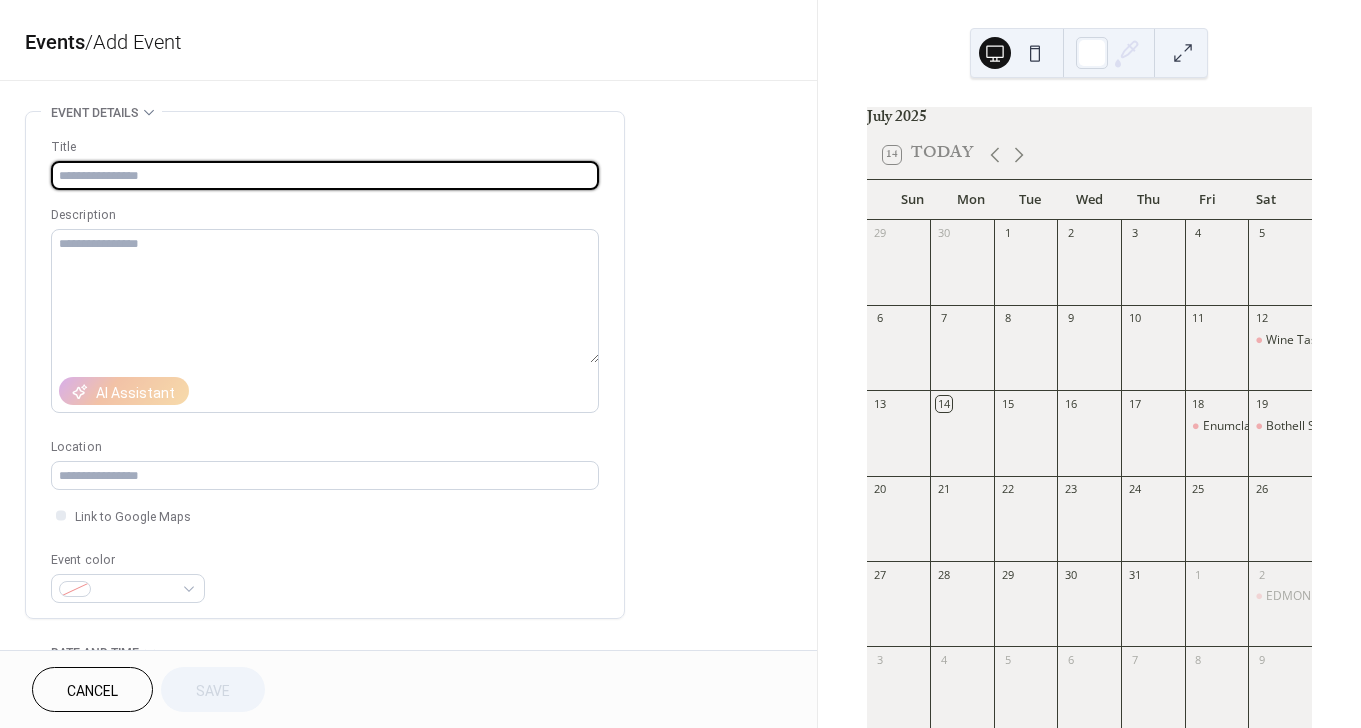 paste on "**********" 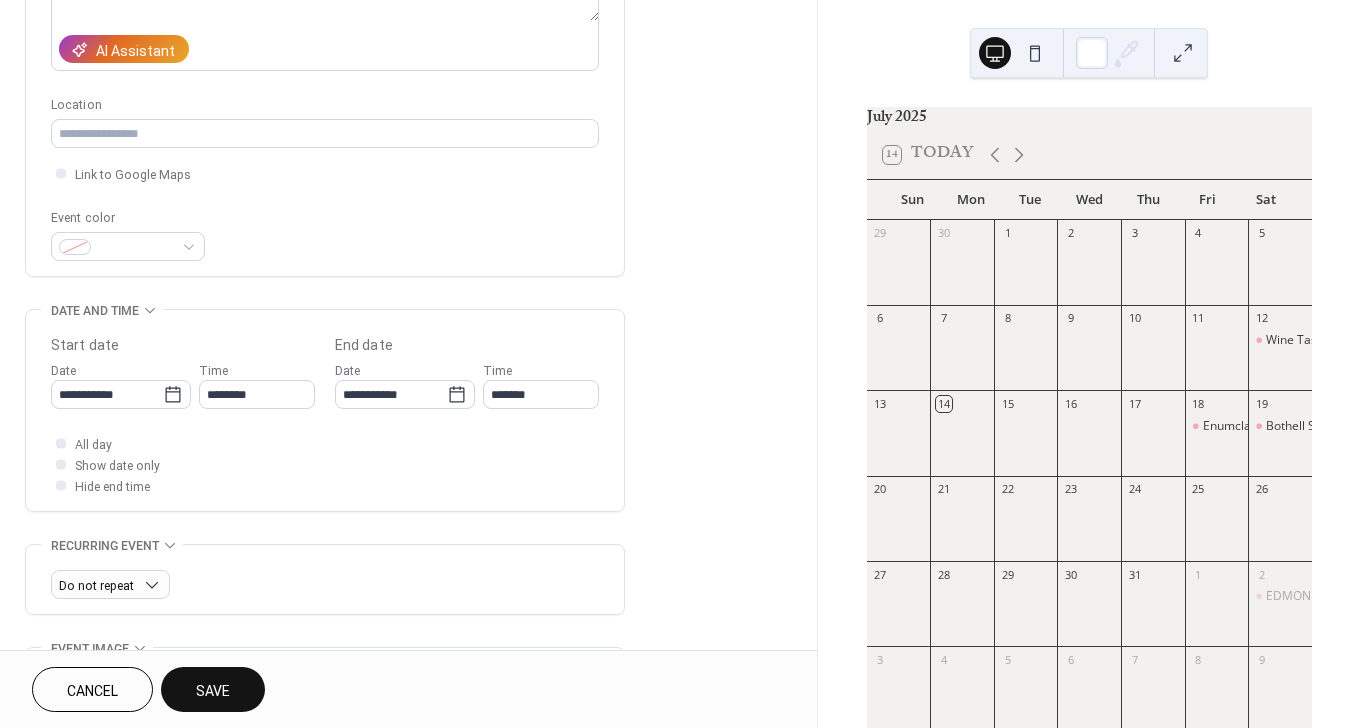 scroll, scrollTop: 343, scrollLeft: 0, axis: vertical 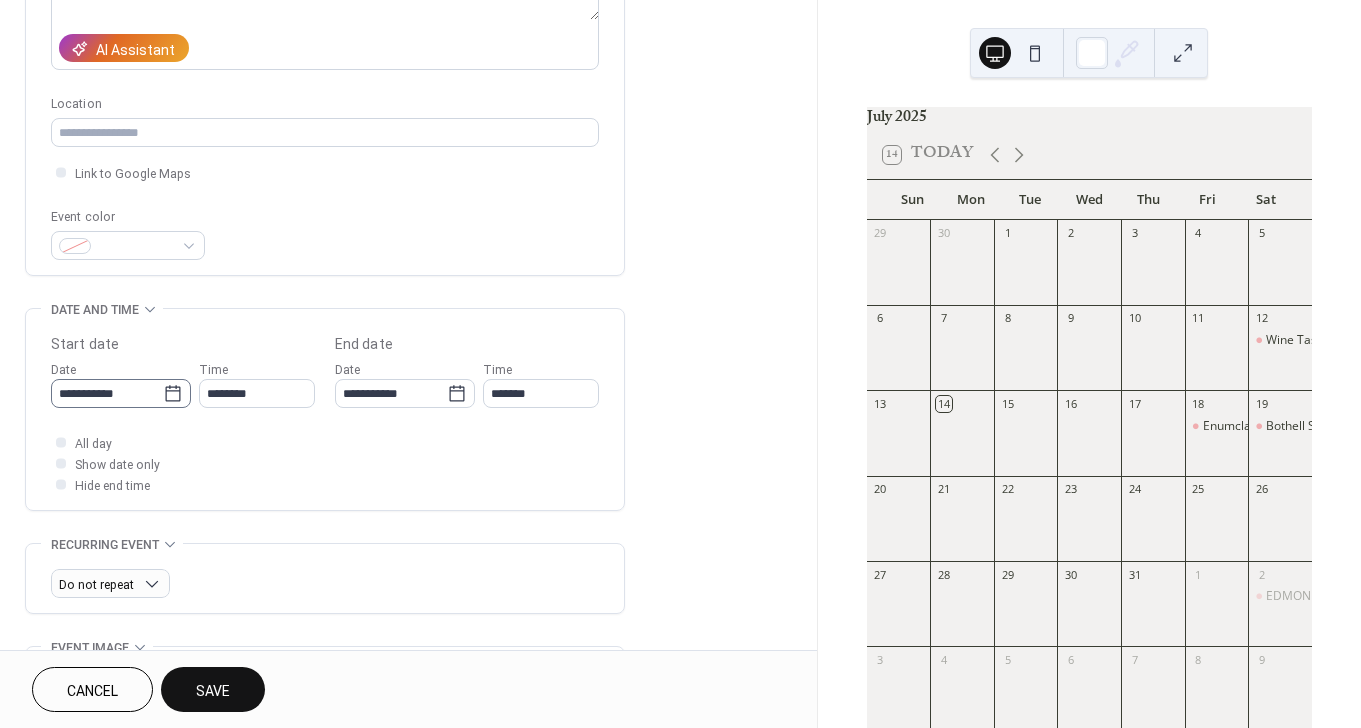 type on "**********" 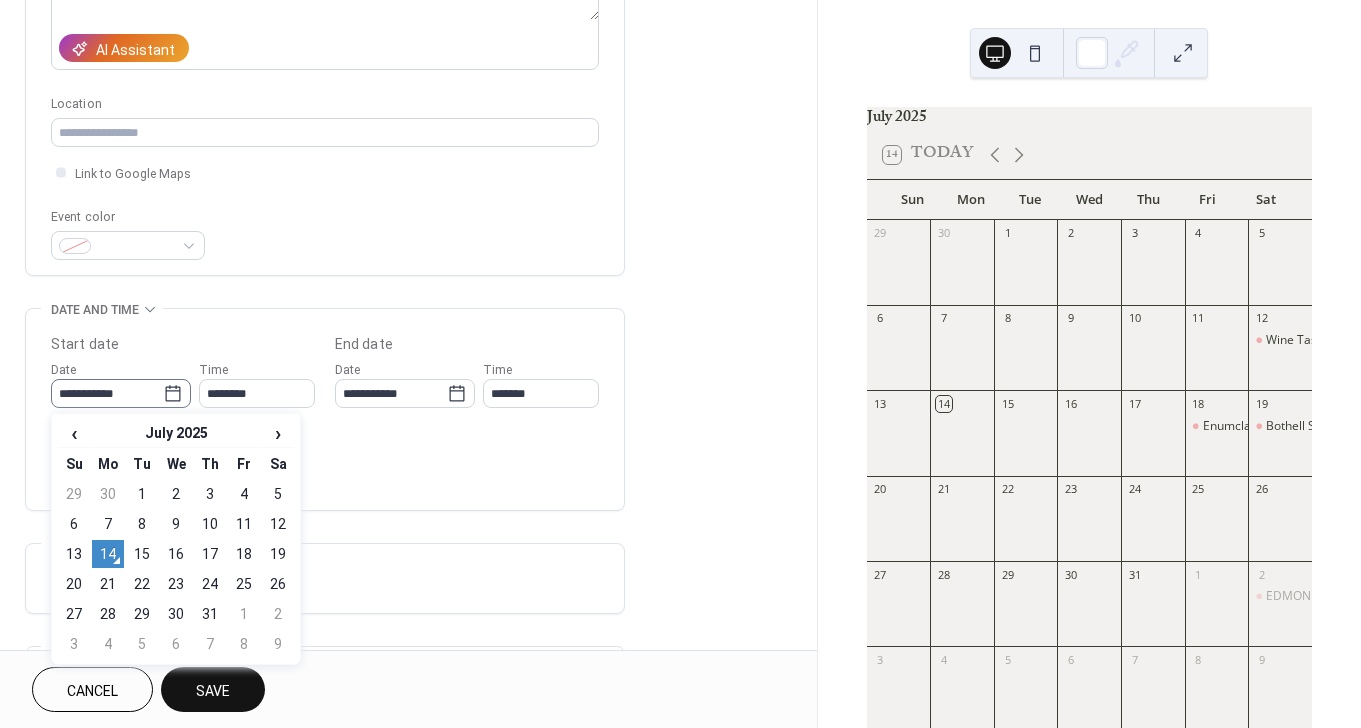 click 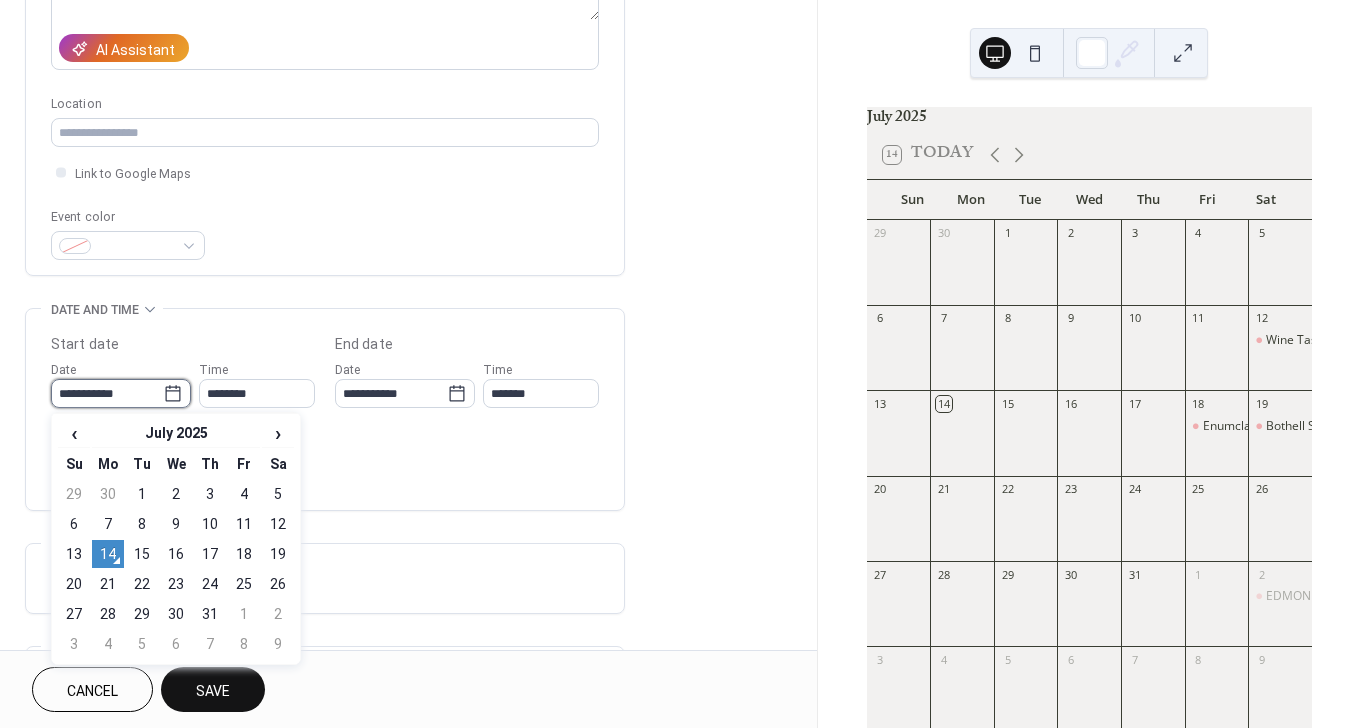 click on "**********" at bounding box center [107, 393] 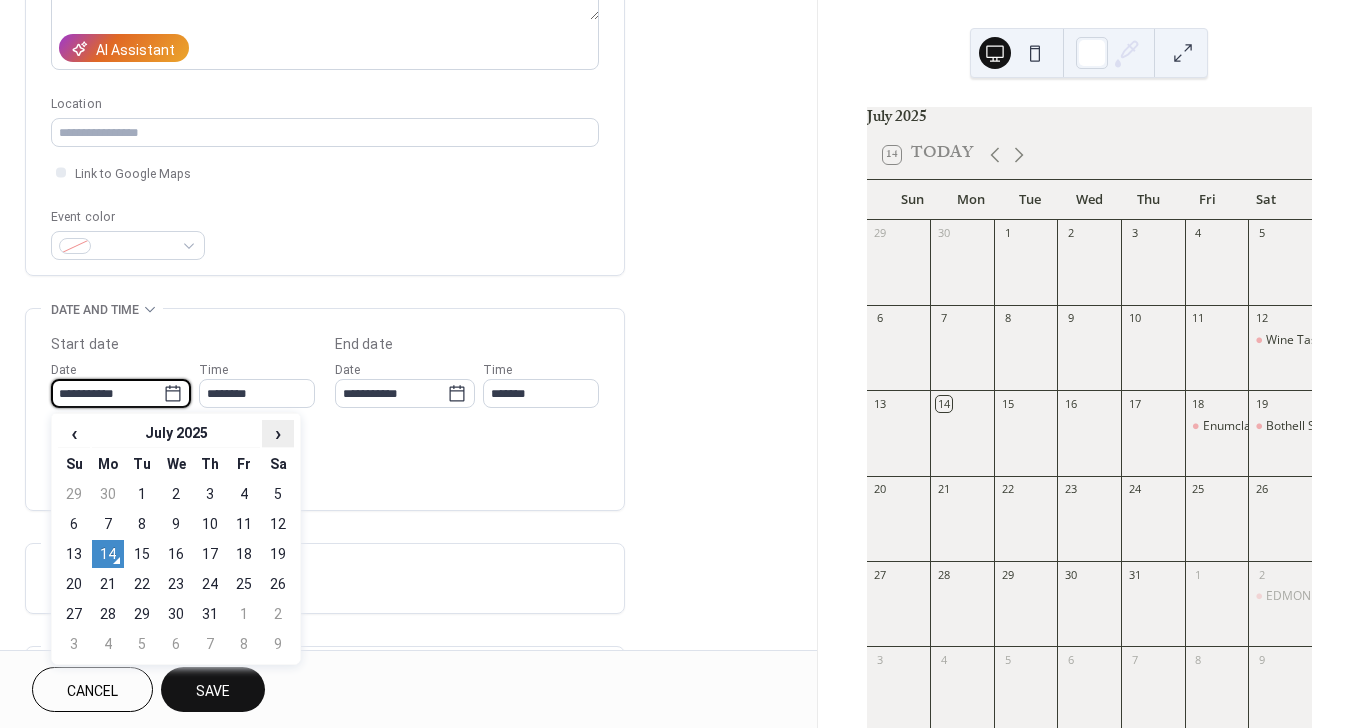 click on "›" at bounding box center [278, 433] 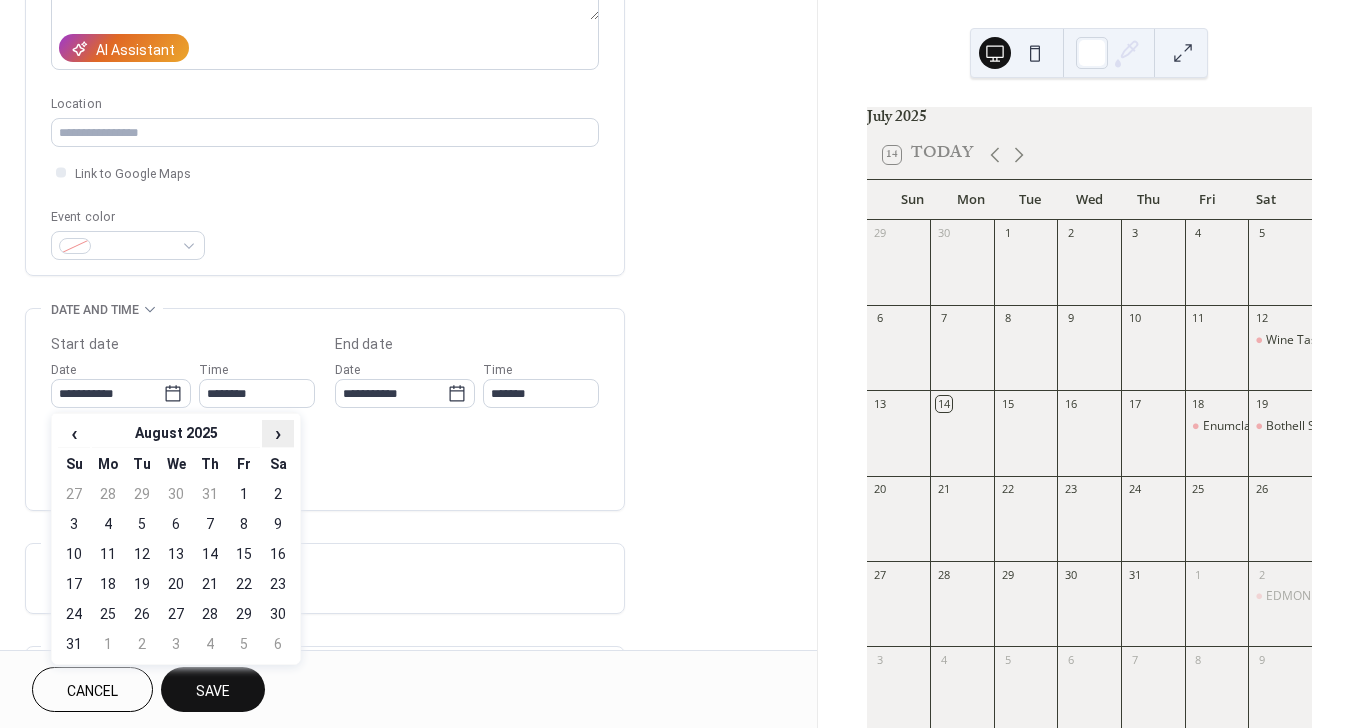 click on "›" at bounding box center [278, 433] 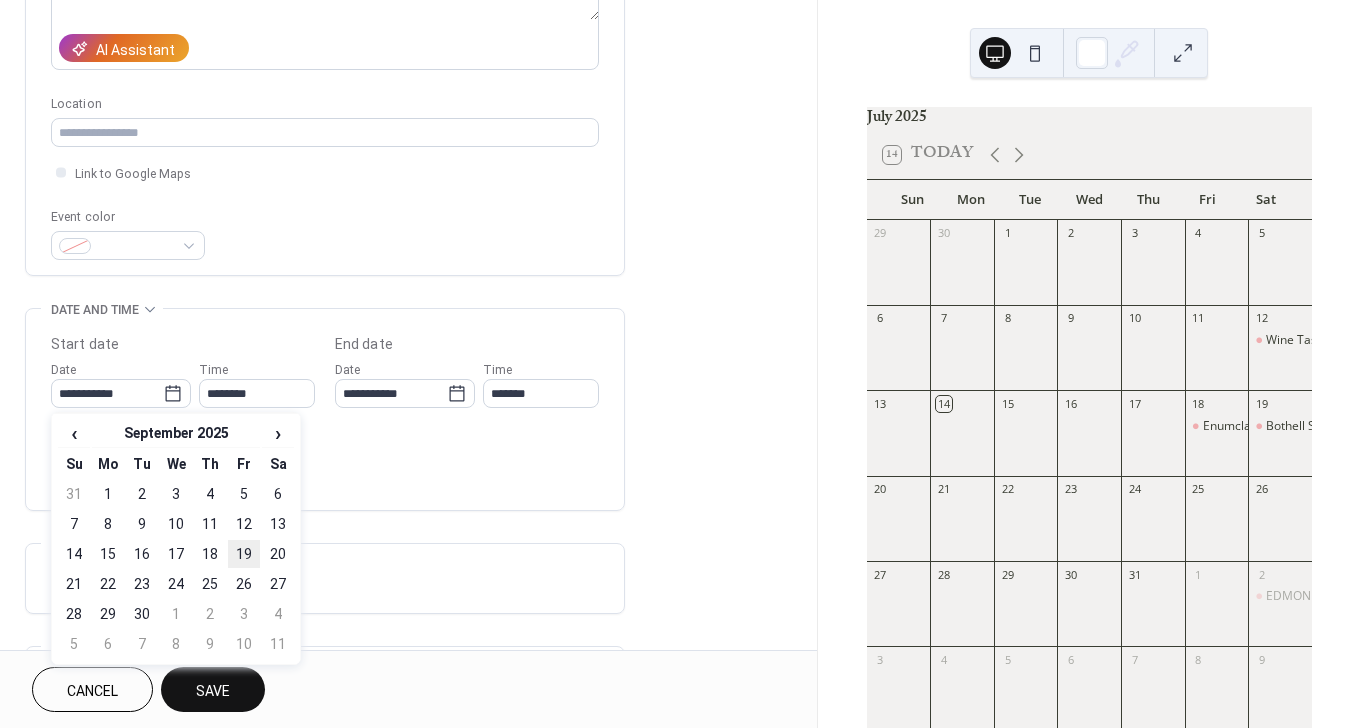 click on "19" at bounding box center (244, 554) 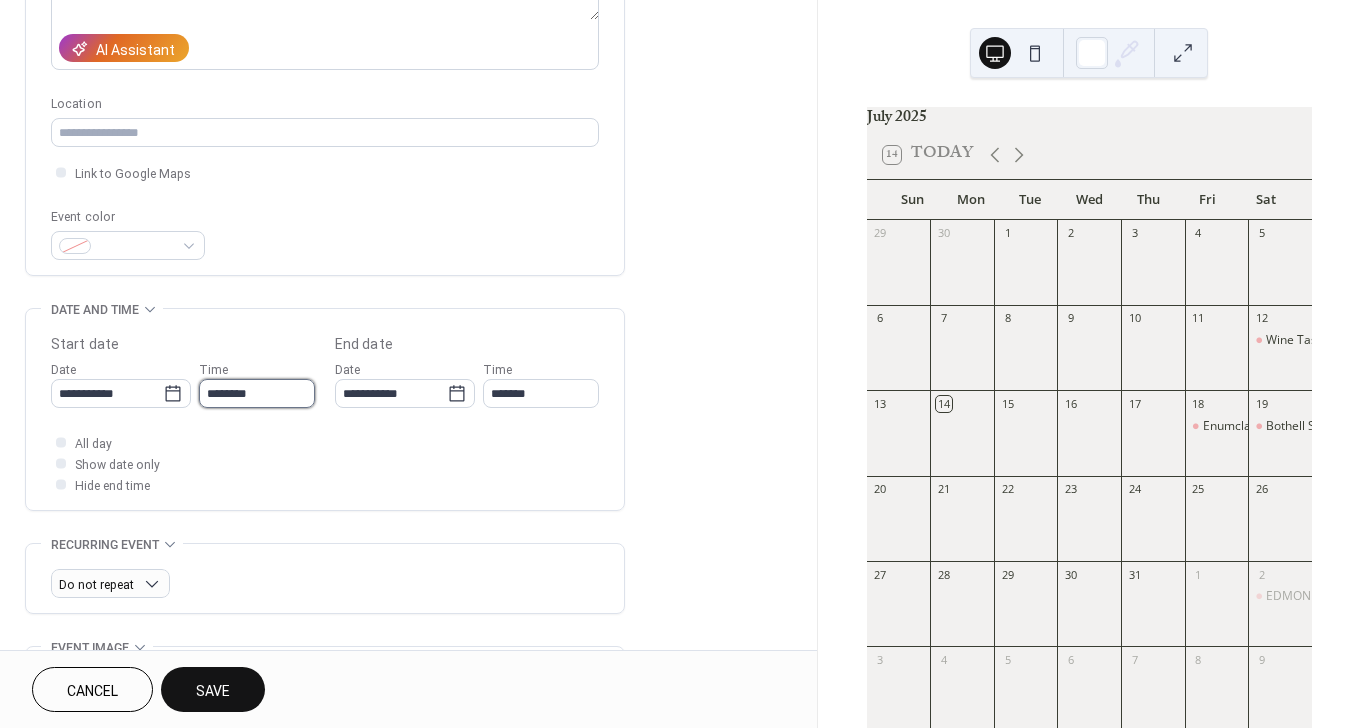 click on "********" at bounding box center [257, 393] 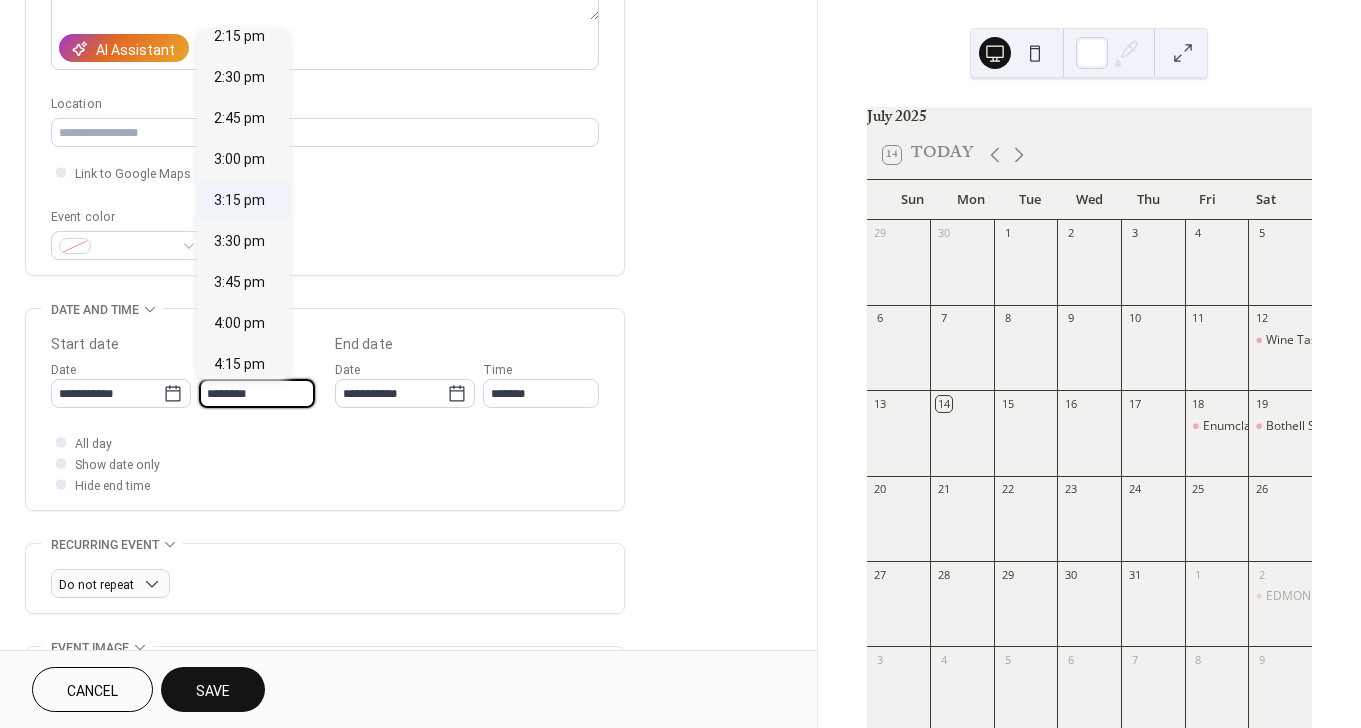 scroll, scrollTop: 2555, scrollLeft: 0, axis: vertical 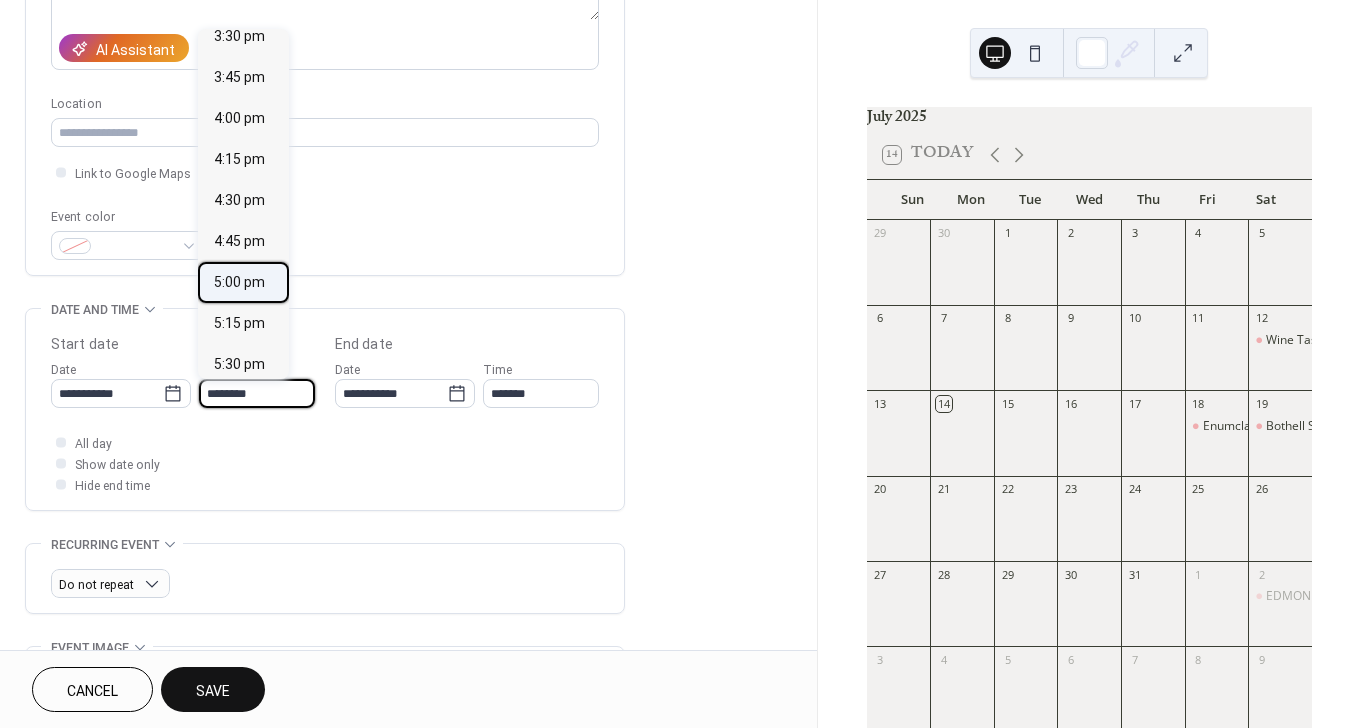 click on "5:00 pm" at bounding box center [239, 281] 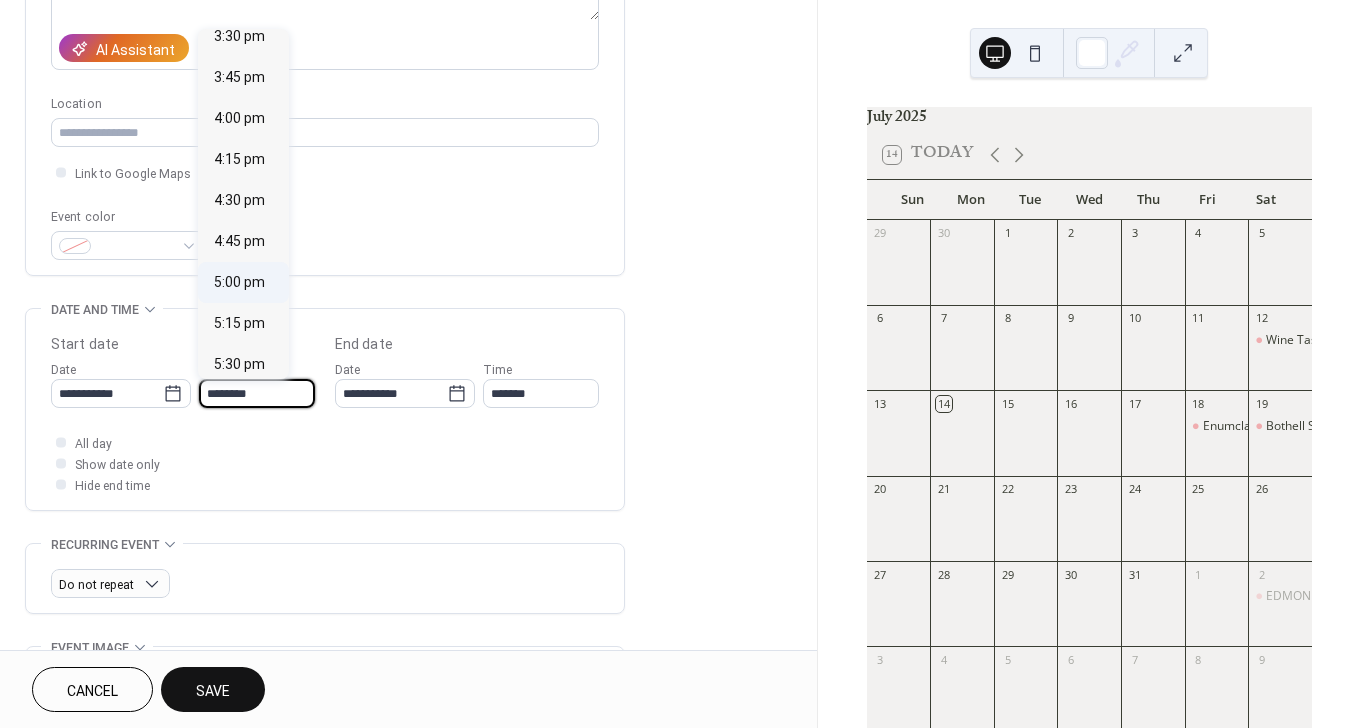 type on "*******" 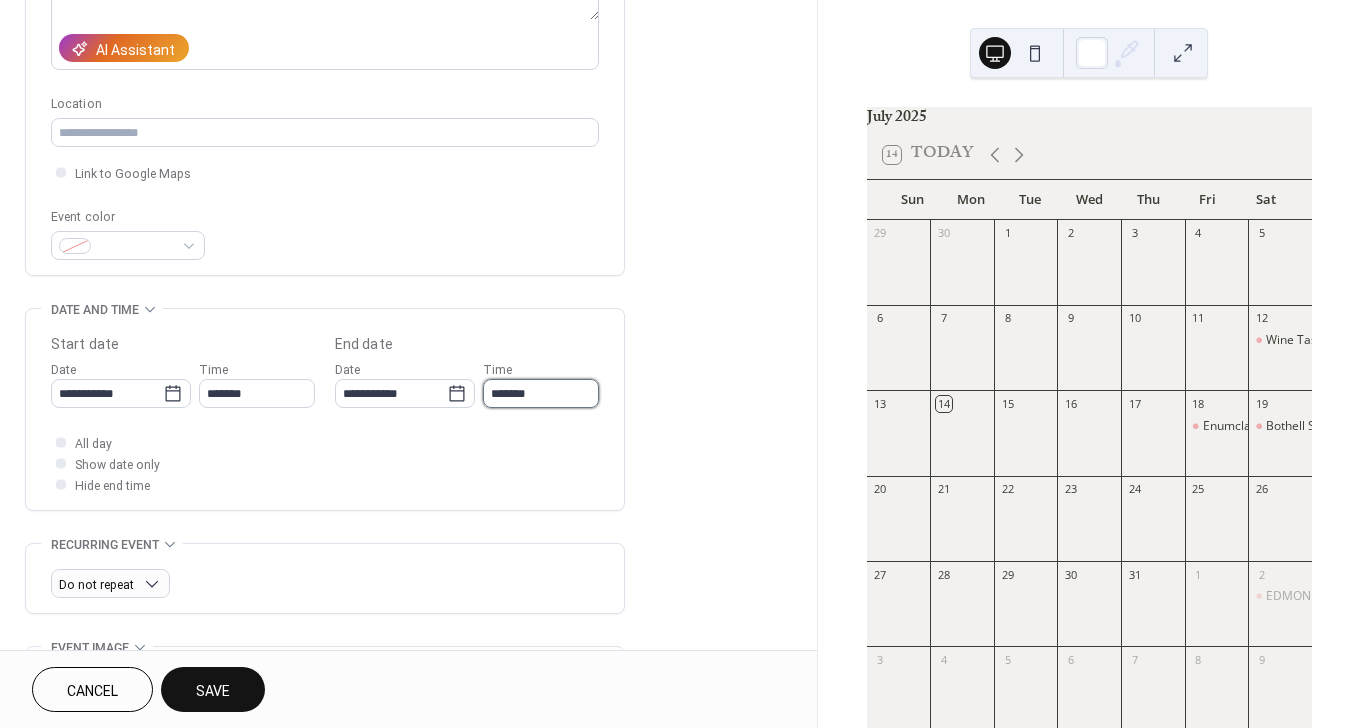 click on "*******" at bounding box center [541, 393] 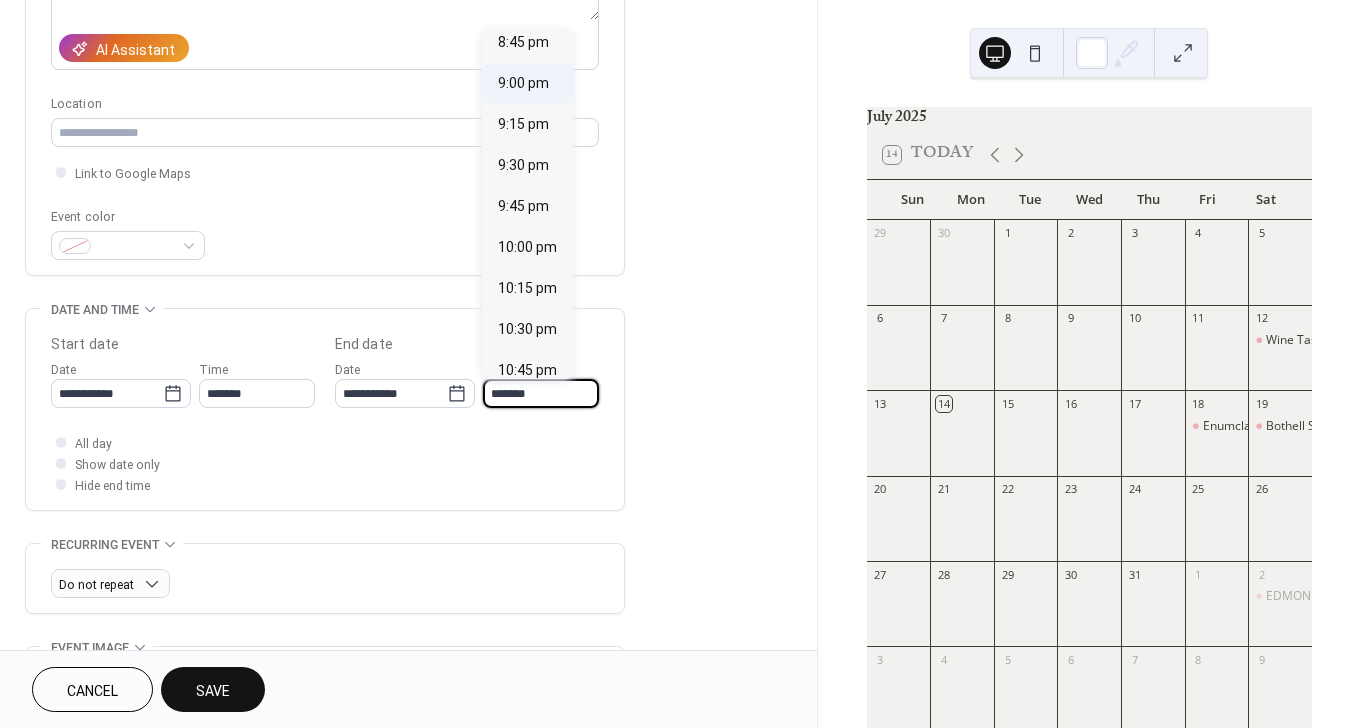 scroll, scrollTop: 579, scrollLeft: 0, axis: vertical 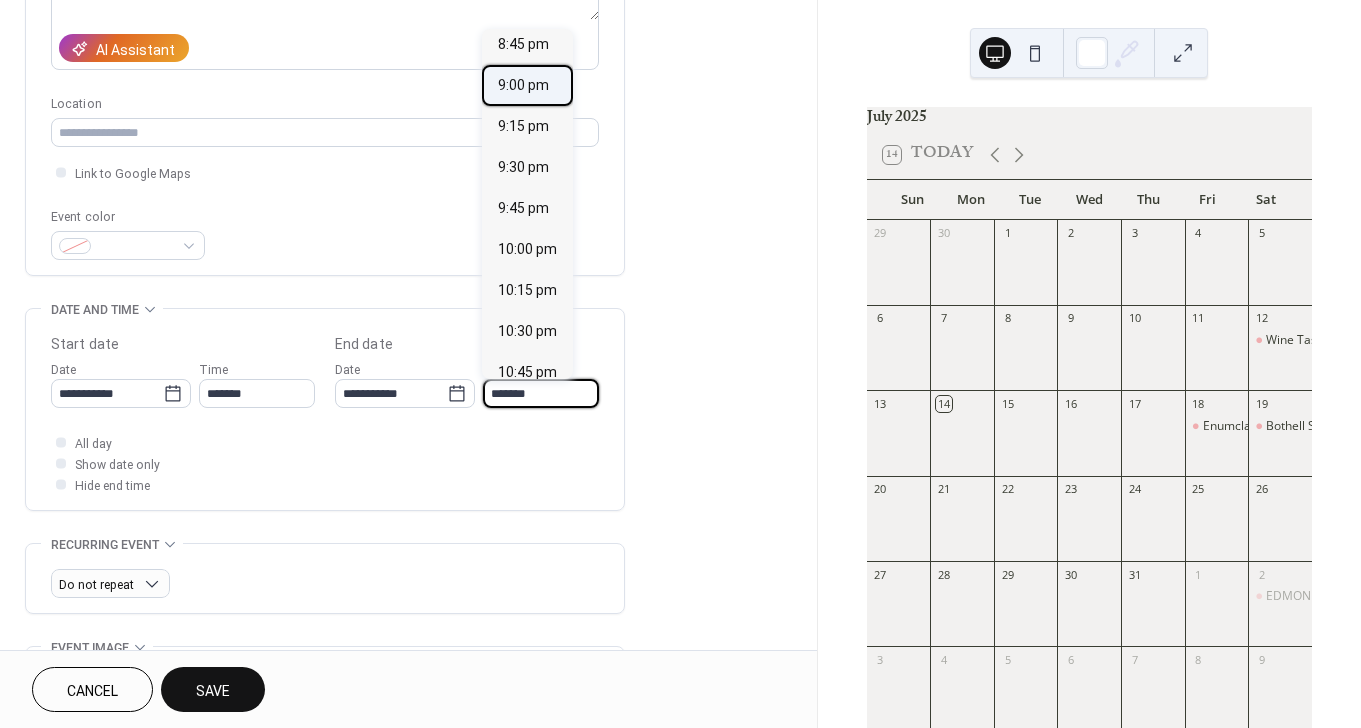 click on "9:00 pm" at bounding box center [527, 85] 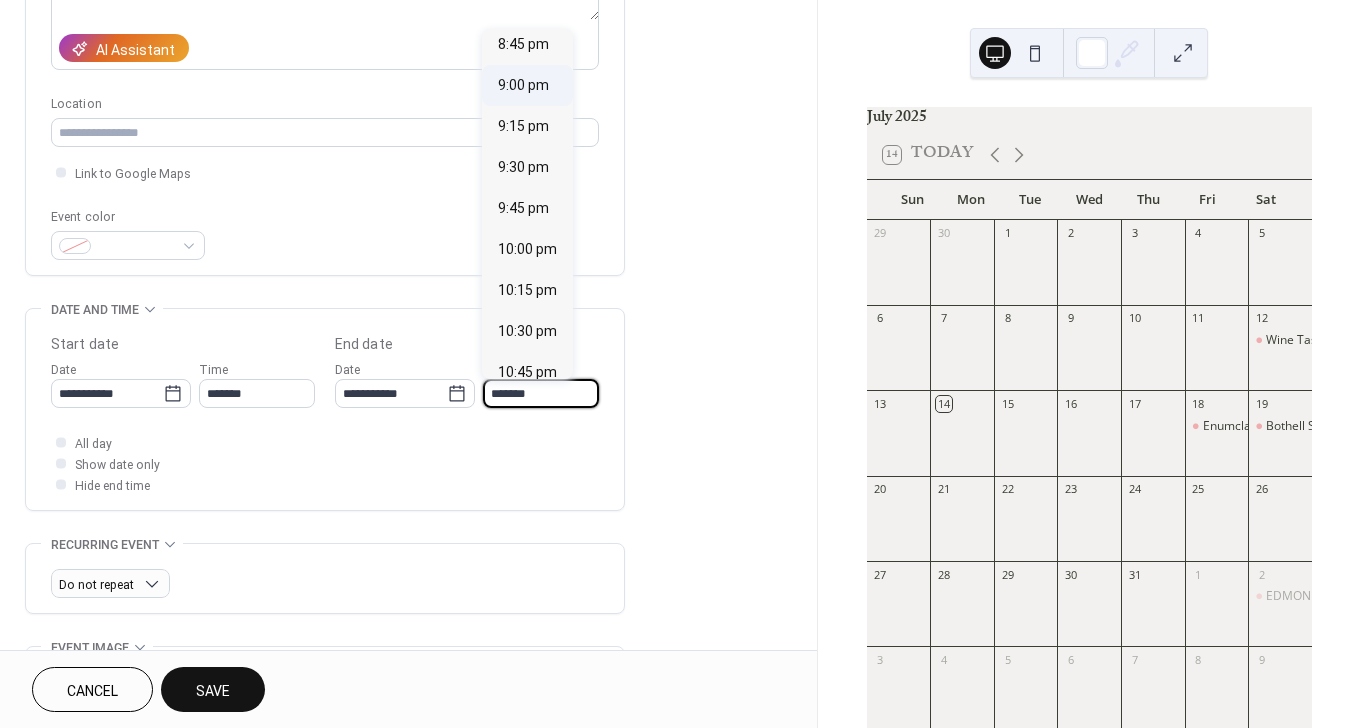 type on "*******" 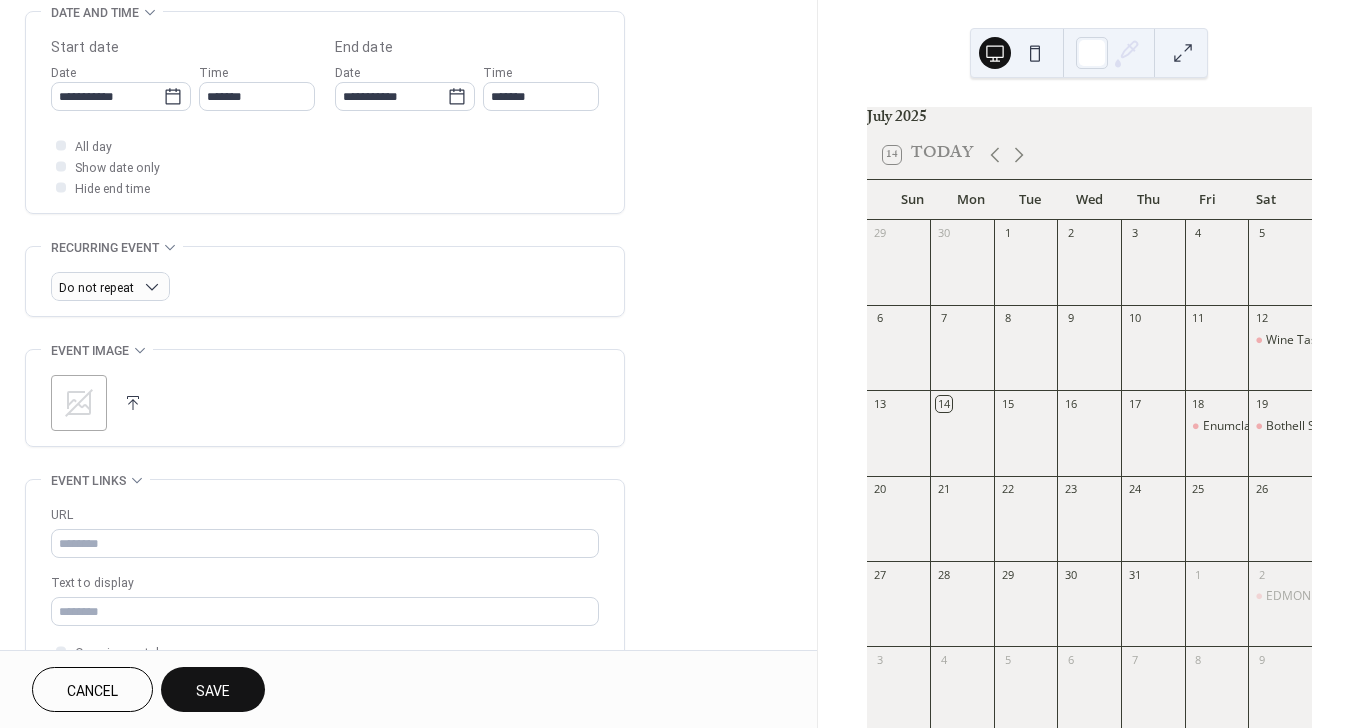 scroll, scrollTop: 686, scrollLeft: 0, axis: vertical 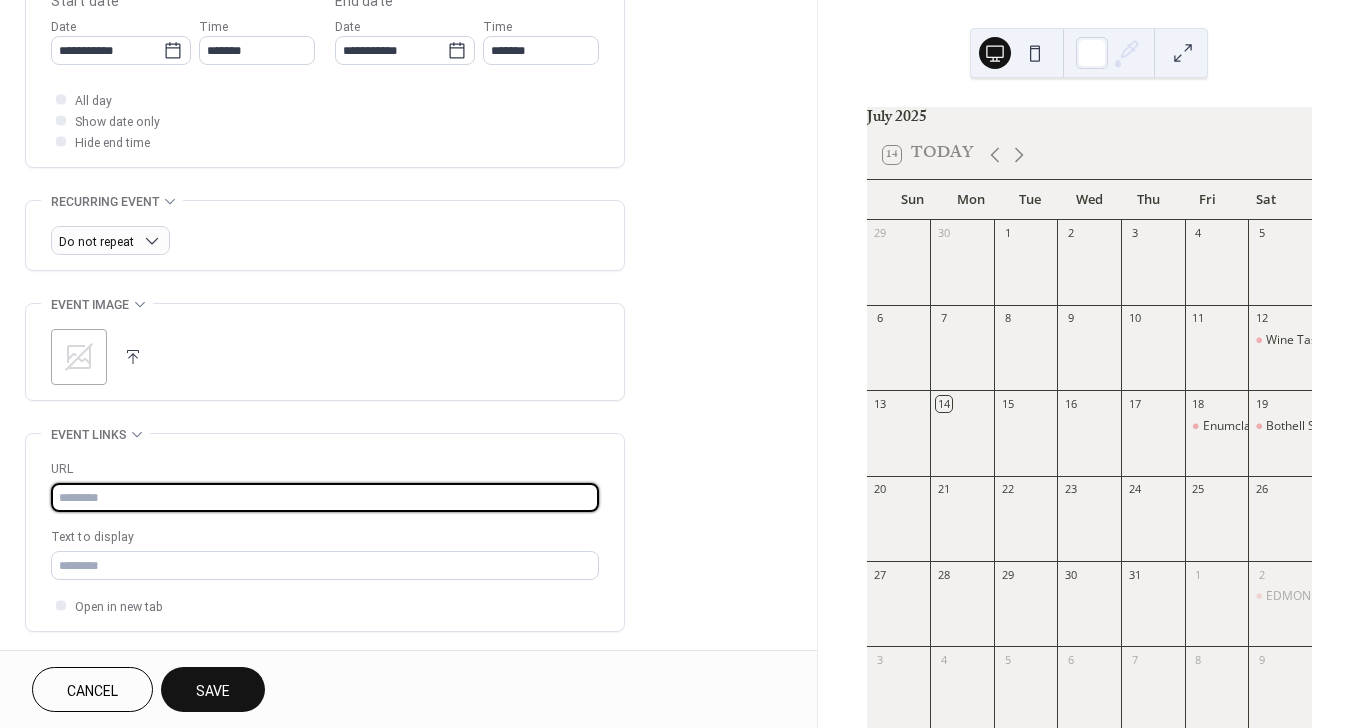 click at bounding box center (325, 497) 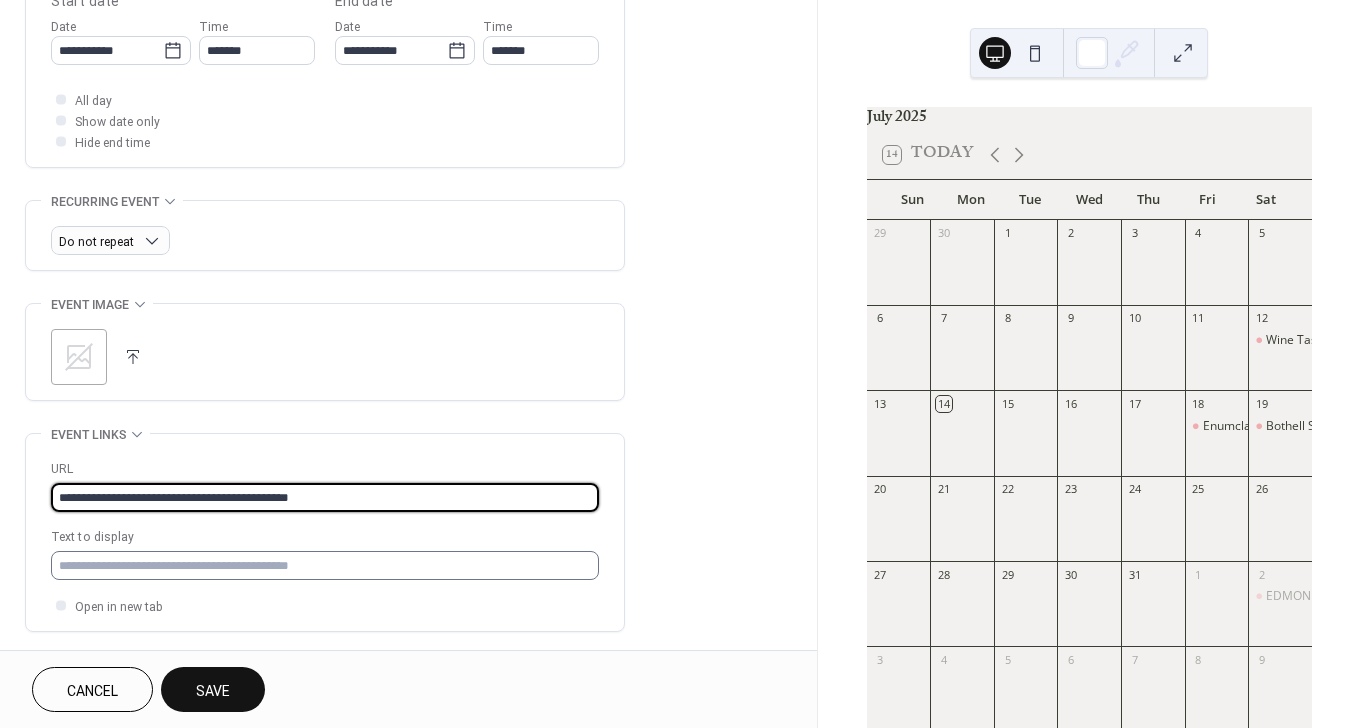 type on "**********" 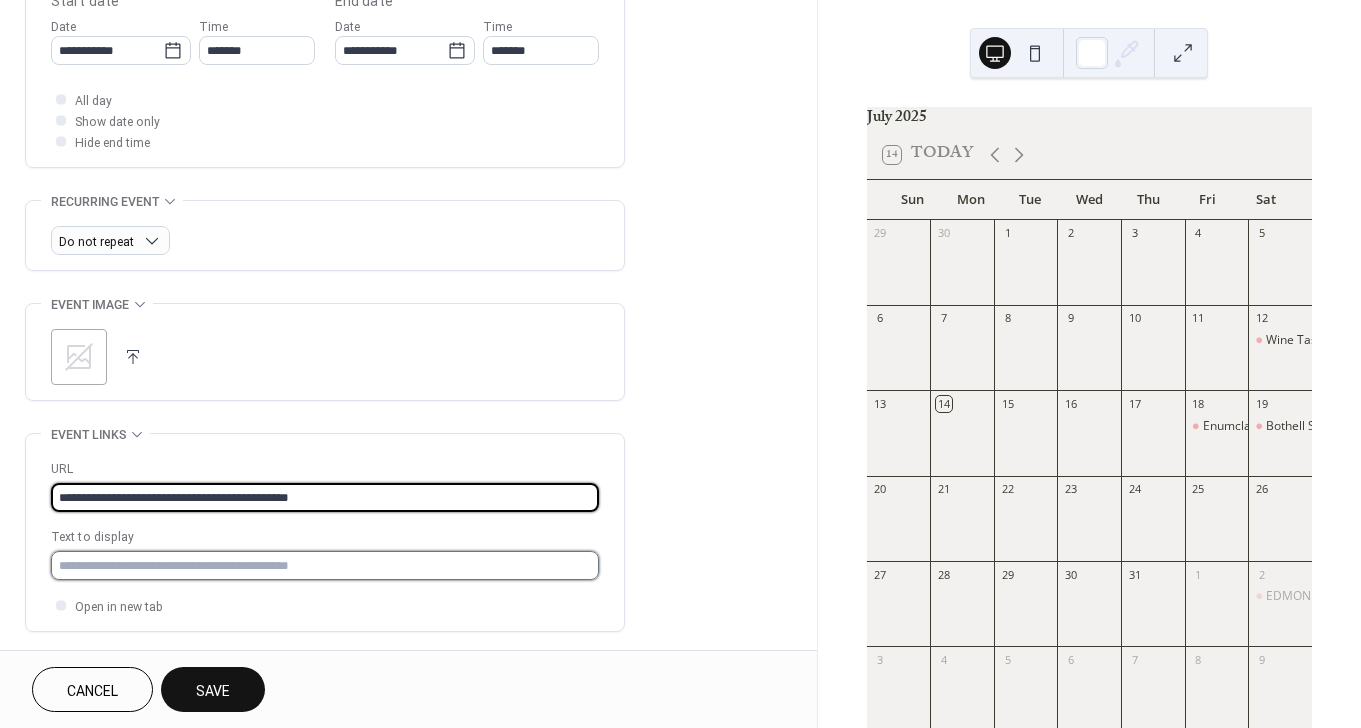 click at bounding box center [325, 565] 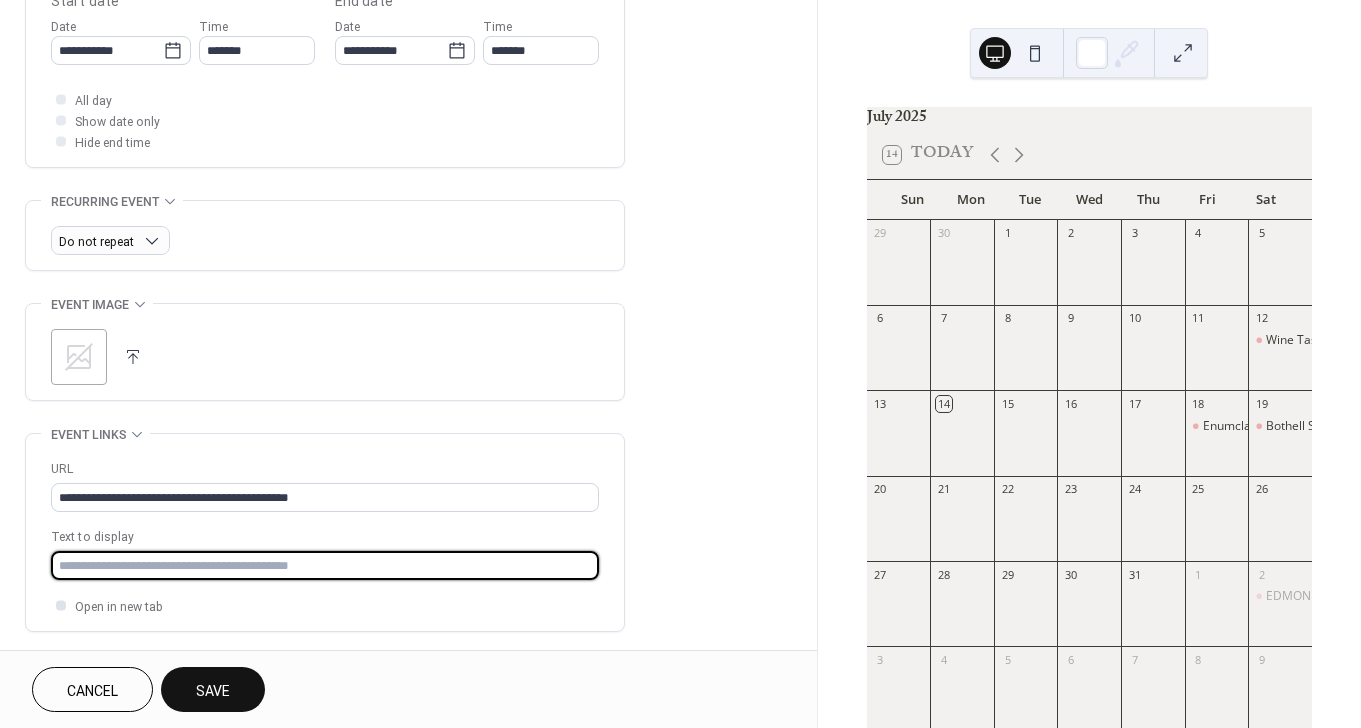 type on "**********" 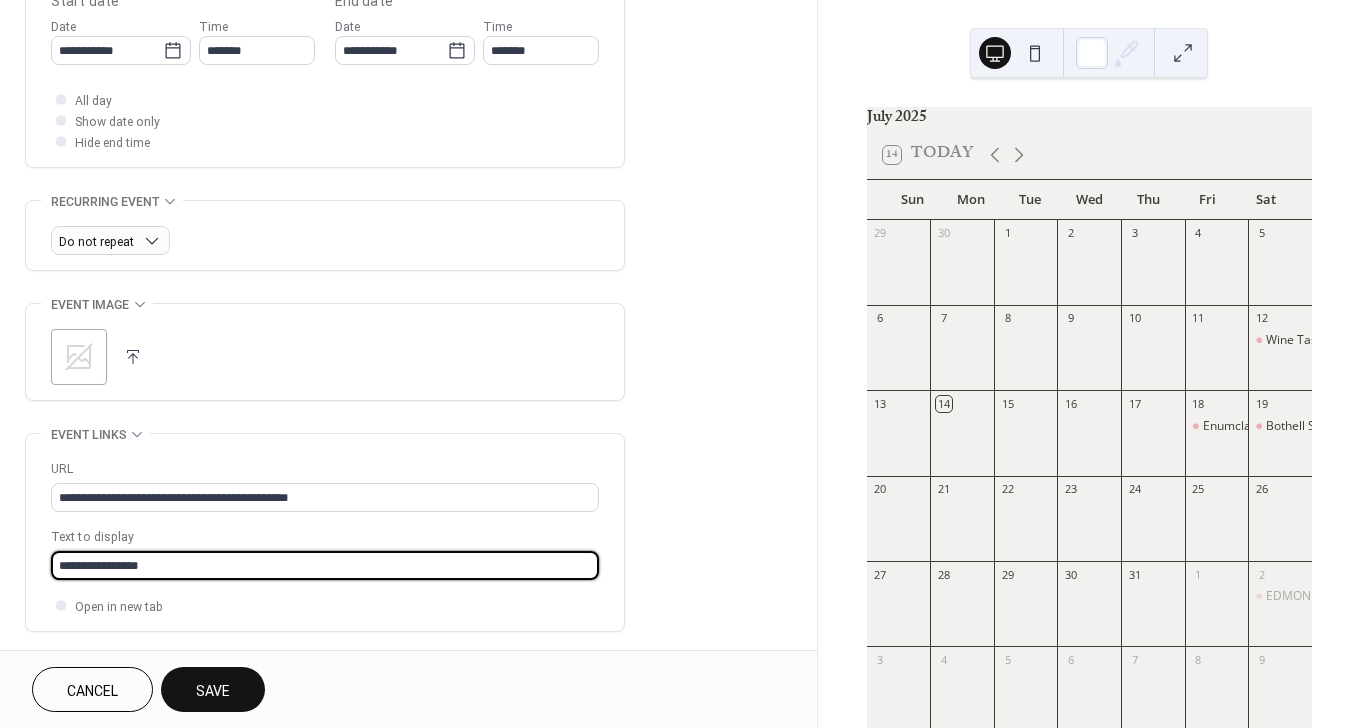click on "Text to display" at bounding box center (323, 537) 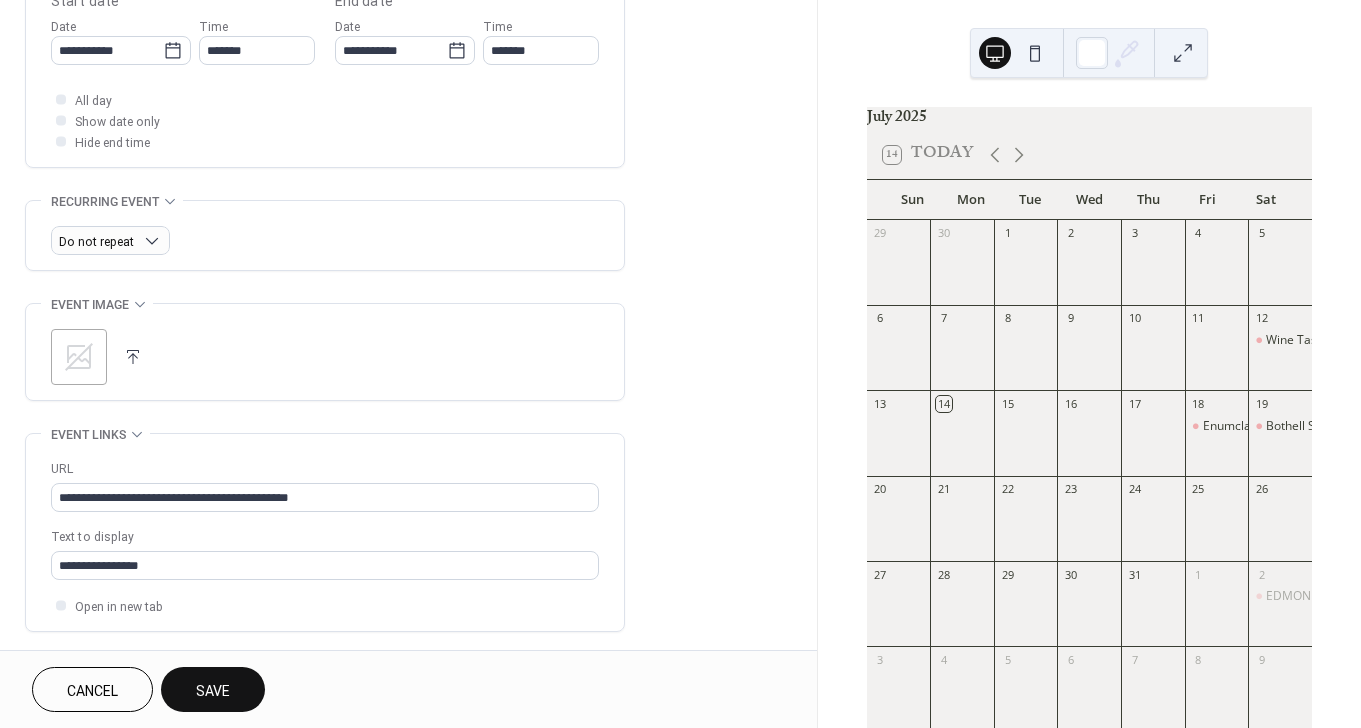 scroll, scrollTop: 836, scrollLeft: 0, axis: vertical 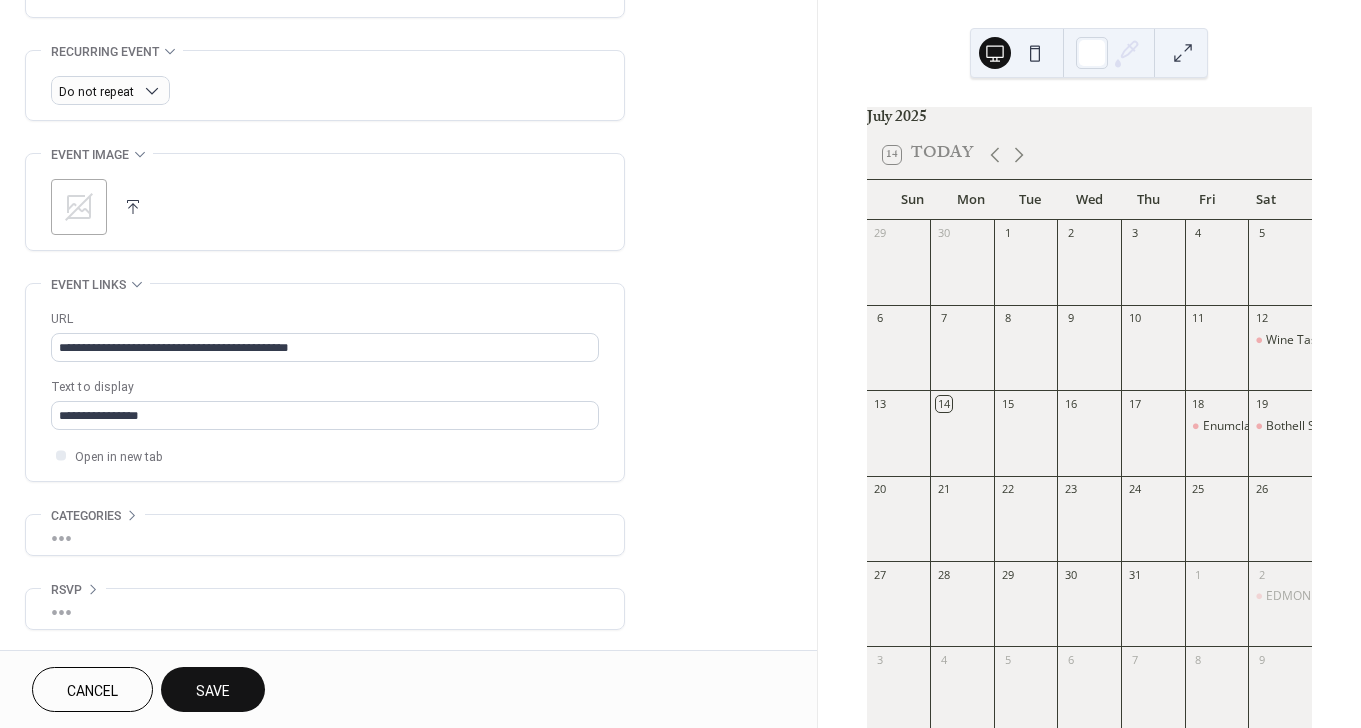 click on "Save" at bounding box center [213, 689] 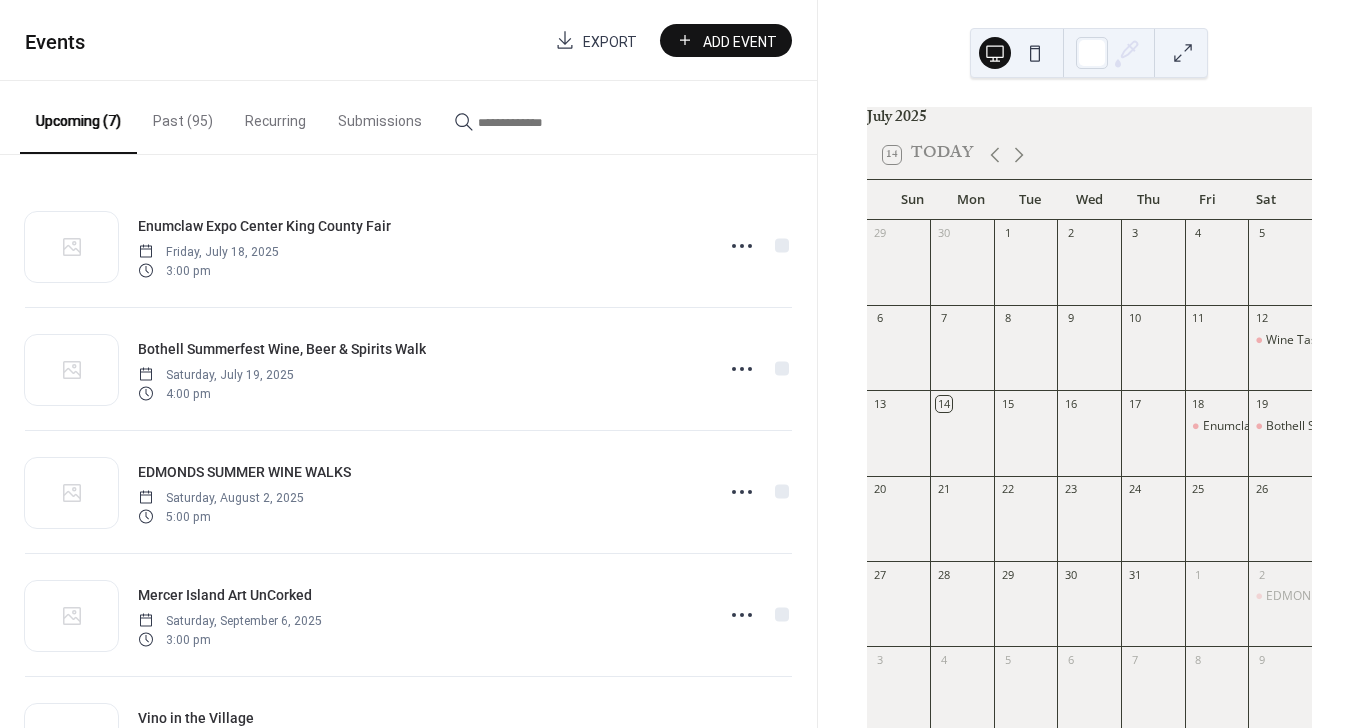 click on "Add Event" at bounding box center [726, 40] 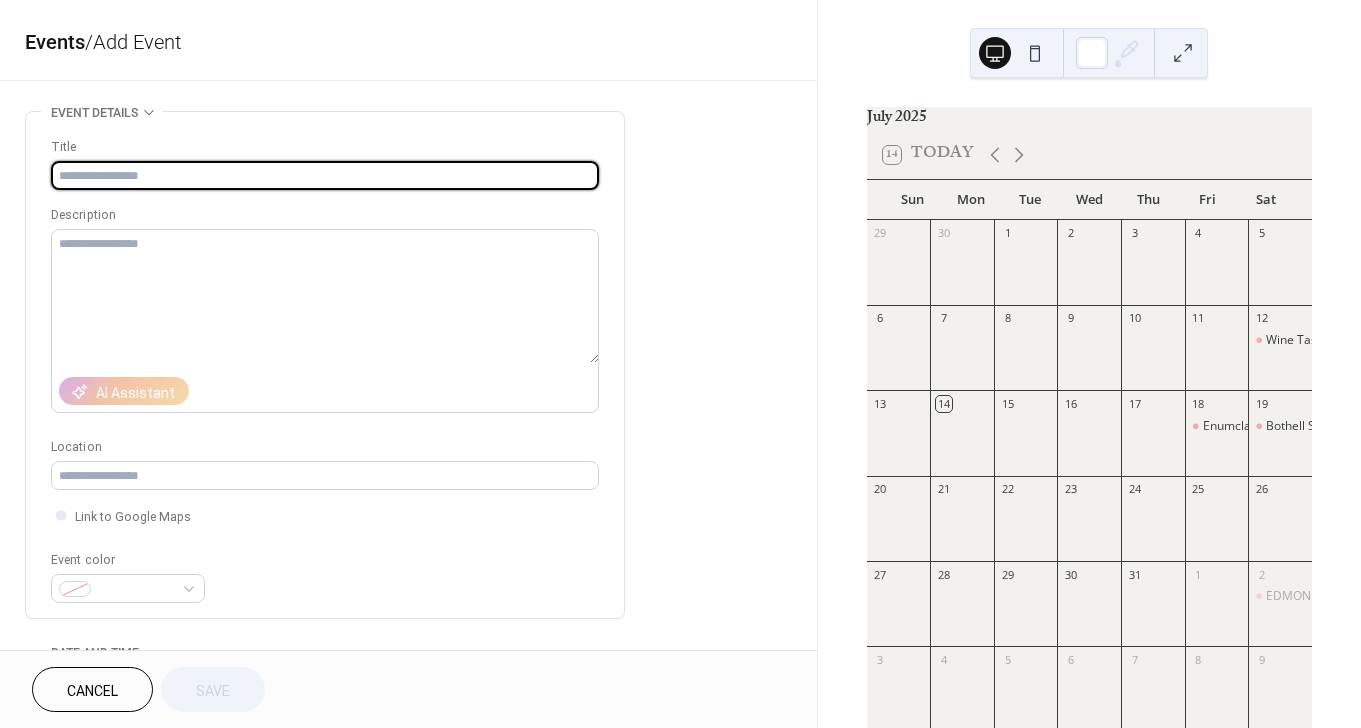 paste on "**********" 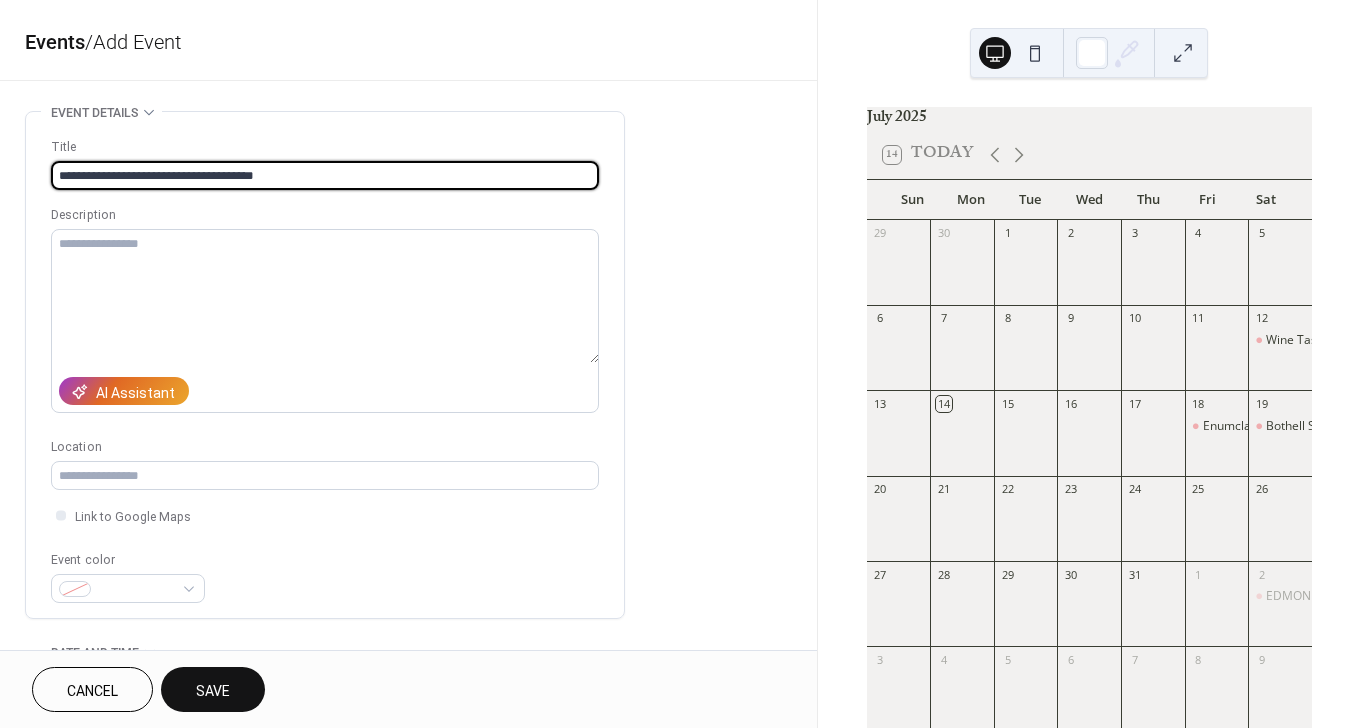 type on "**********" 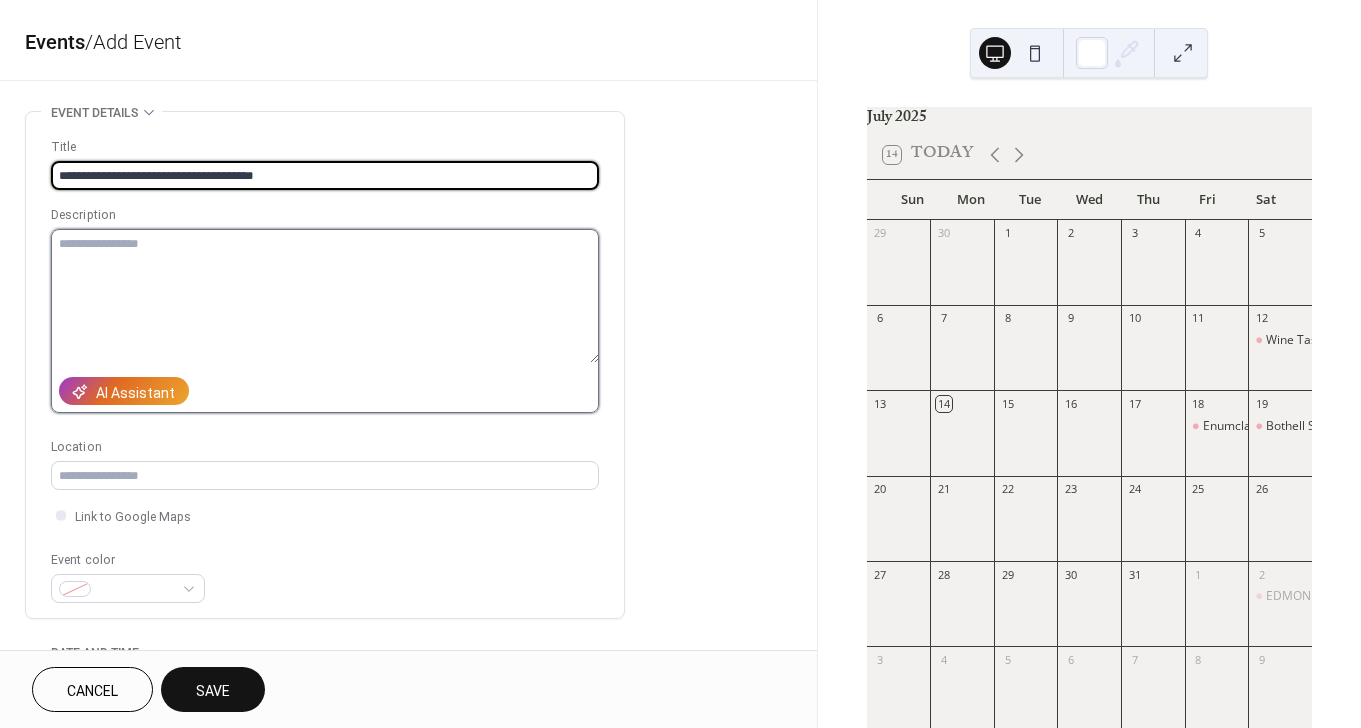 click at bounding box center (325, 296) 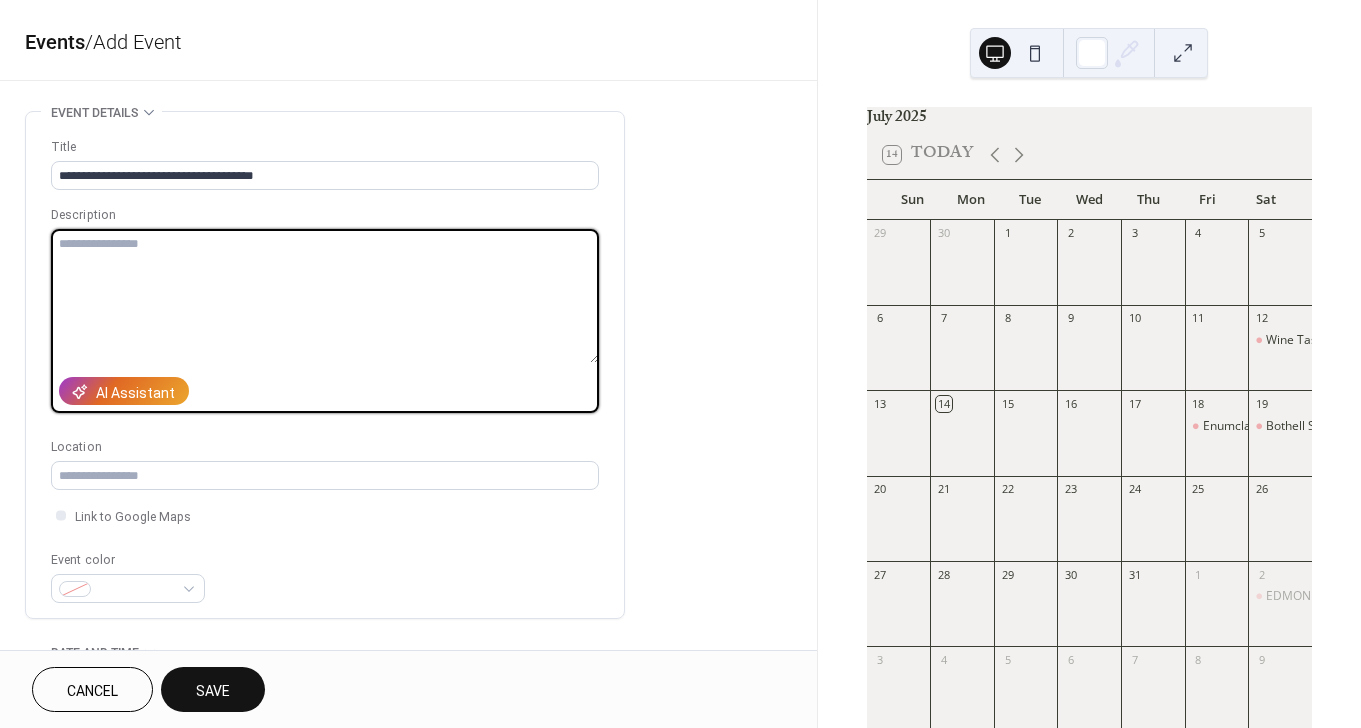 paste on "**********" 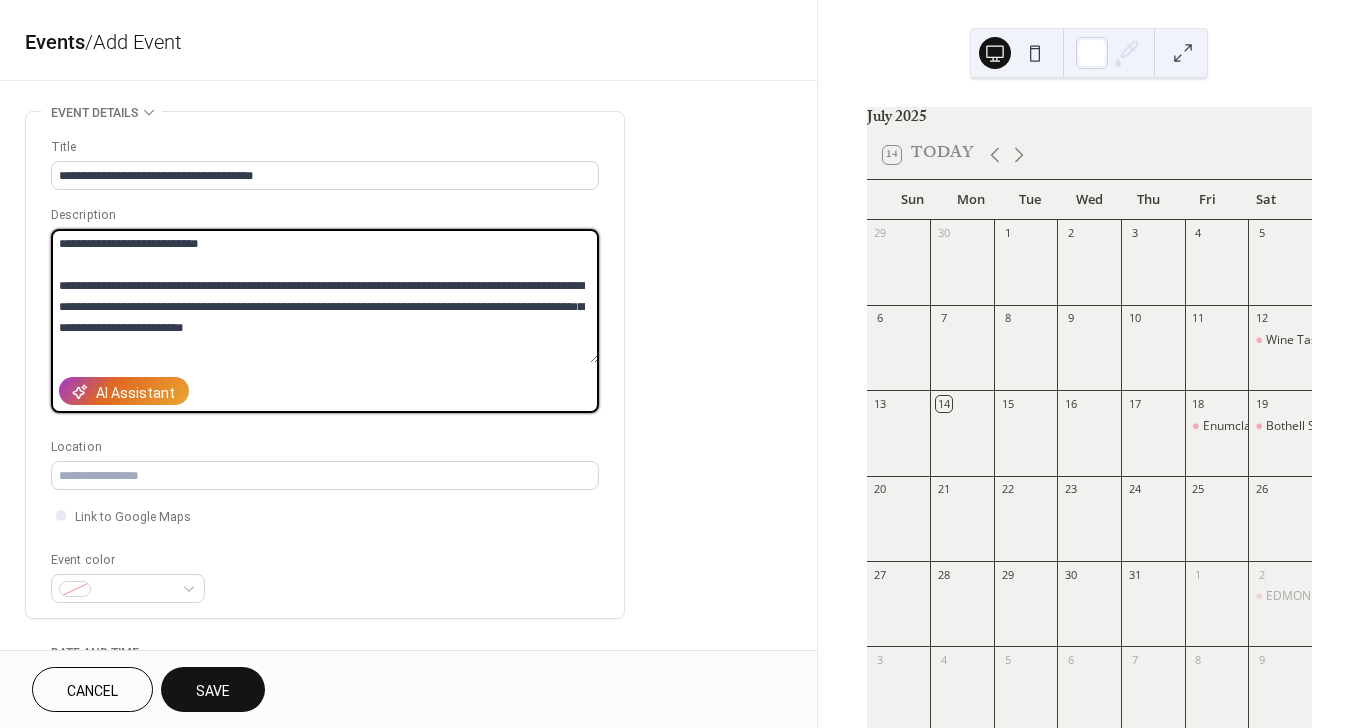 scroll, scrollTop: 538, scrollLeft: 0, axis: vertical 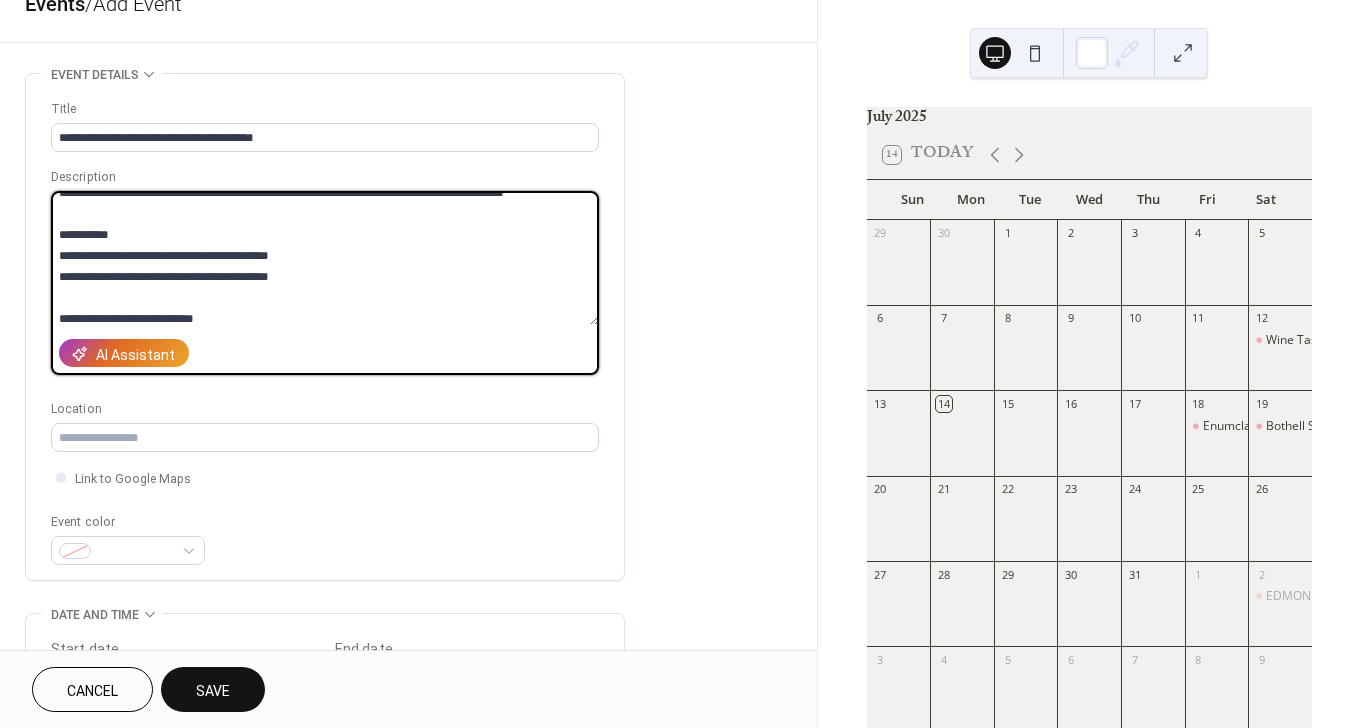 type on "**********" 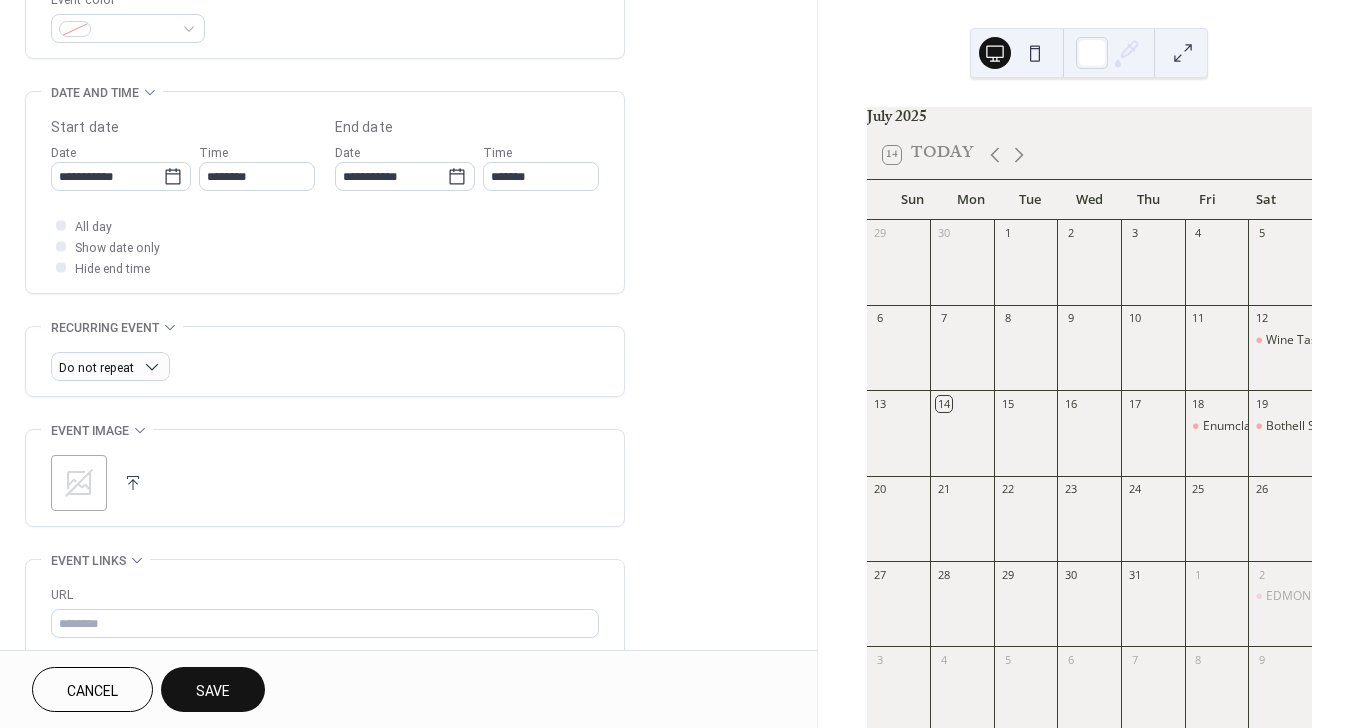 scroll, scrollTop: 836, scrollLeft: 0, axis: vertical 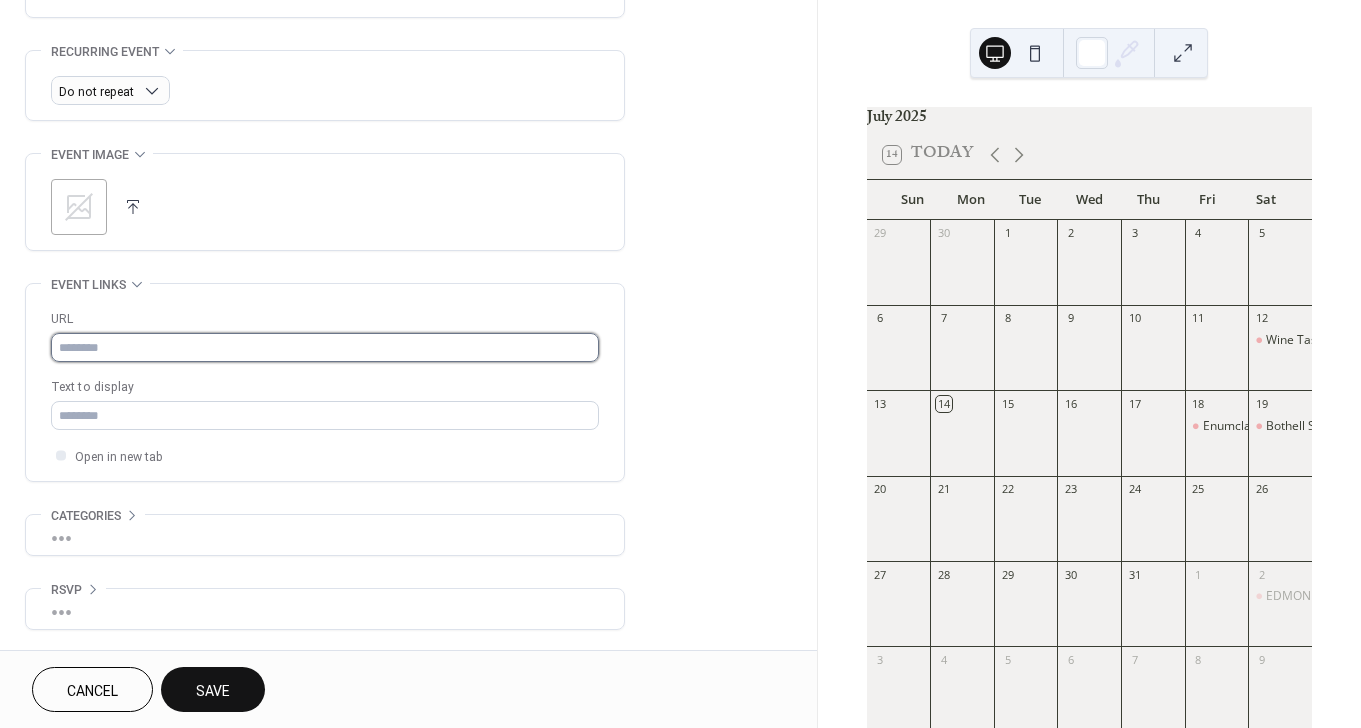 click at bounding box center [325, 347] 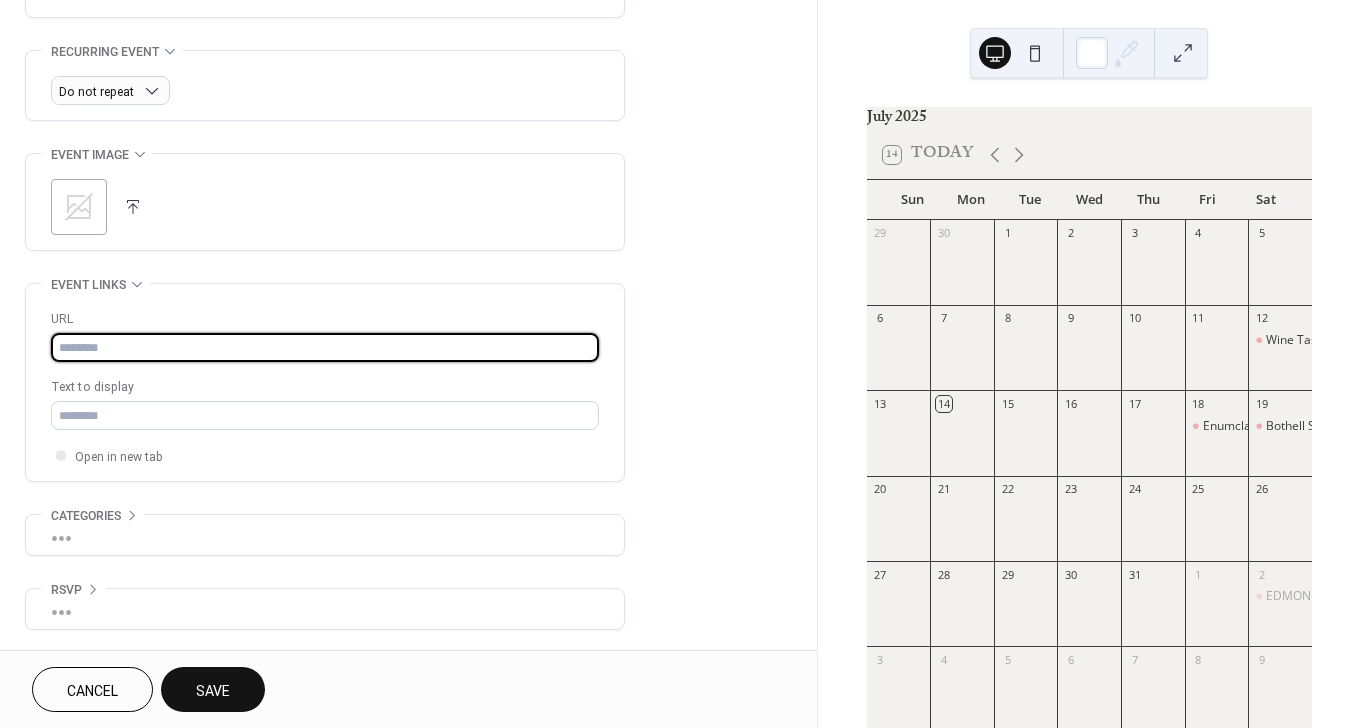 paste on "**********" 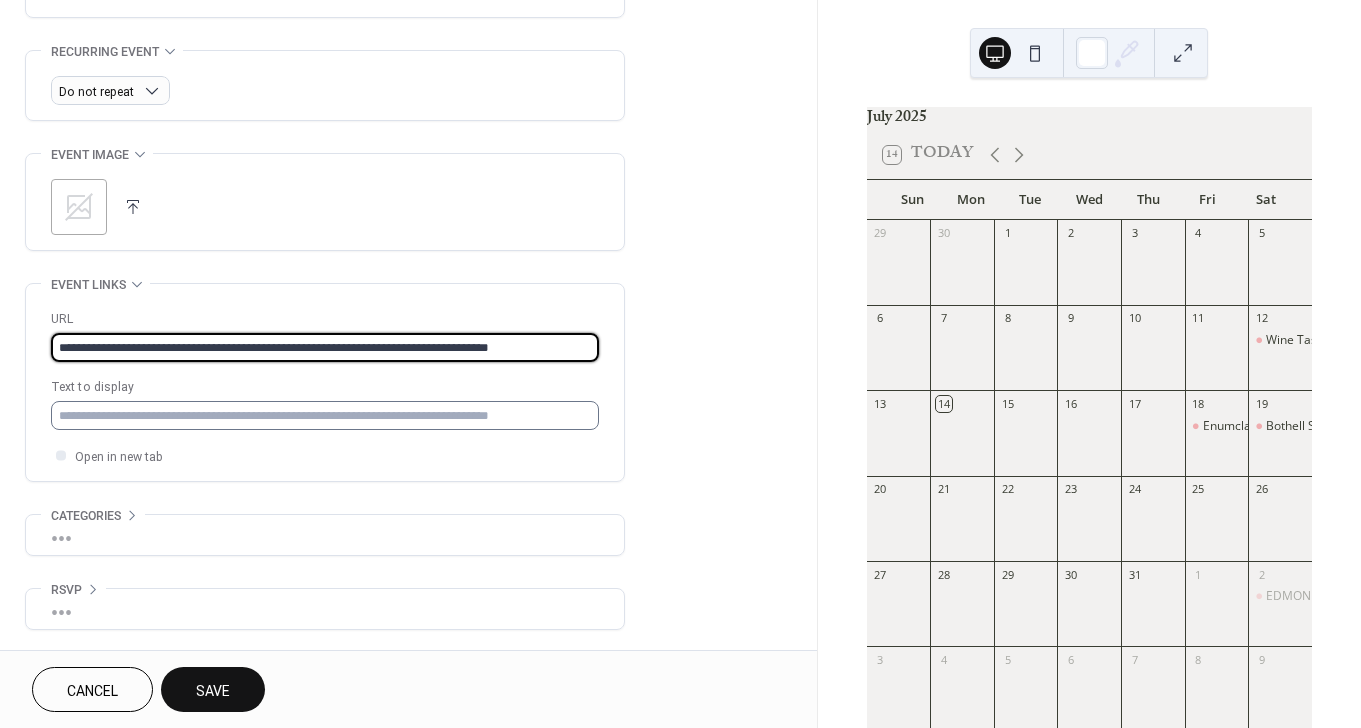 type on "**********" 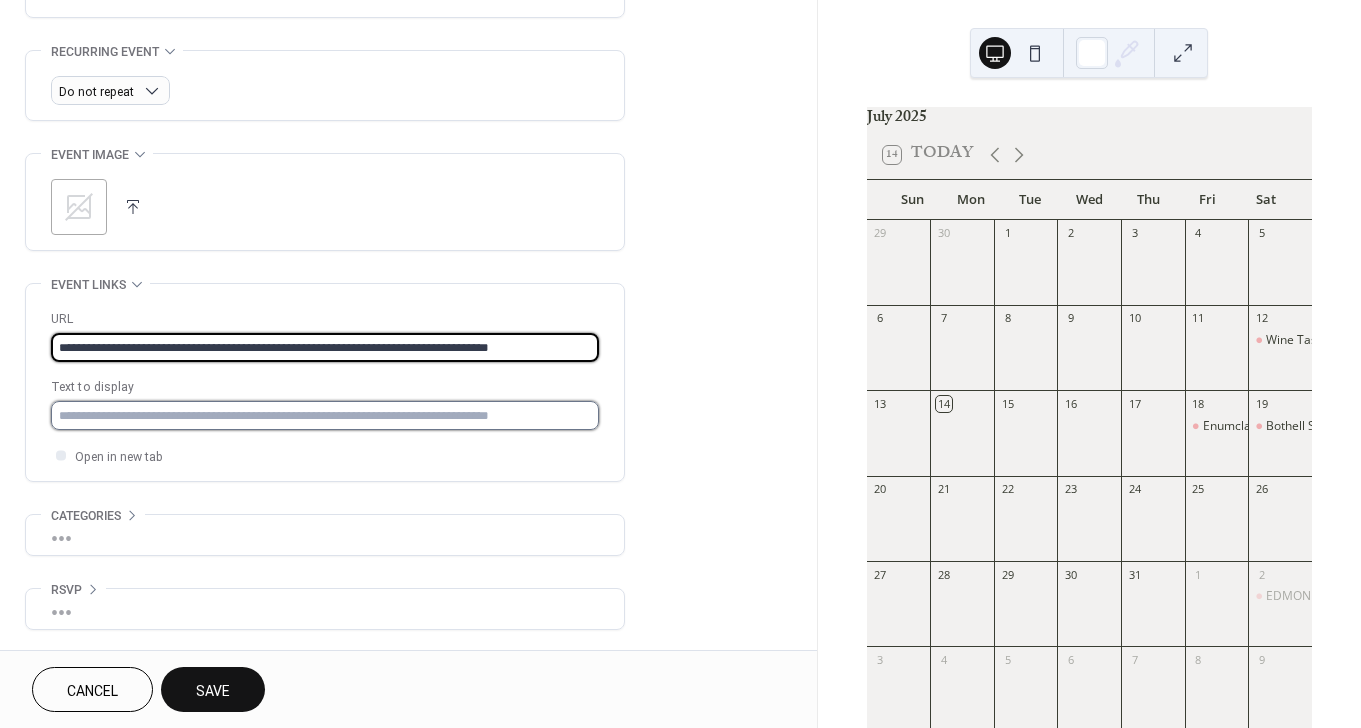 click at bounding box center [325, 415] 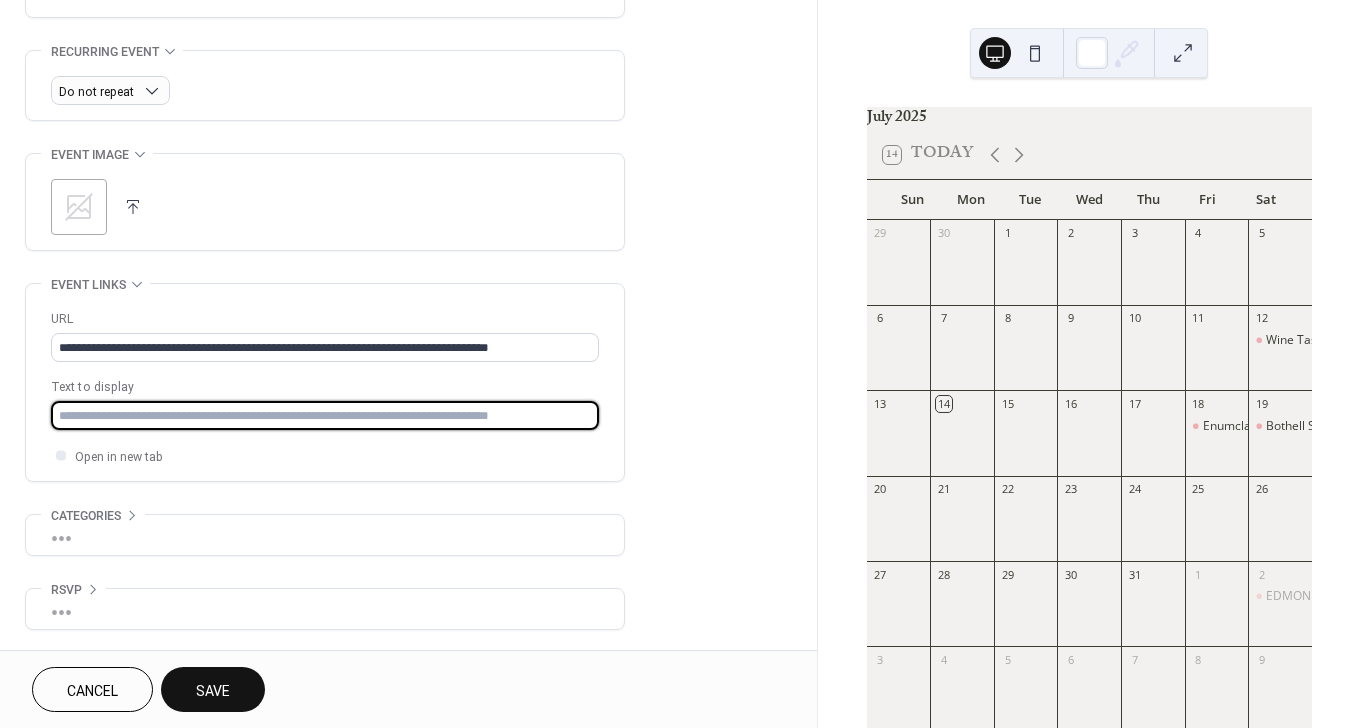 type on "**********" 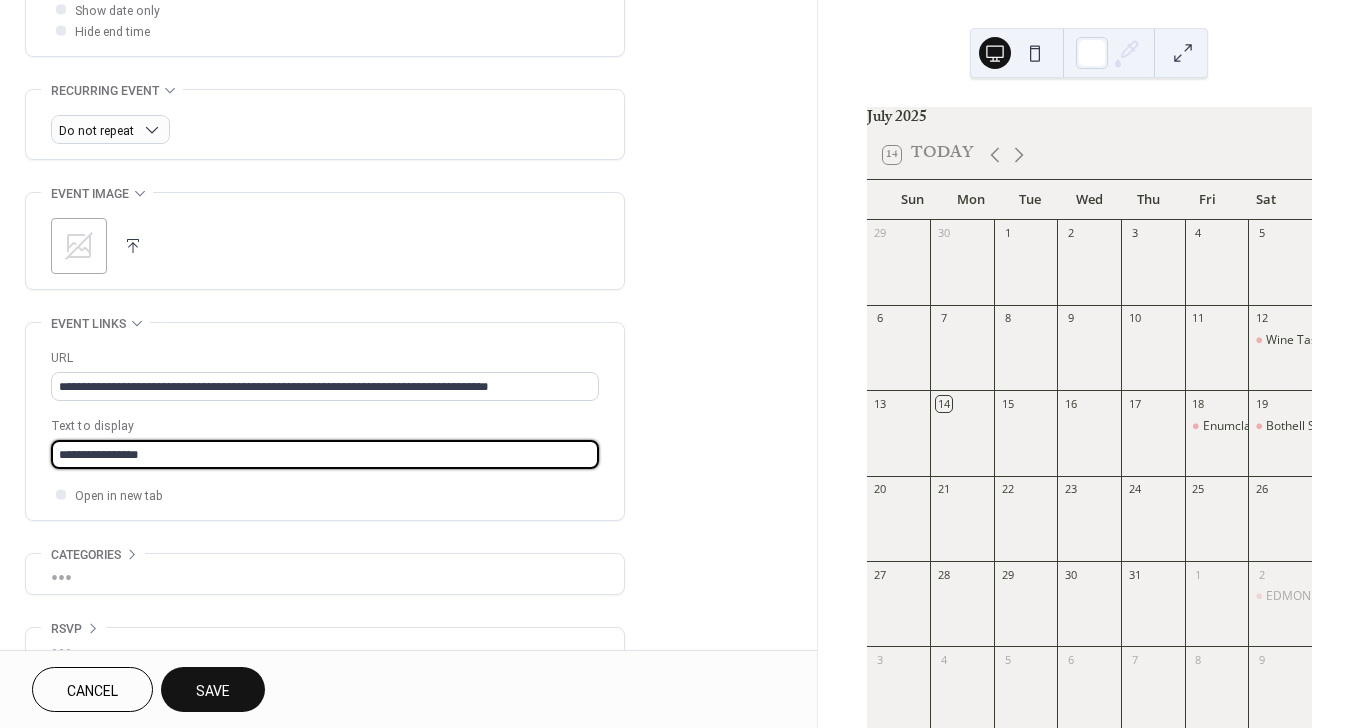 scroll, scrollTop: 661, scrollLeft: 0, axis: vertical 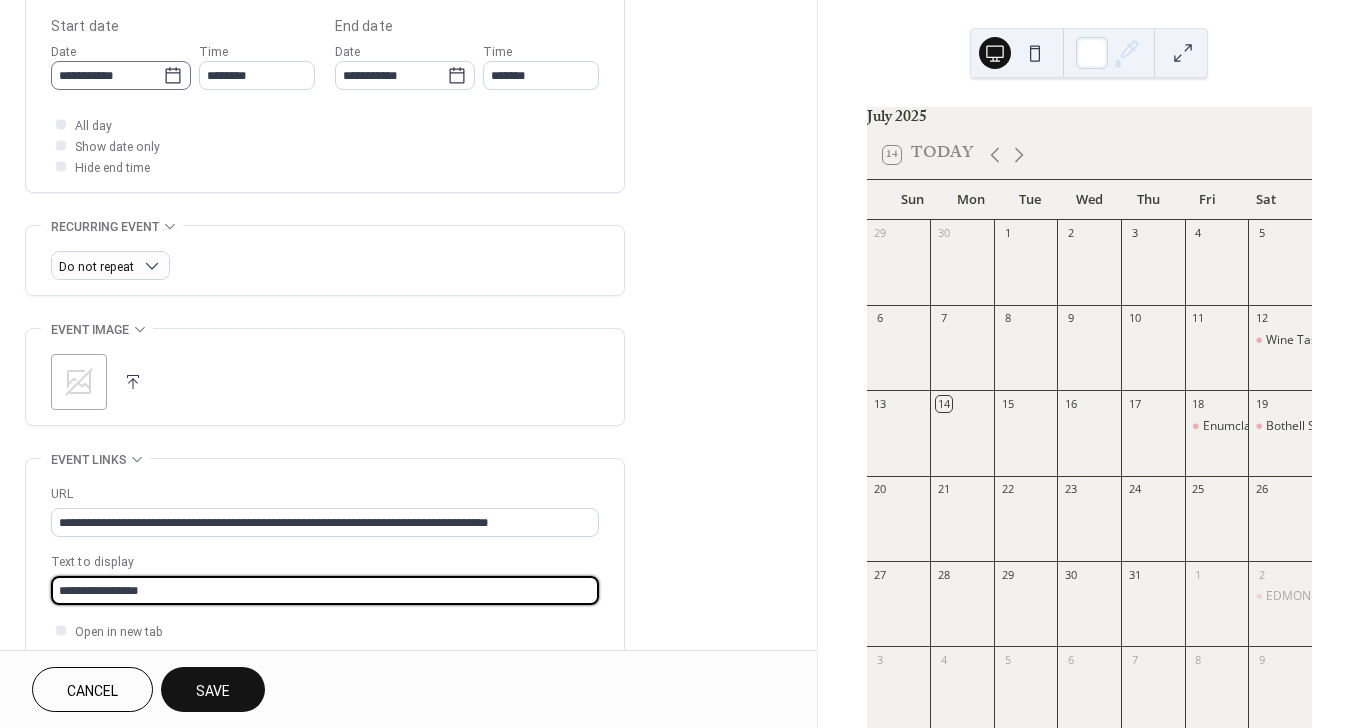 click 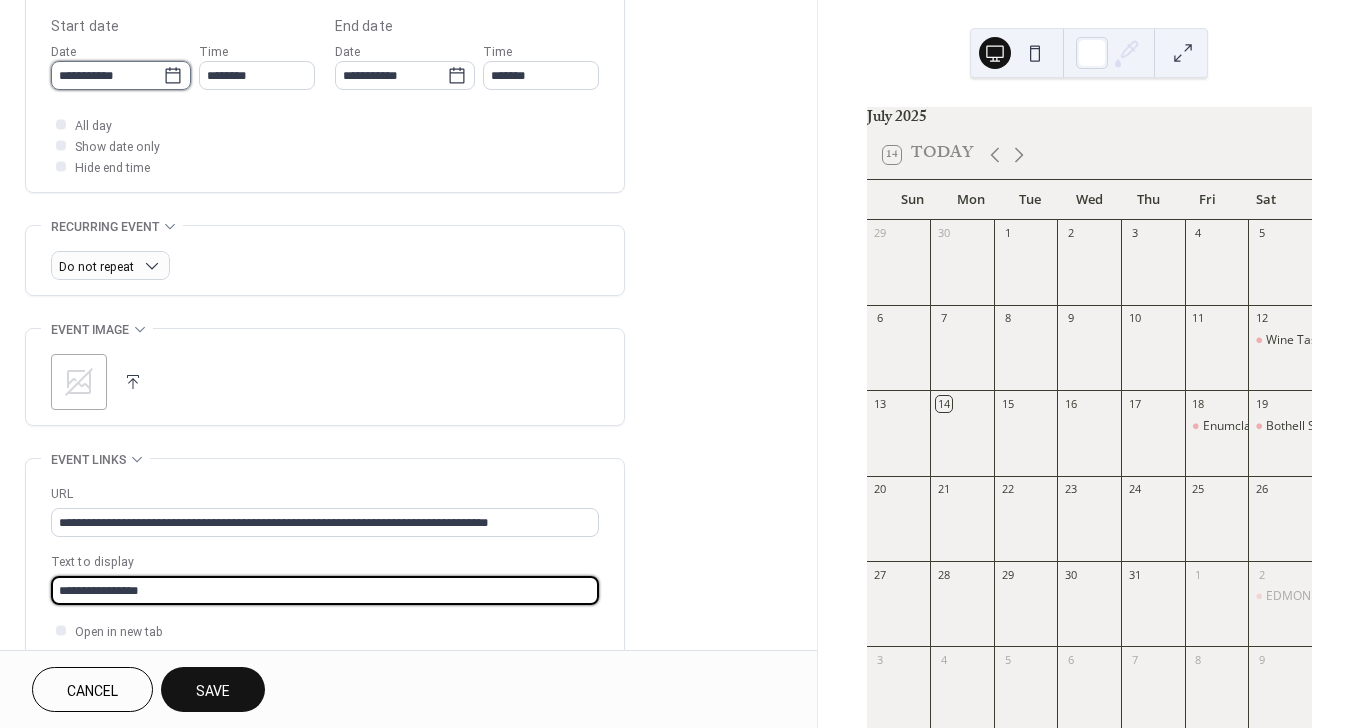 click on "**********" at bounding box center (107, 75) 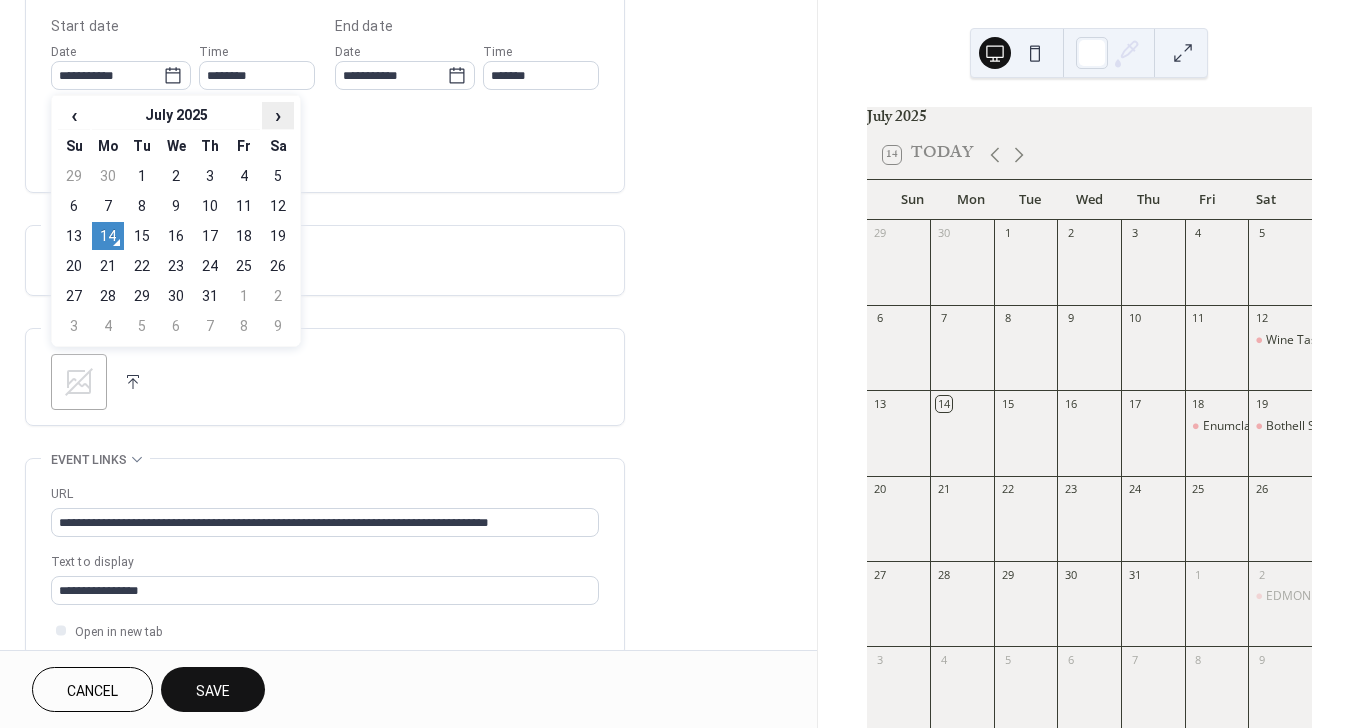 click on "›" at bounding box center (278, 115) 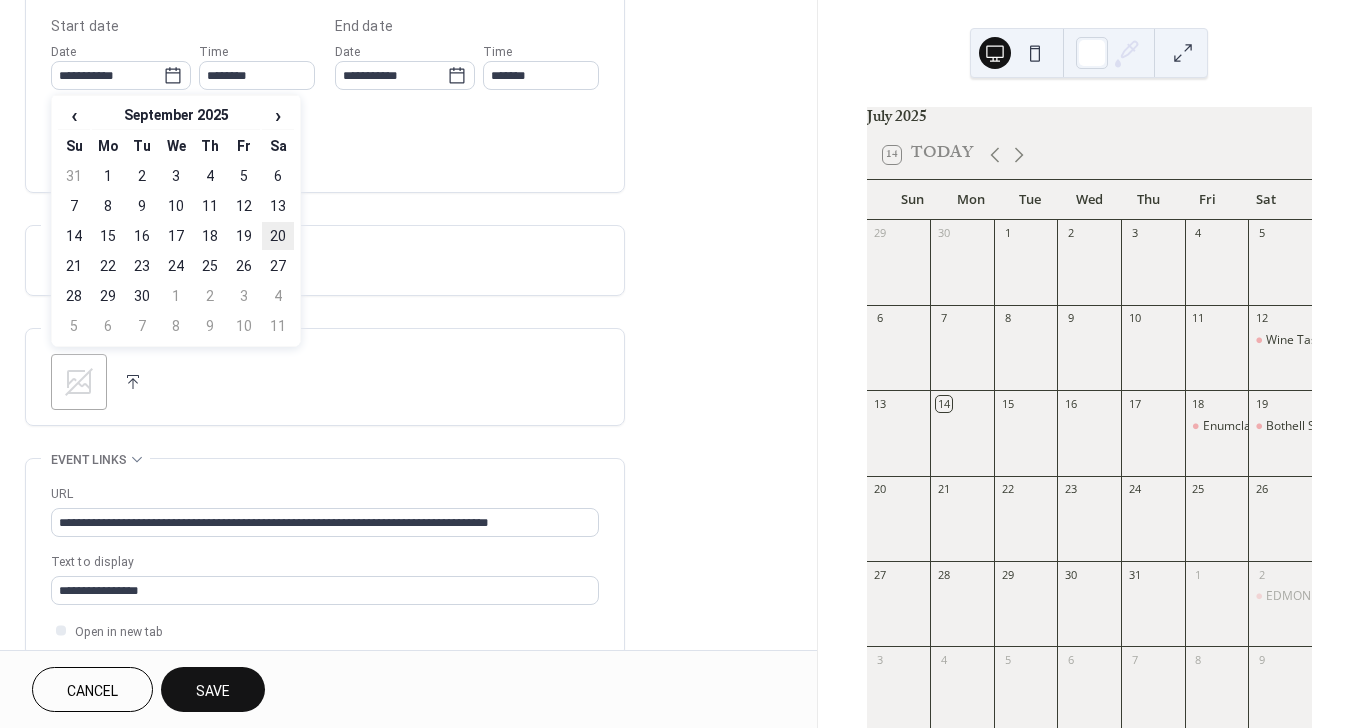 click on "20" at bounding box center (278, 236) 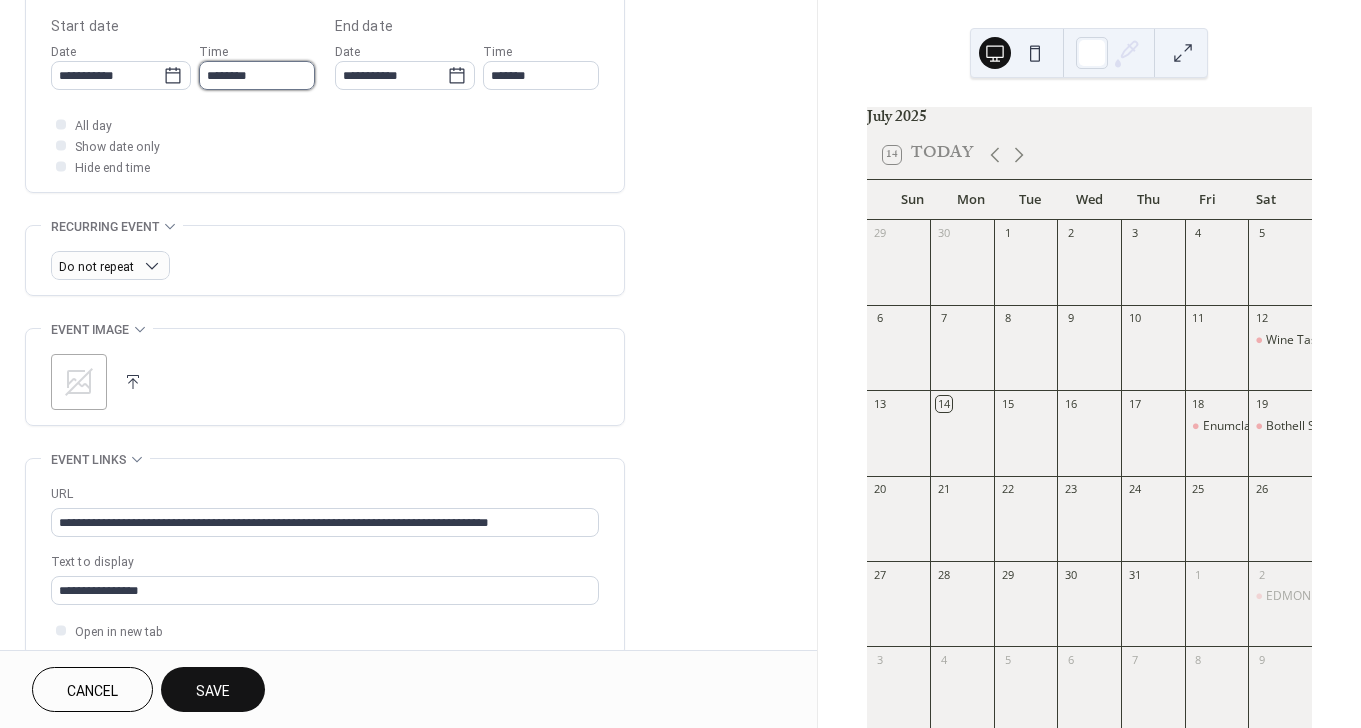 click on "********" at bounding box center [257, 75] 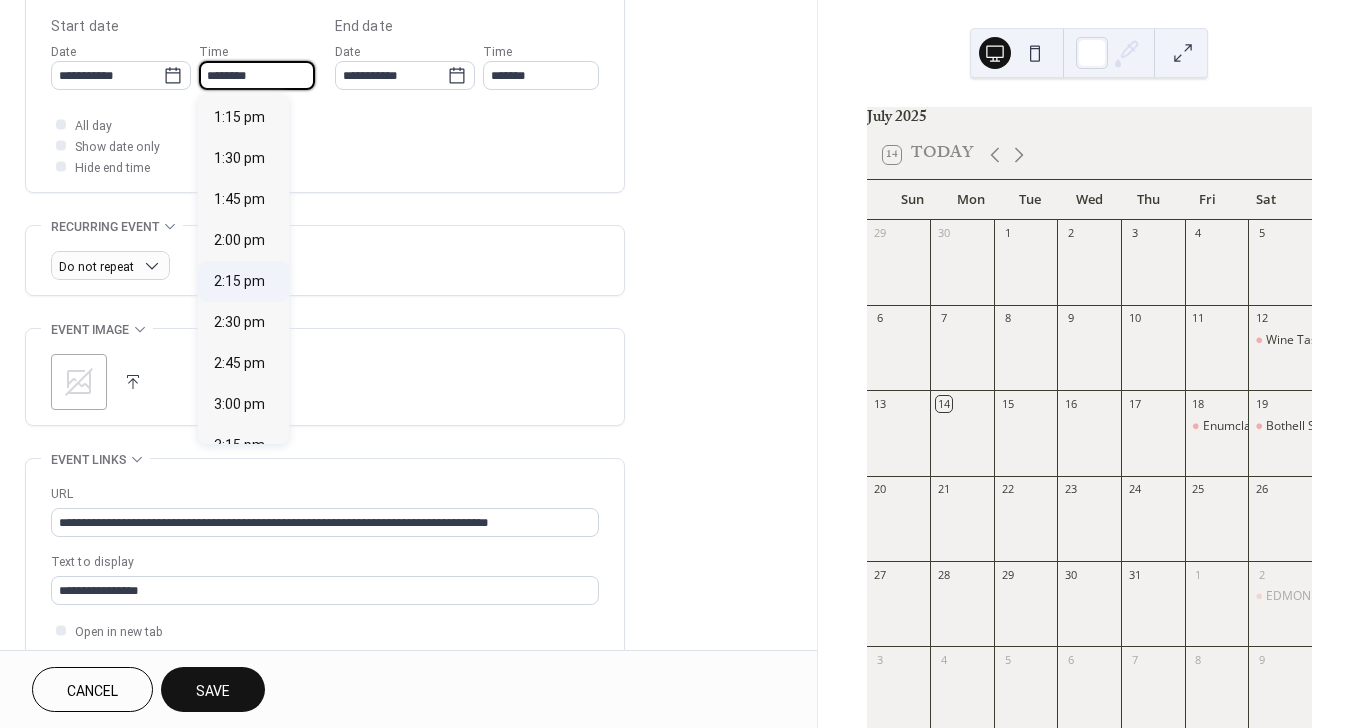 scroll, scrollTop: 2476, scrollLeft: 0, axis: vertical 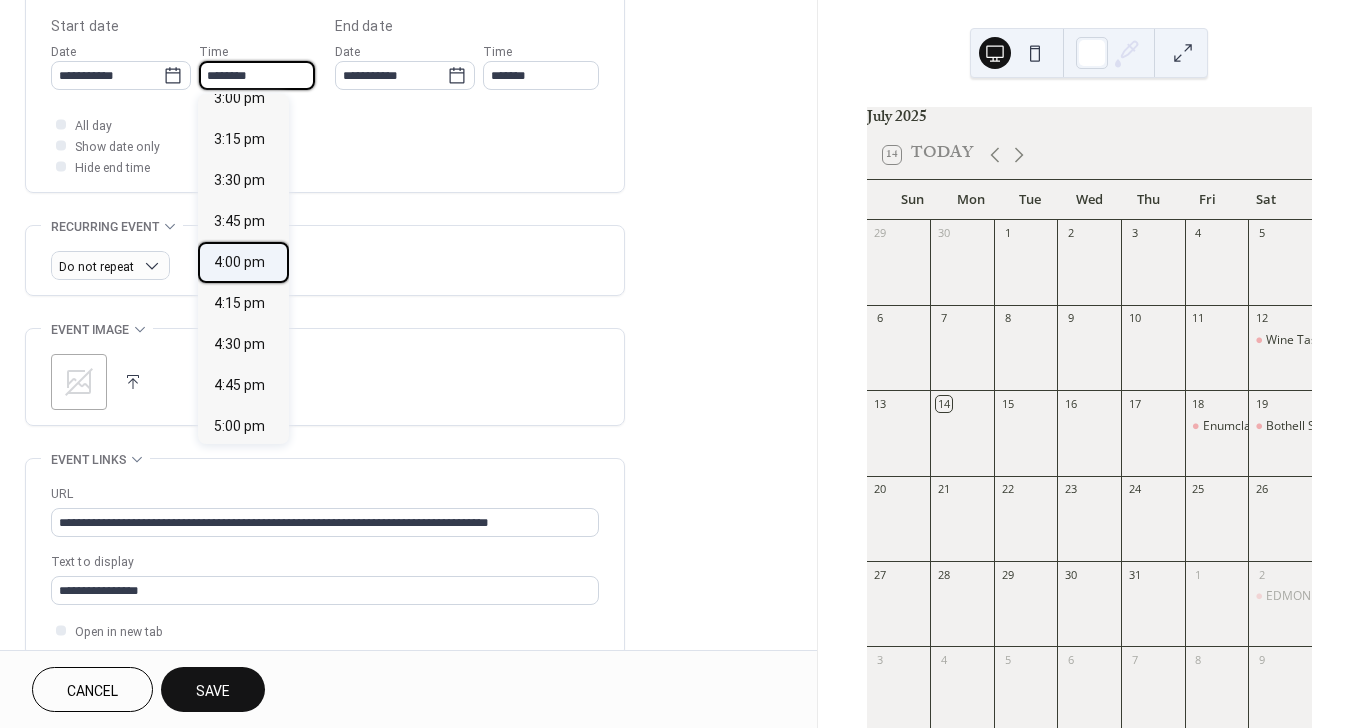 click on "4:00 pm" at bounding box center (243, 262) 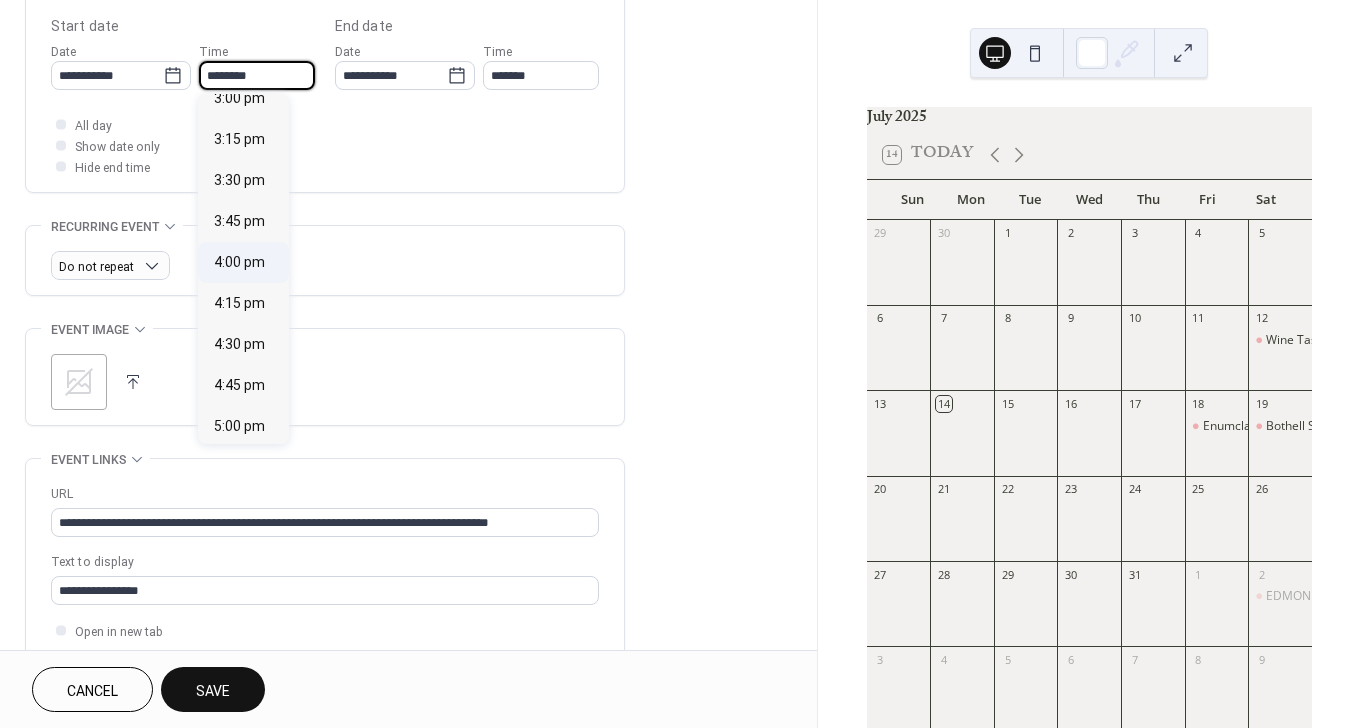 type on "*******" 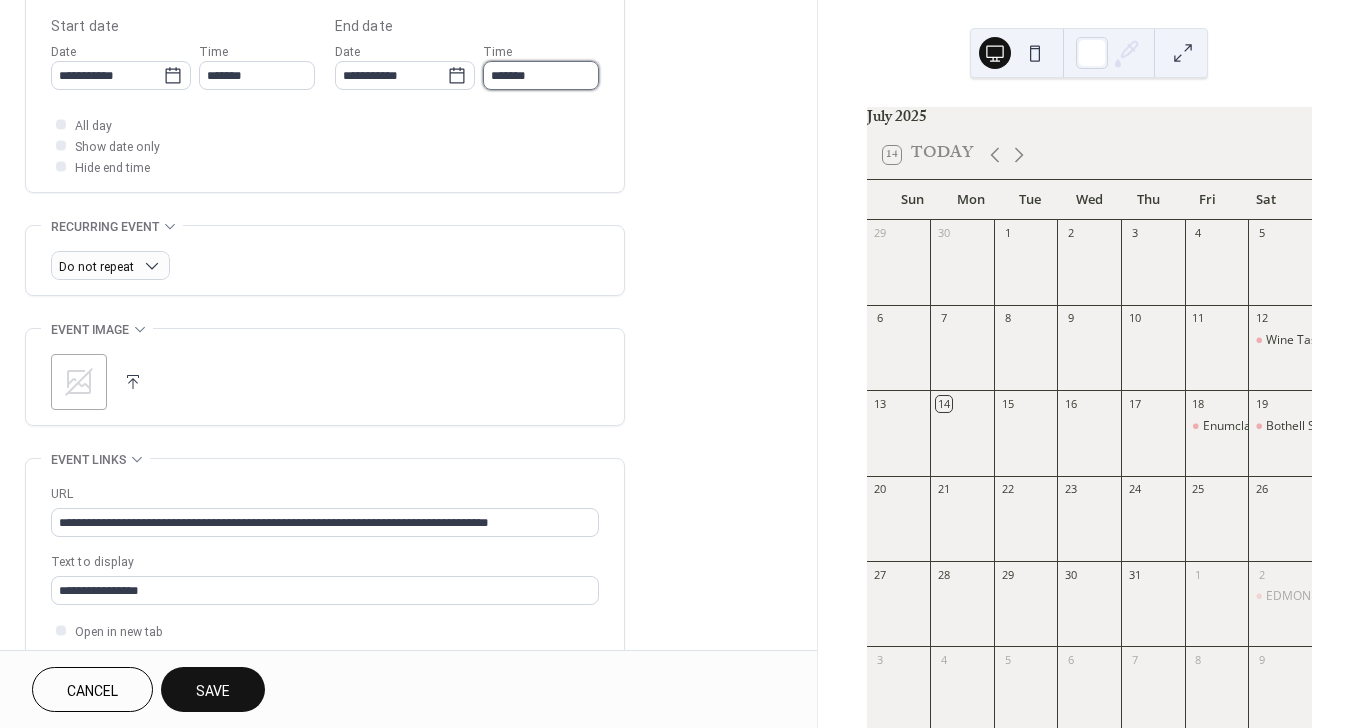 click on "*******" at bounding box center (541, 75) 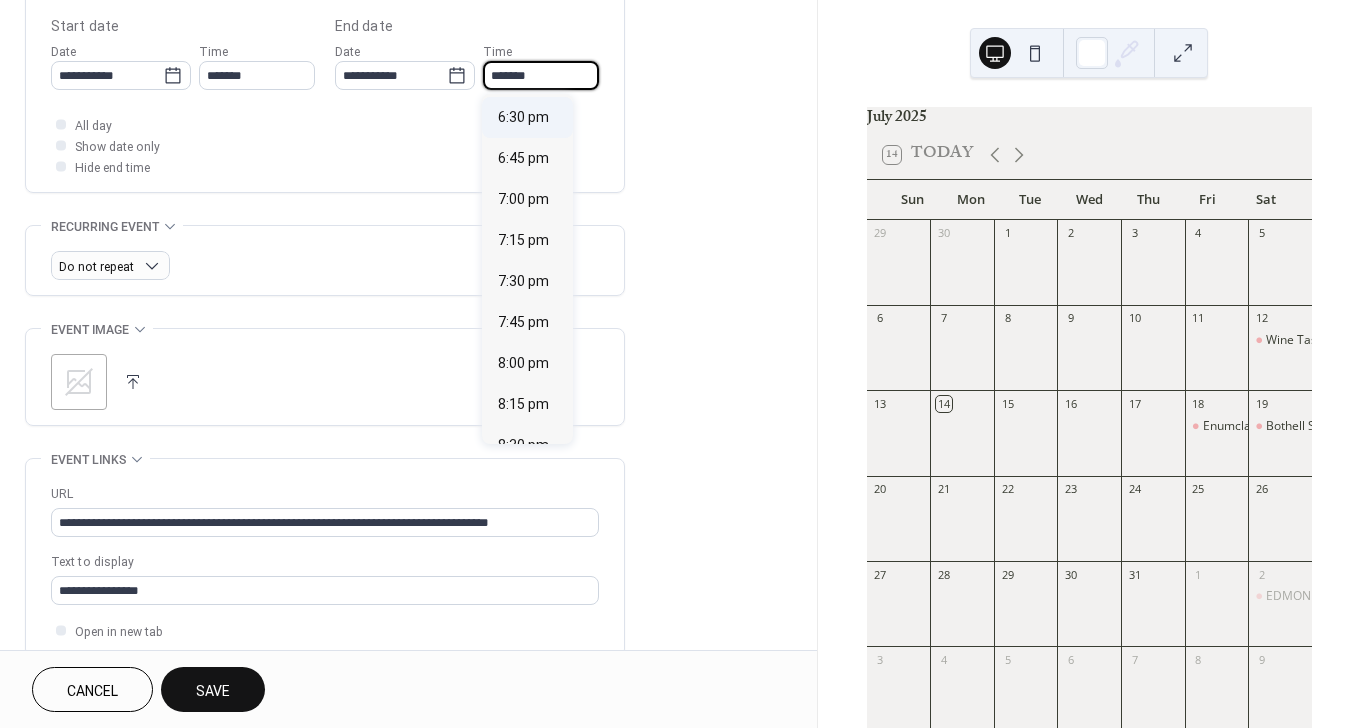 scroll, scrollTop: 370, scrollLeft: 0, axis: vertical 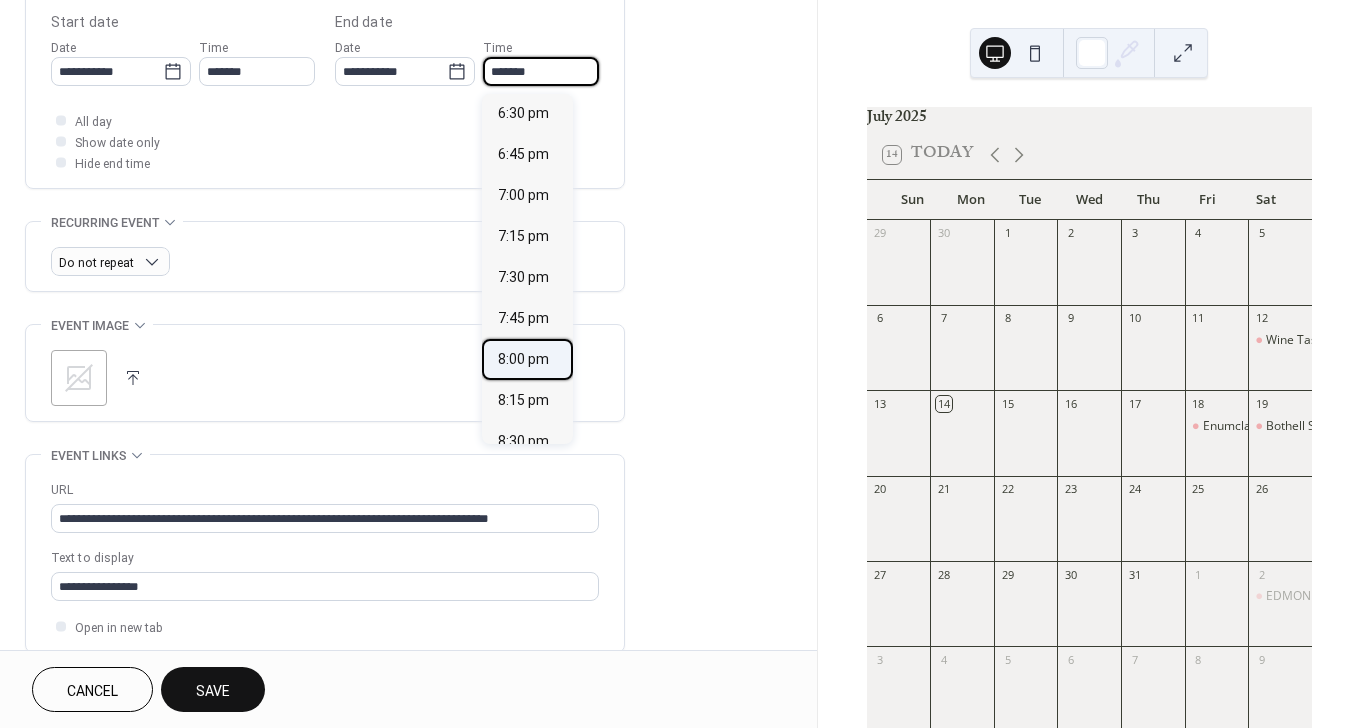 click on "8:00 pm" at bounding box center (527, 359) 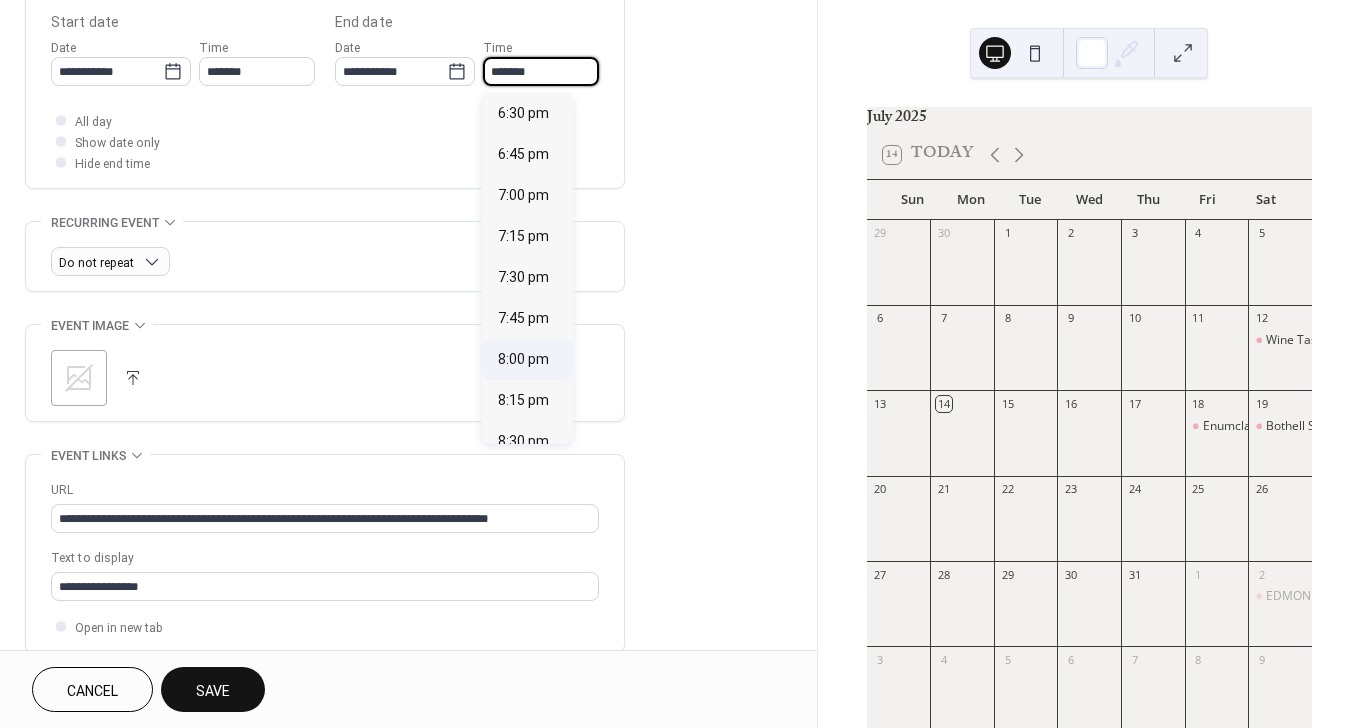 type on "*******" 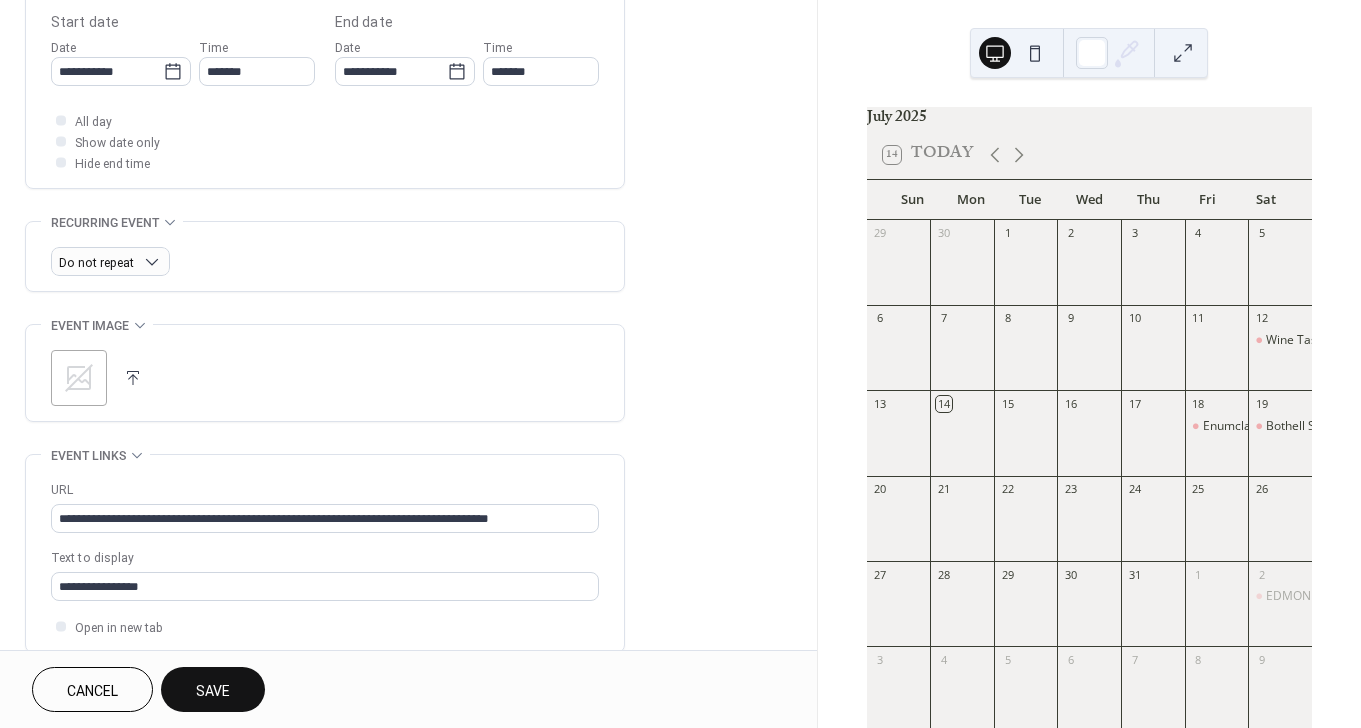 click on "**********" at bounding box center (408, 133) 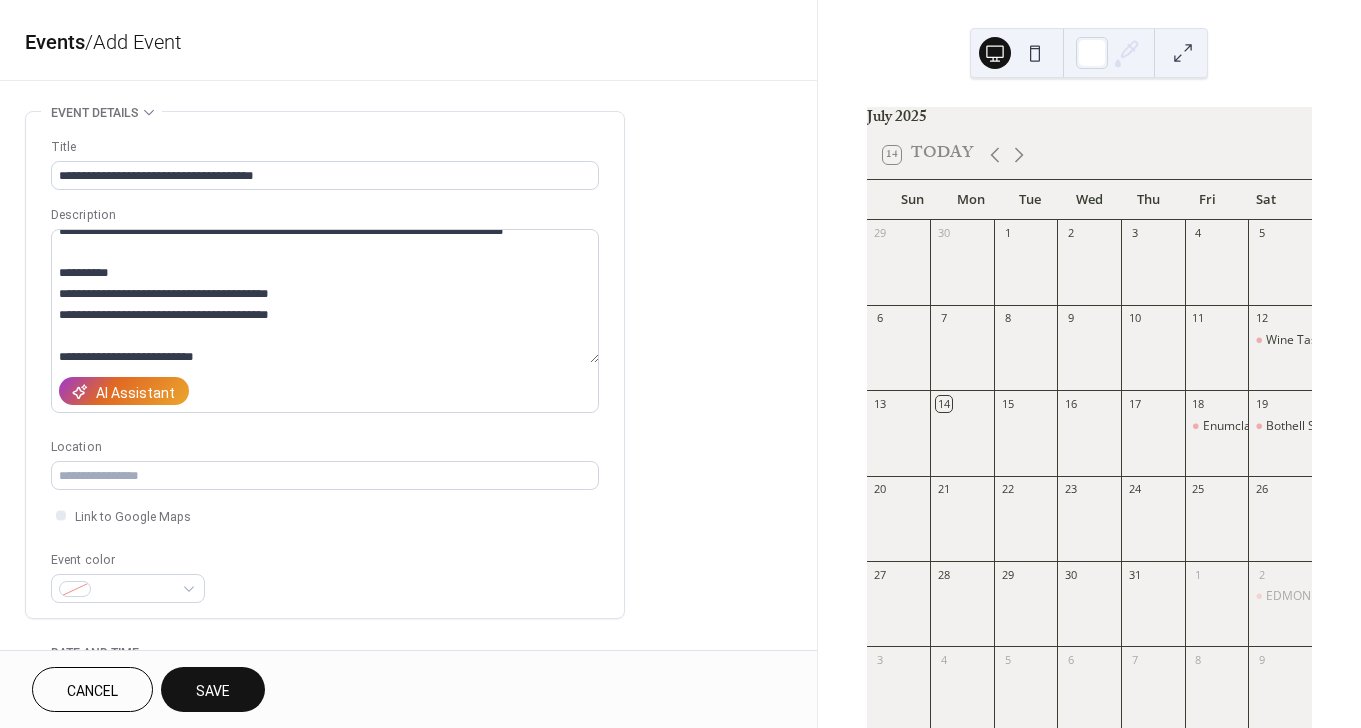 scroll, scrollTop: 836, scrollLeft: 0, axis: vertical 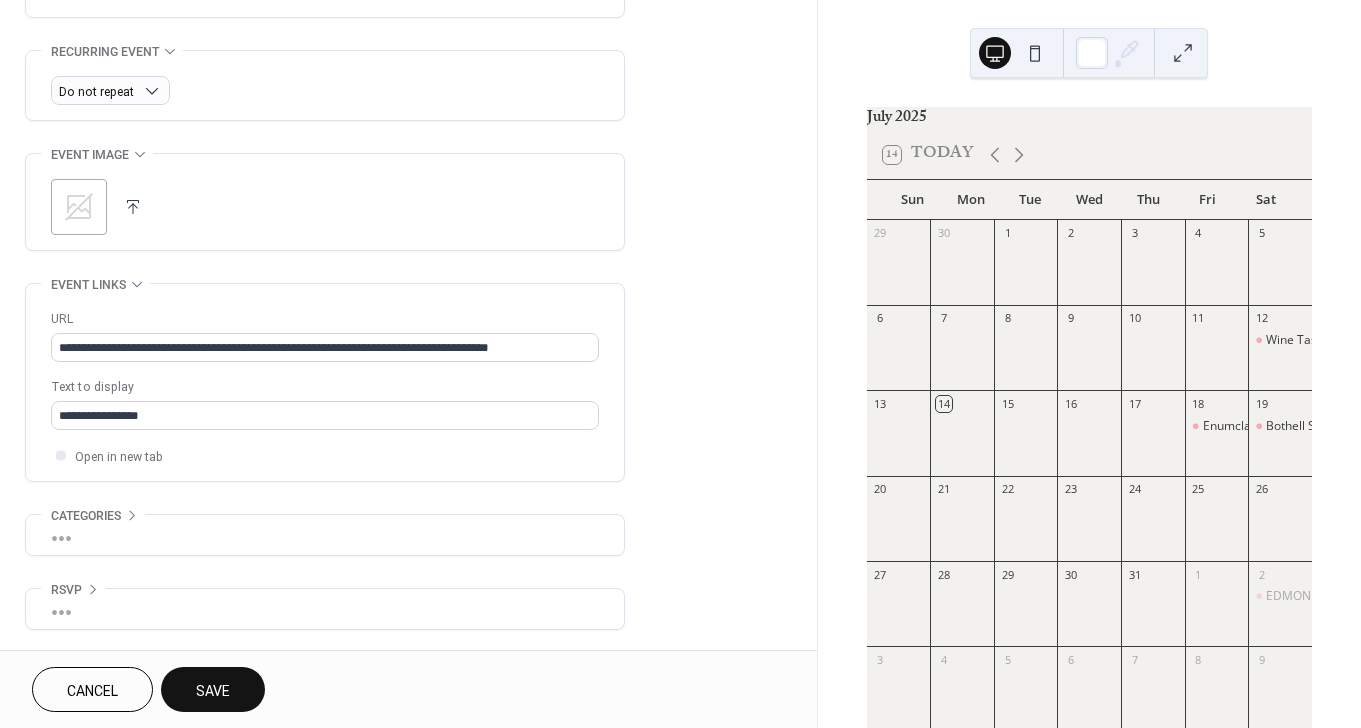 click on "Save" at bounding box center [213, 689] 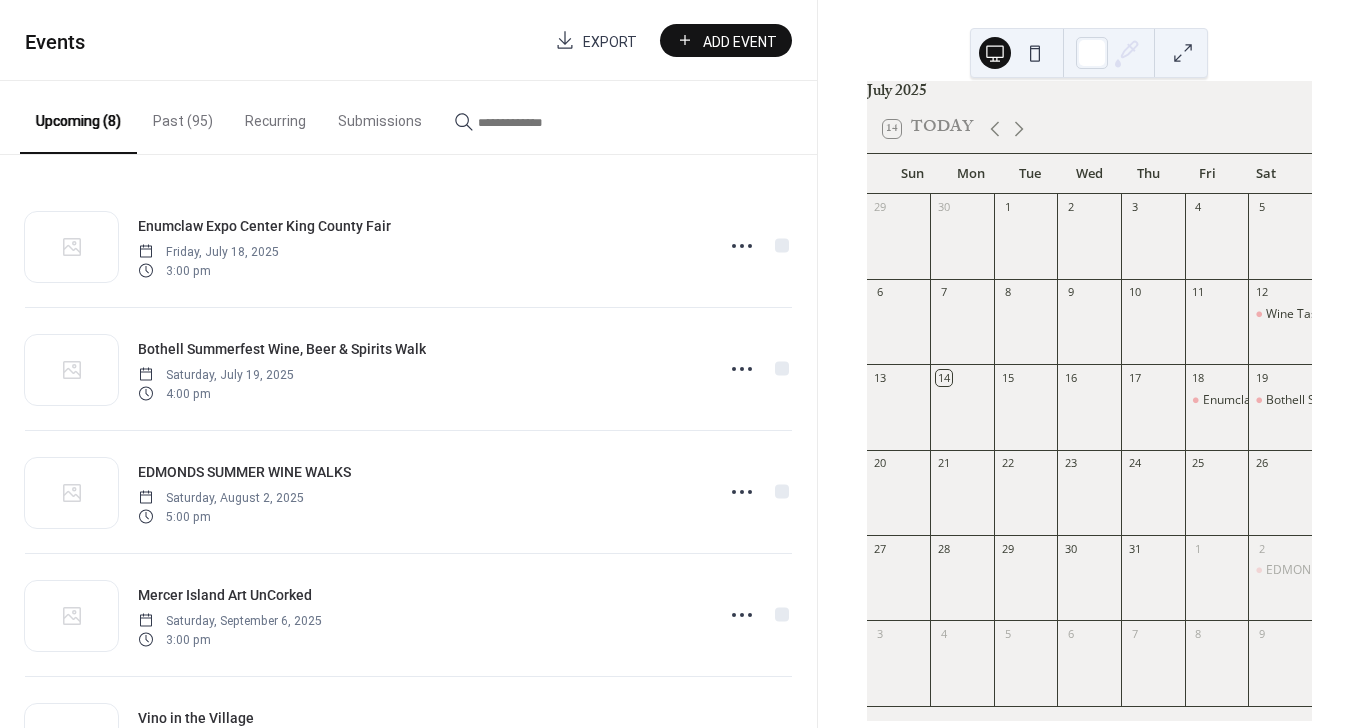 scroll, scrollTop: 35, scrollLeft: 0, axis: vertical 